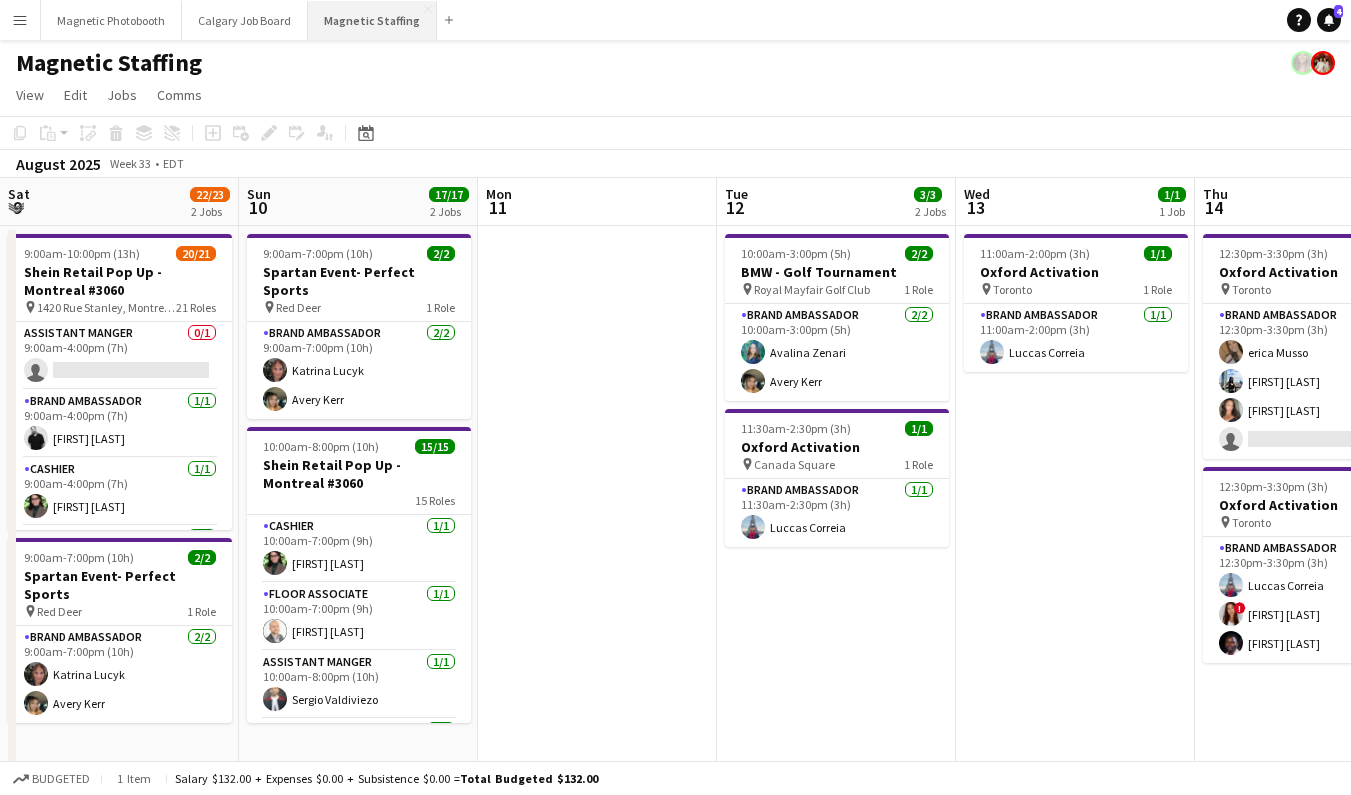 scroll, scrollTop: 0, scrollLeft: 0, axis: both 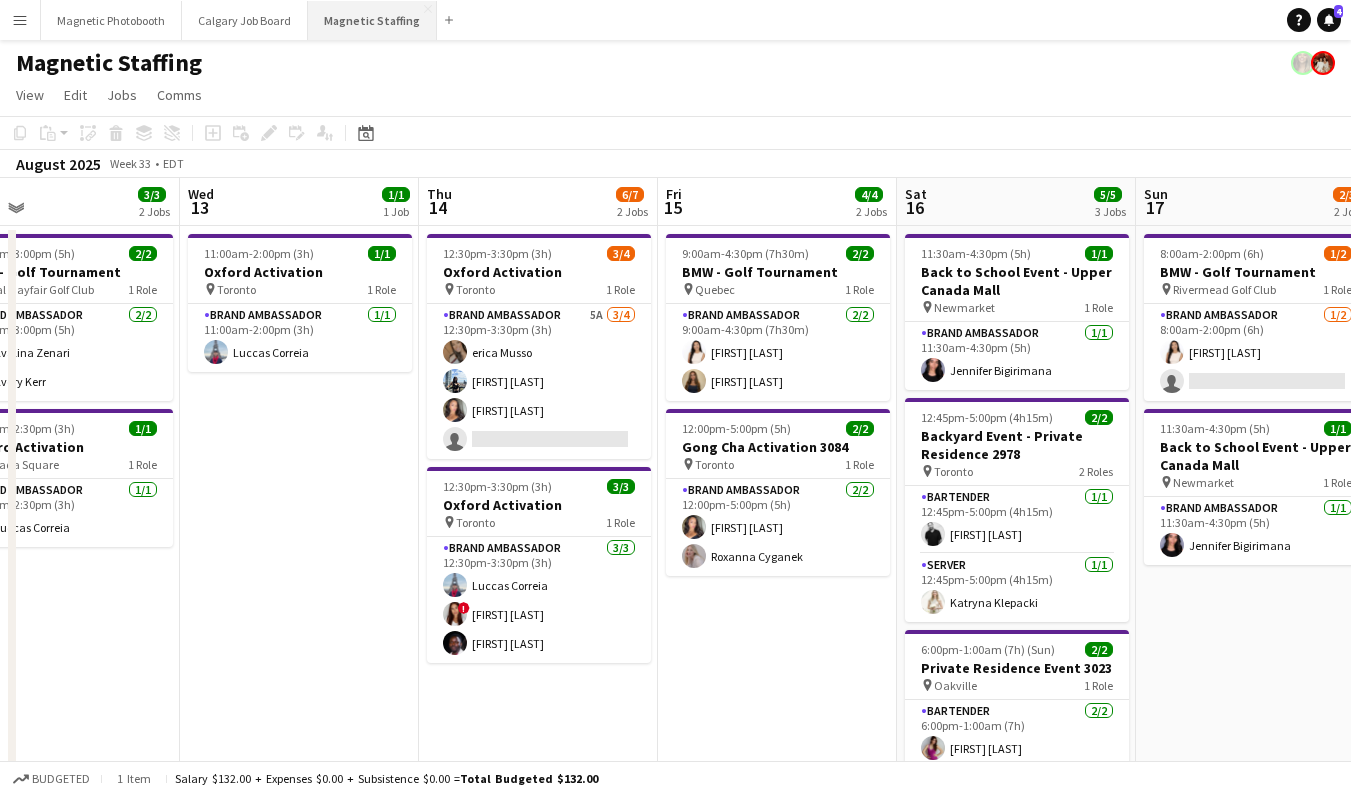 click on "Magnetic Staffing
Close" at bounding box center (372, 20) 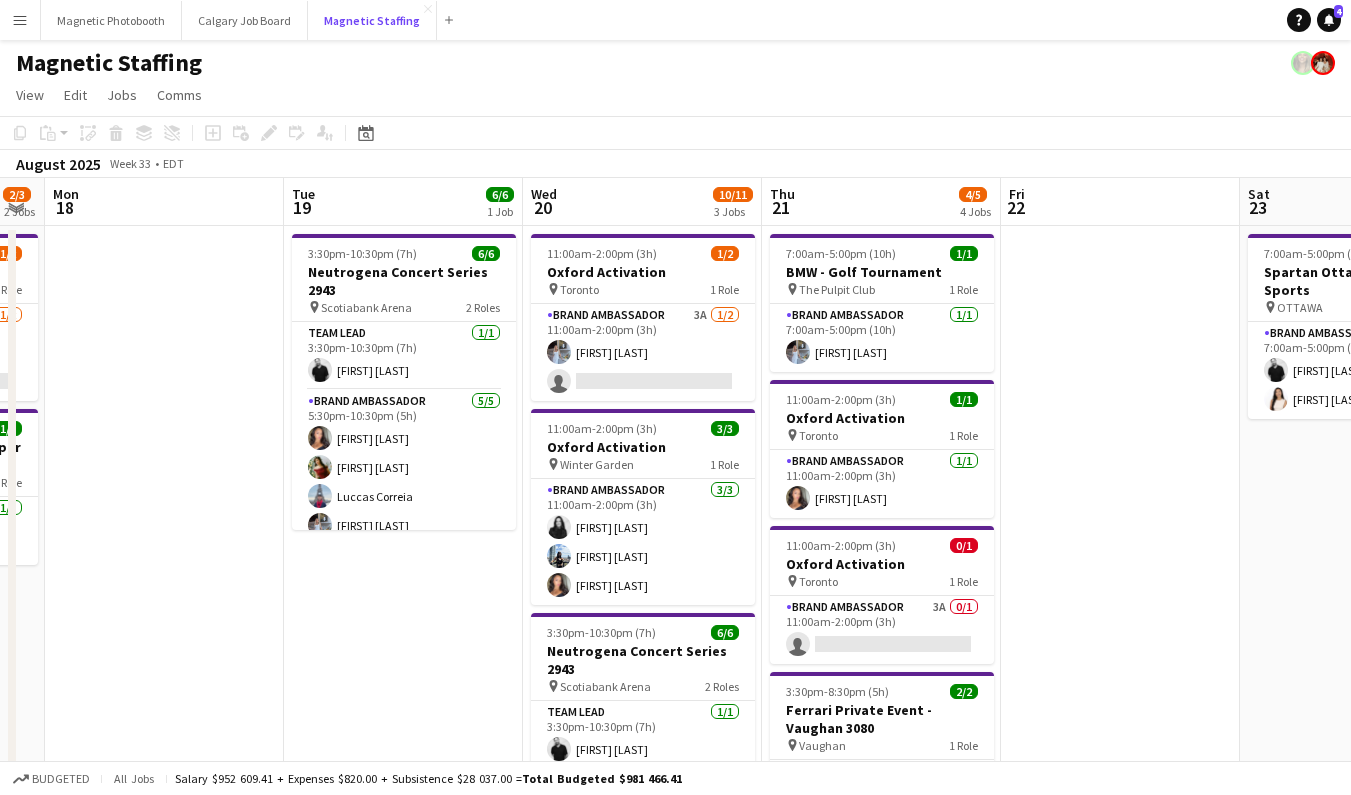 scroll, scrollTop: 0, scrollLeft: 673, axis: horizontal 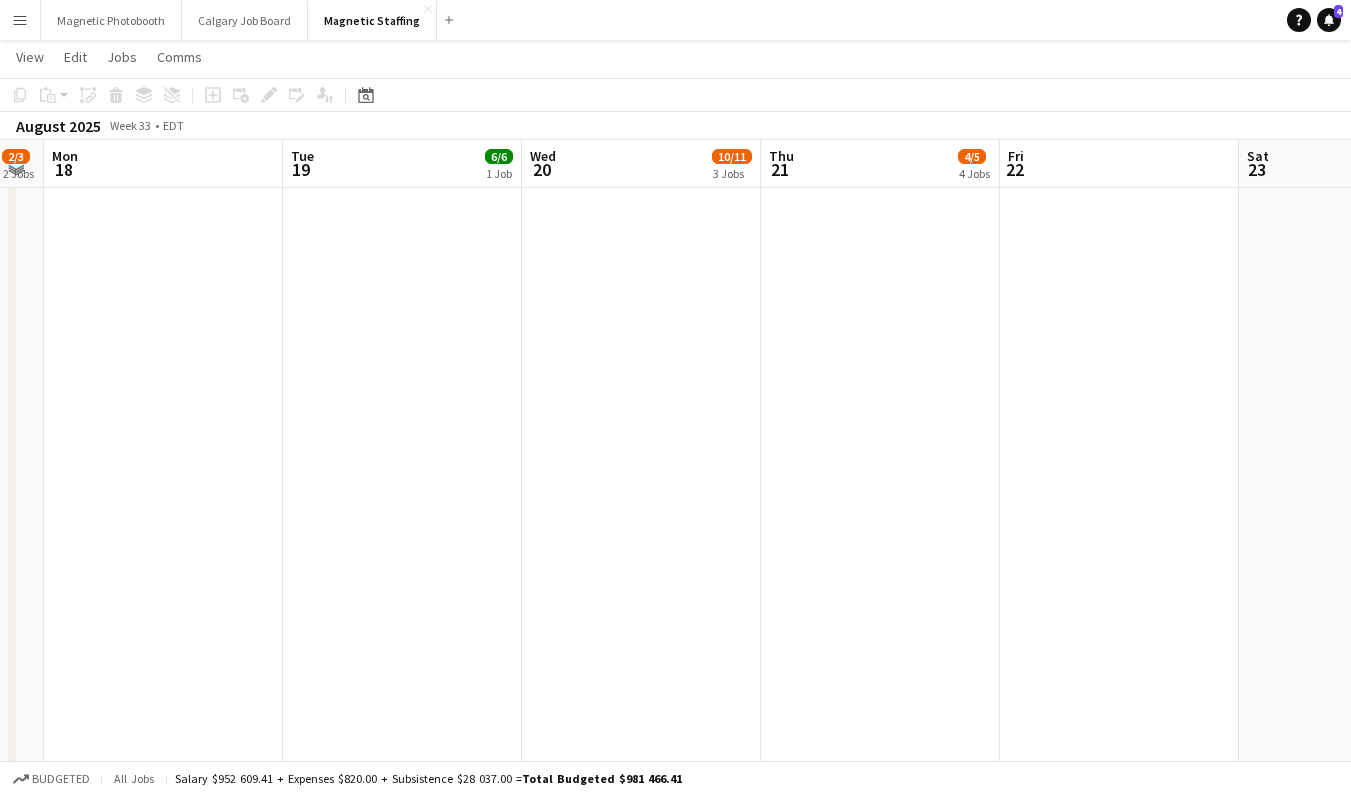 click on "[NUMBER] [STREET], [CITY] 1 Role Brand Ambassador 11:00am-2:00pm (3h)
[FIRST] [LAST]
single-neutral-actions
11:00am-2:00pm (3h)    3/3   Oxford Activation
pin
[CITY]   1 Role   Brand Ambassador   3/3   11:00am-2:00pm (3h)
[FIRST] [LAST] [FIRST] [LAST]     3:30pm-10:30pm (7h)    6/6   Neutrogena Concert Series 2943
pin
[CITY]    2 Roles   Team Lead   1/1   3:30pm-10:30pm (7h)
[FIRST] [LAST]   Brand Ambassador   5/5   5:30pm-10:30pm (5h)
[FIRST] [LAST] [FIRST] [LAST] [FIRST] [LAST] [FIRST] [LAST] [FIRST] [LAST]" at bounding box center [641, 313] 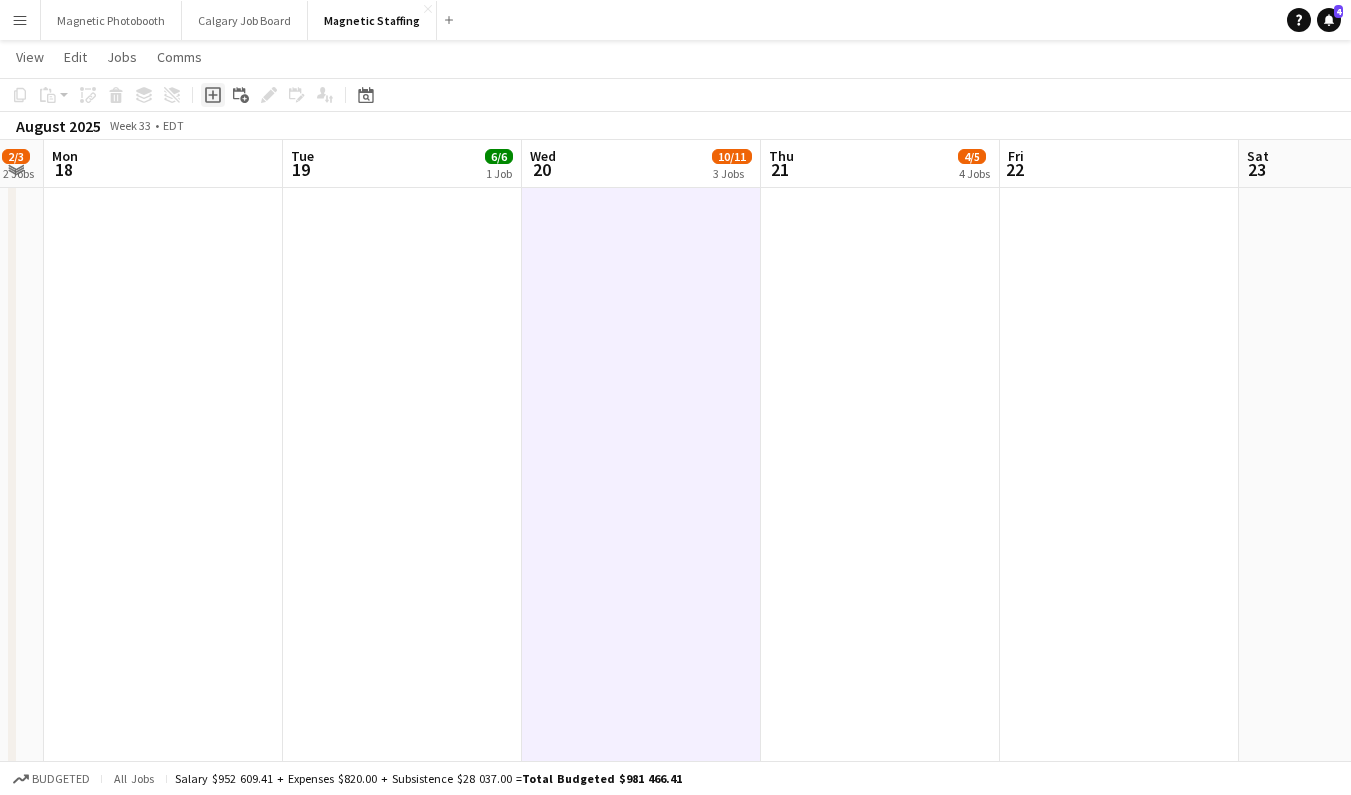 click on "Add job" at bounding box center (213, 95) 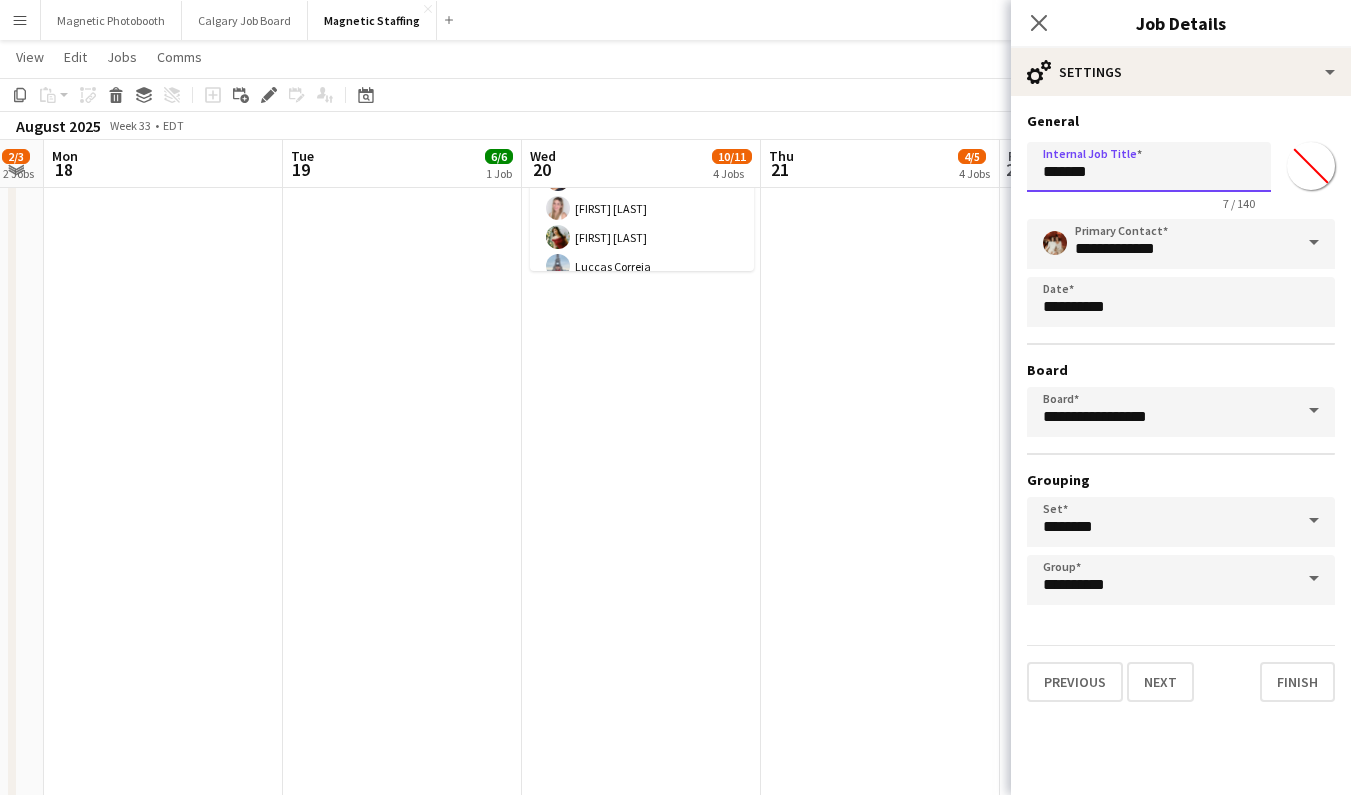 drag, startPoint x: 1020, startPoint y: 169, endPoint x: 917, endPoint y: 160, distance: 103.392456 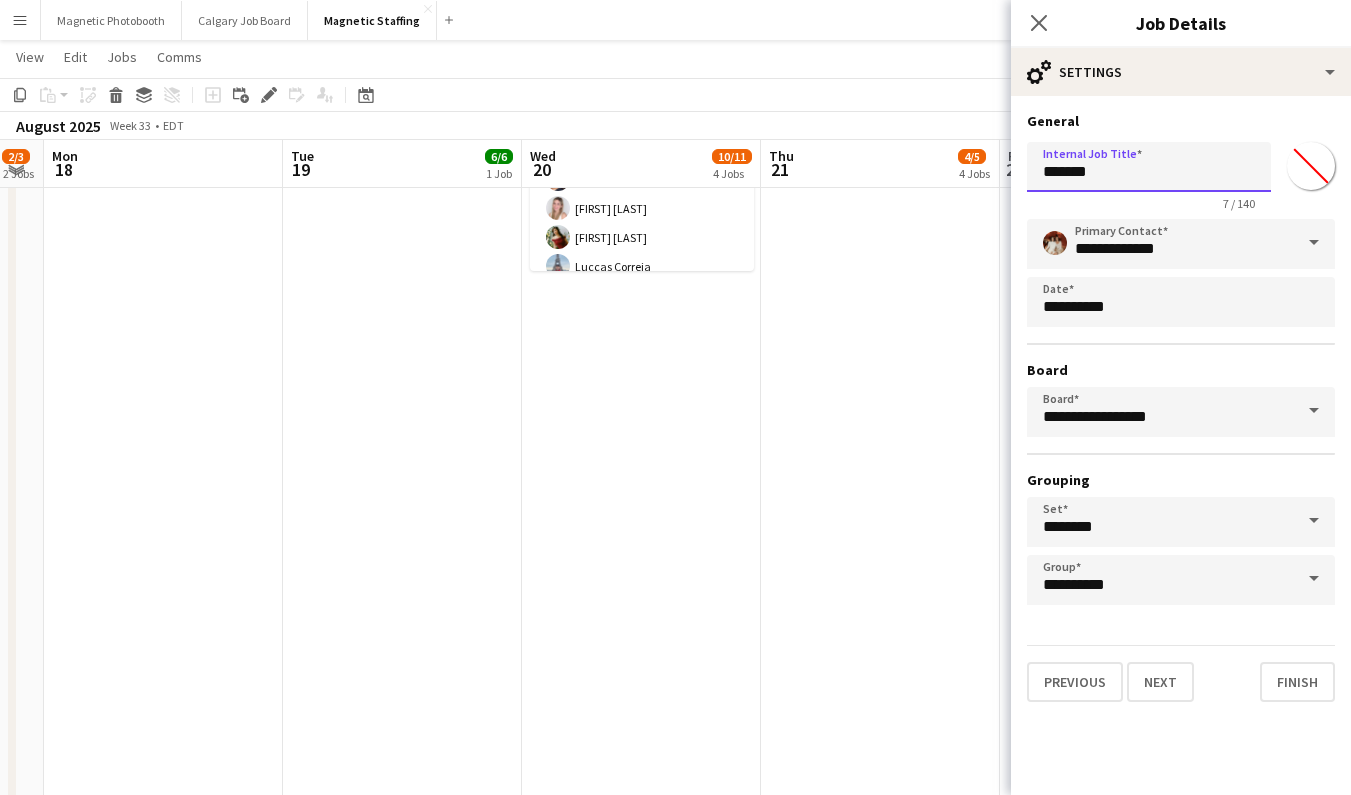 click on "Menu
Boards
Boards   Boards   All jobs   Status
Workforce
Workforce   My Workforce   Recruiting
Comms
Comms
Pay
Pay   Approvals   Payments   Reports
Platform Settings
Platform Settings   App settings   Your settings   Profiles
Training Academy
Training Academy
Knowledge Base
Knowledge Base
Product Updates
Product Updates   Log Out   Privacy   Magnetic Photobooth
Close
[CITY] Job Board
Close
Magnetic Staffing
Close
Add
Help
Notifications
4   Magnetic Staffing   View  Day view expanded Day view collapsed" at bounding box center (675, 264) 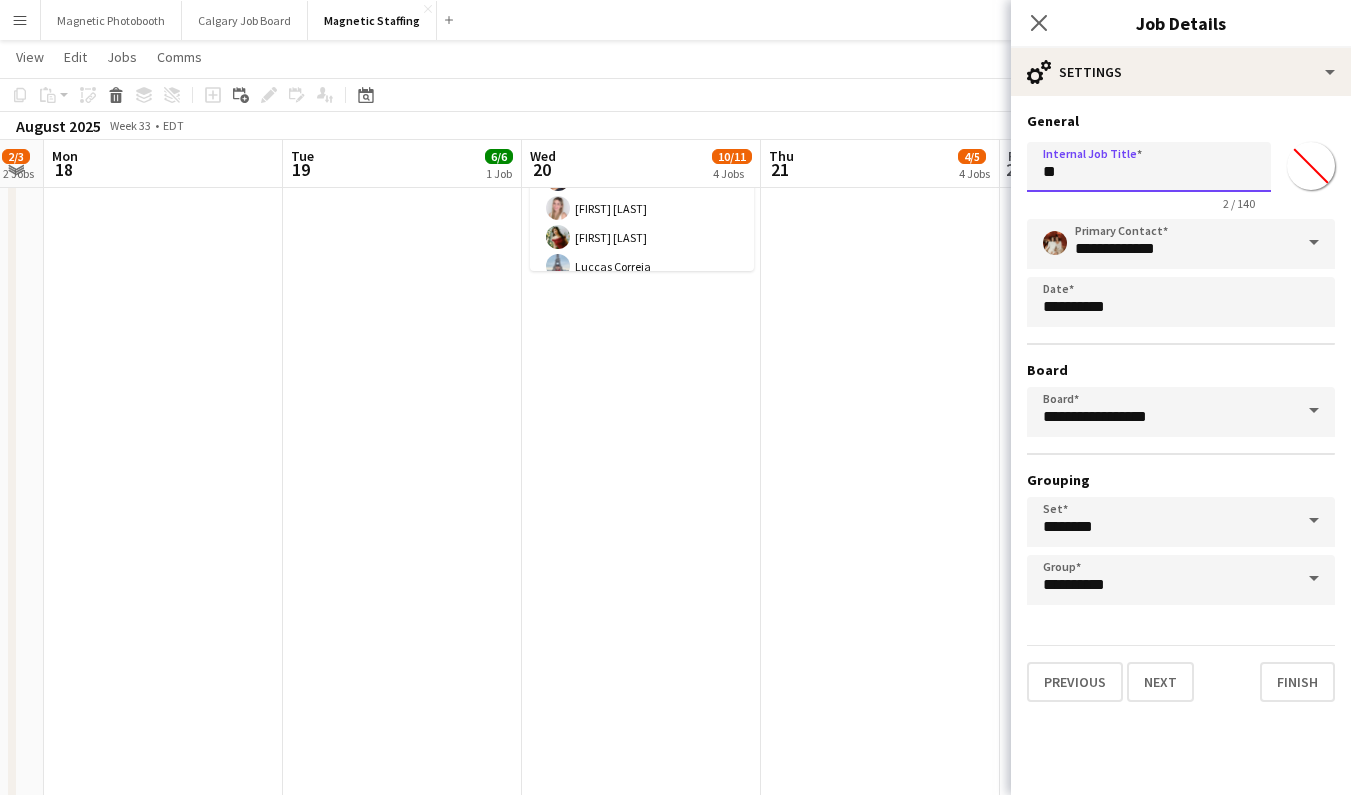 type on "*" 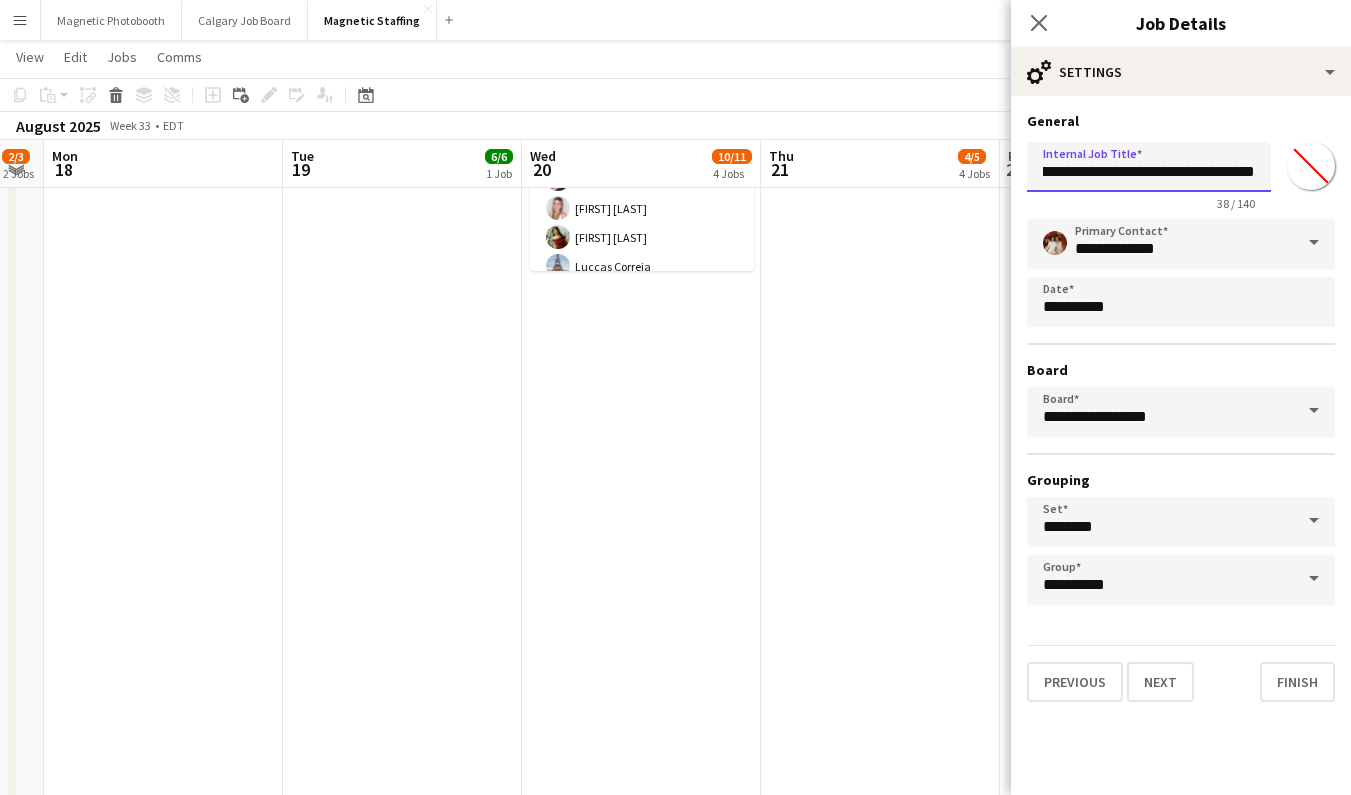 scroll, scrollTop: 0, scrollLeft: 52, axis: horizontal 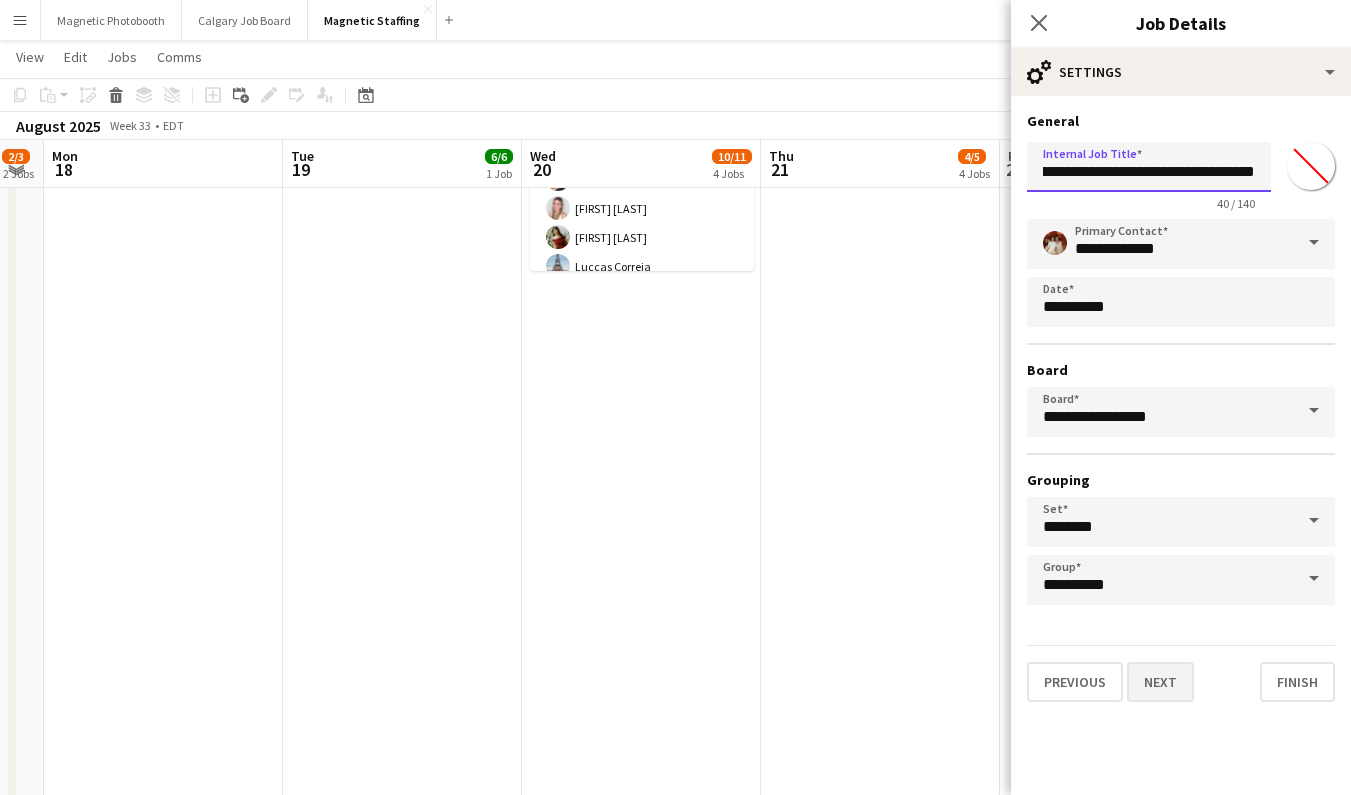 type on "**********" 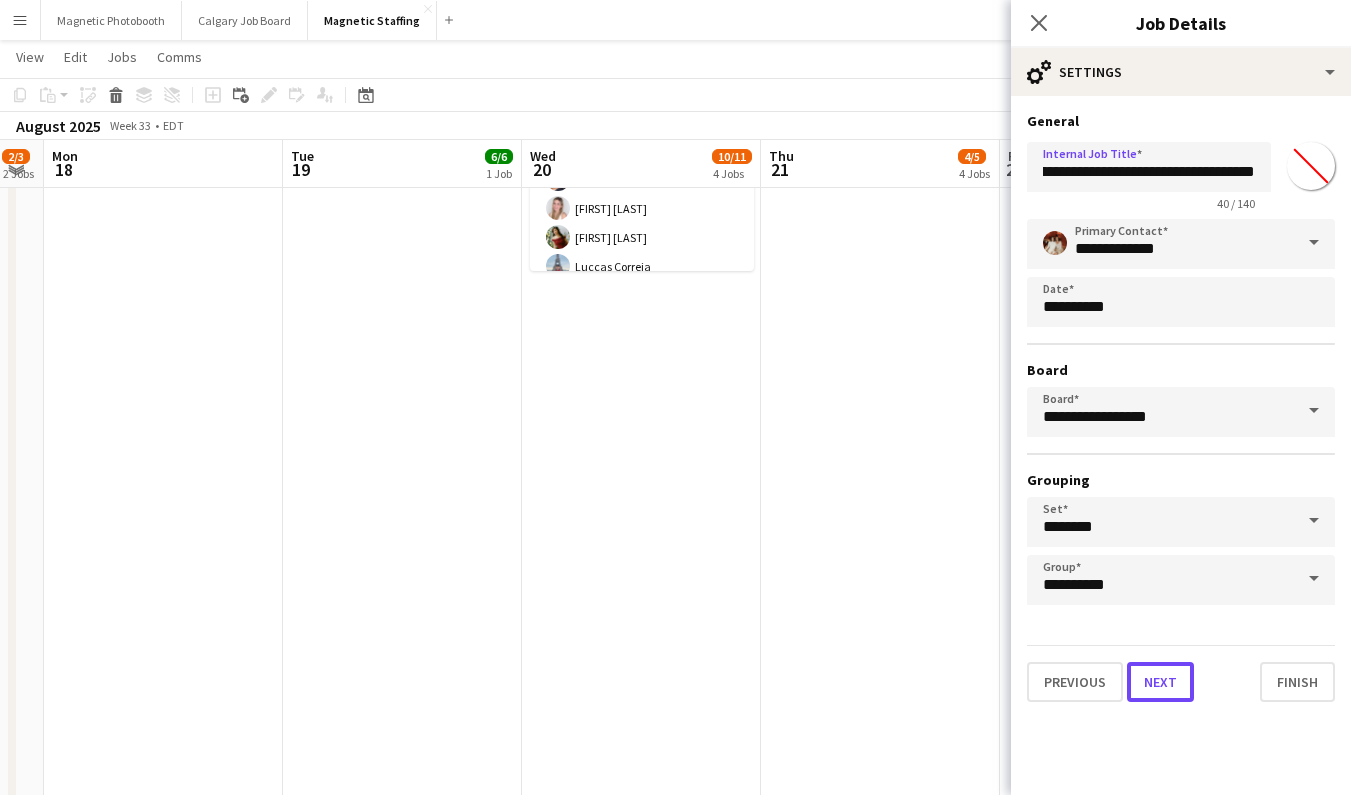 click on "Next" at bounding box center [1160, 682] 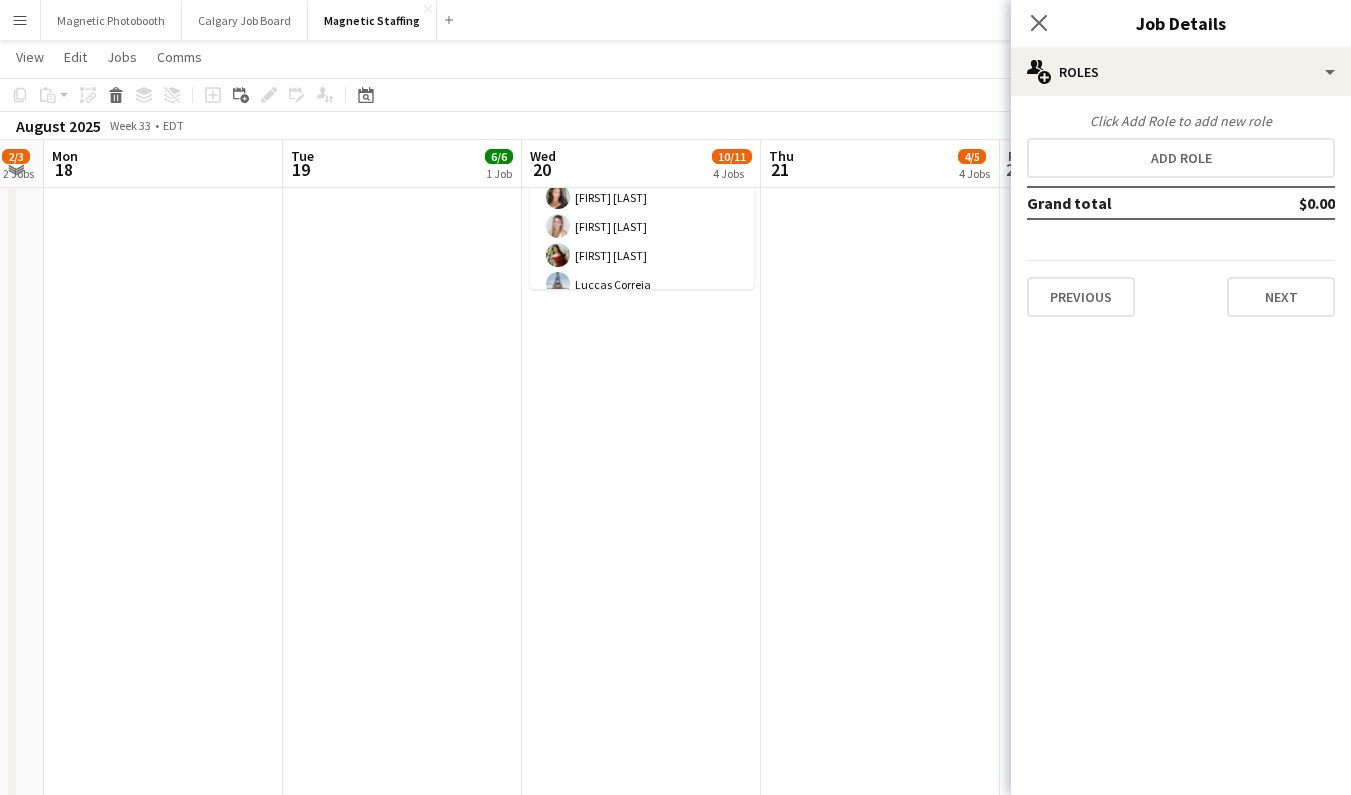 scroll, scrollTop: 0, scrollLeft: 0, axis: both 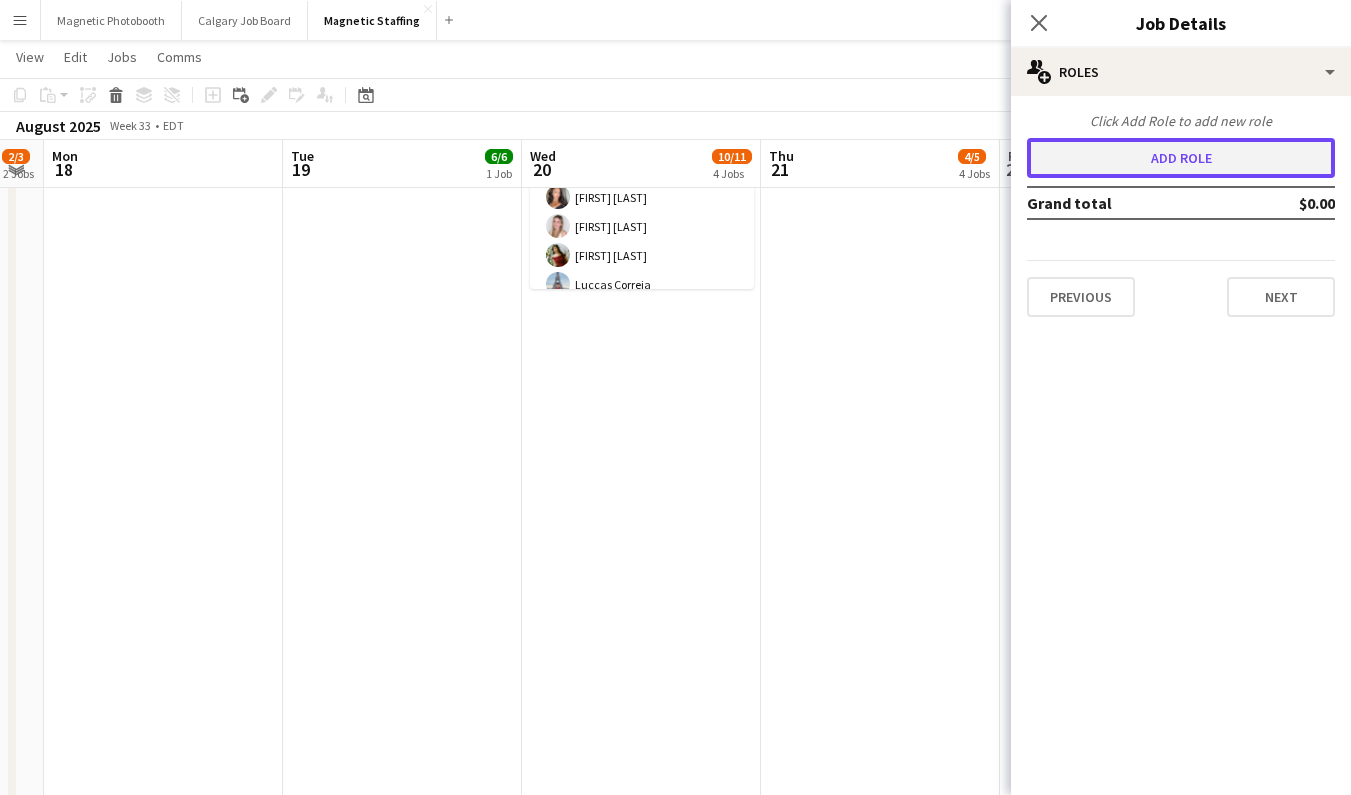 click on "Add role" at bounding box center (1181, 158) 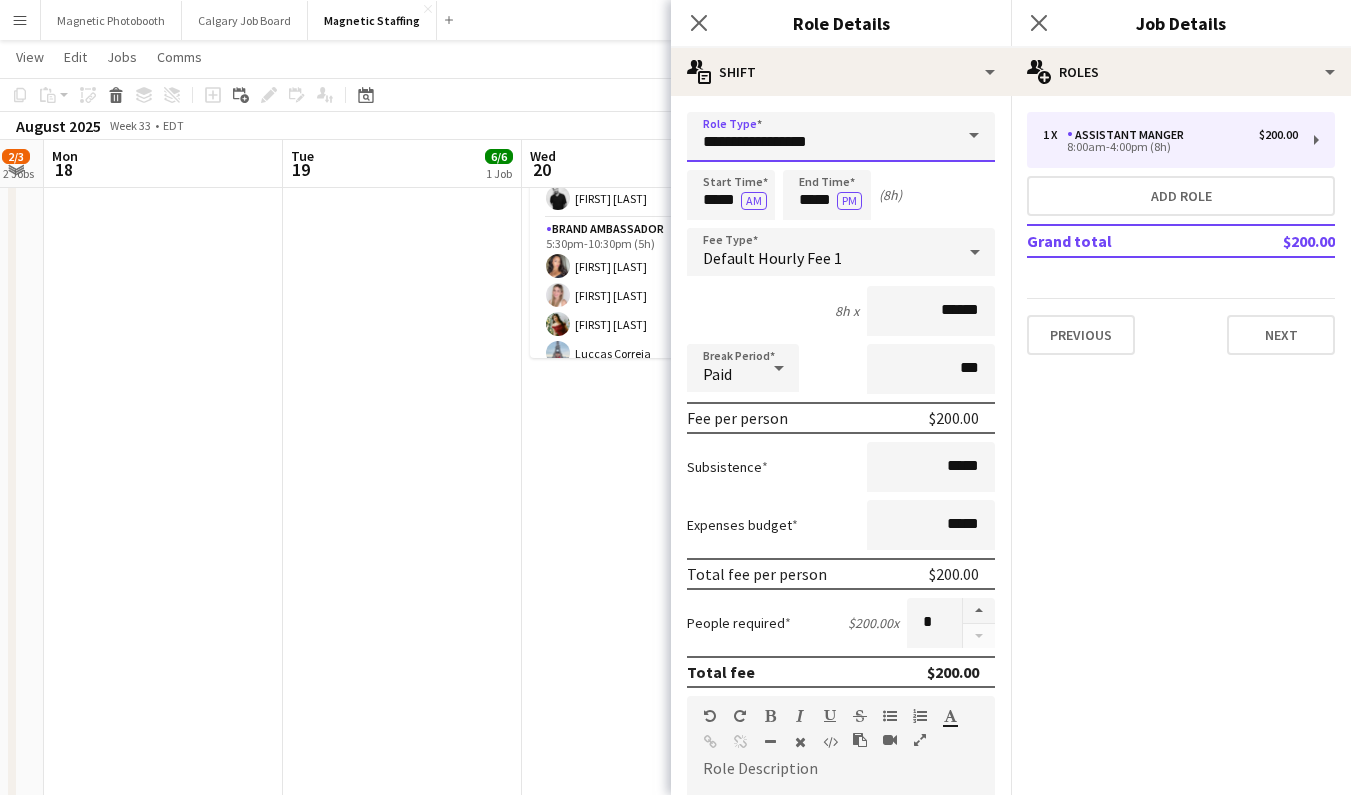 drag, startPoint x: 837, startPoint y: 140, endPoint x: 436, endPoint y: 134, distance: 401.0449 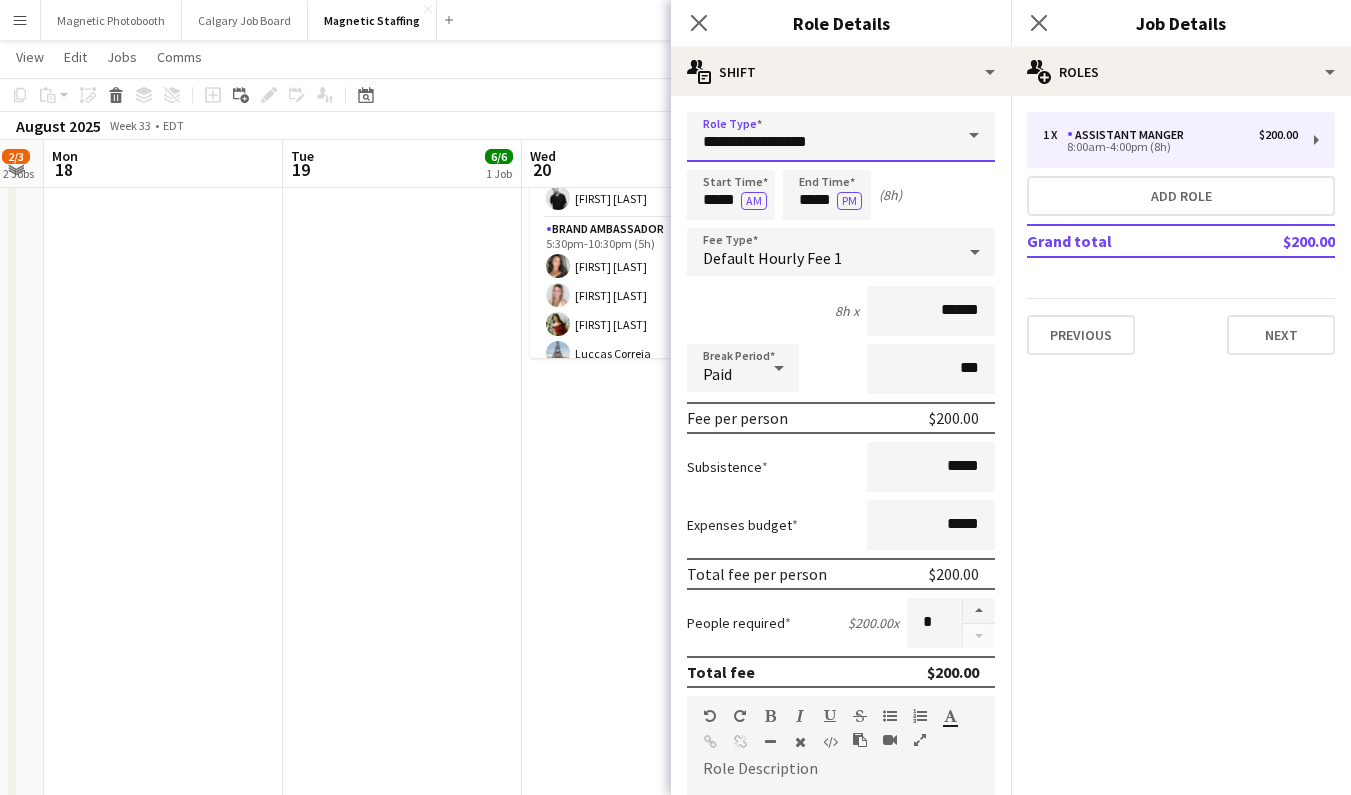 click on "Menu
Boards
Boards   Boards   All jobs   Status
Workforce
Workforce   My Workforce   Recruiting
Comms
Comms
Pay
Pay   Approvals   Payments   Reports
Platform Settings
Platform Settings   App settings   Your settings   Profiles
Training Academy
Training Academy
Knowledge Base
Knowledge Base
Product Updates
Product Updates   Log Out   Privacy   Magnetic Photobooth
Close
[CITY] Job Board
Close
Magnetic Staffing
Close
Add
Help
Notifications
4   Magnetic Staffing   View  Day view expanded Day view collapsed" at bounding box center [675, 264] 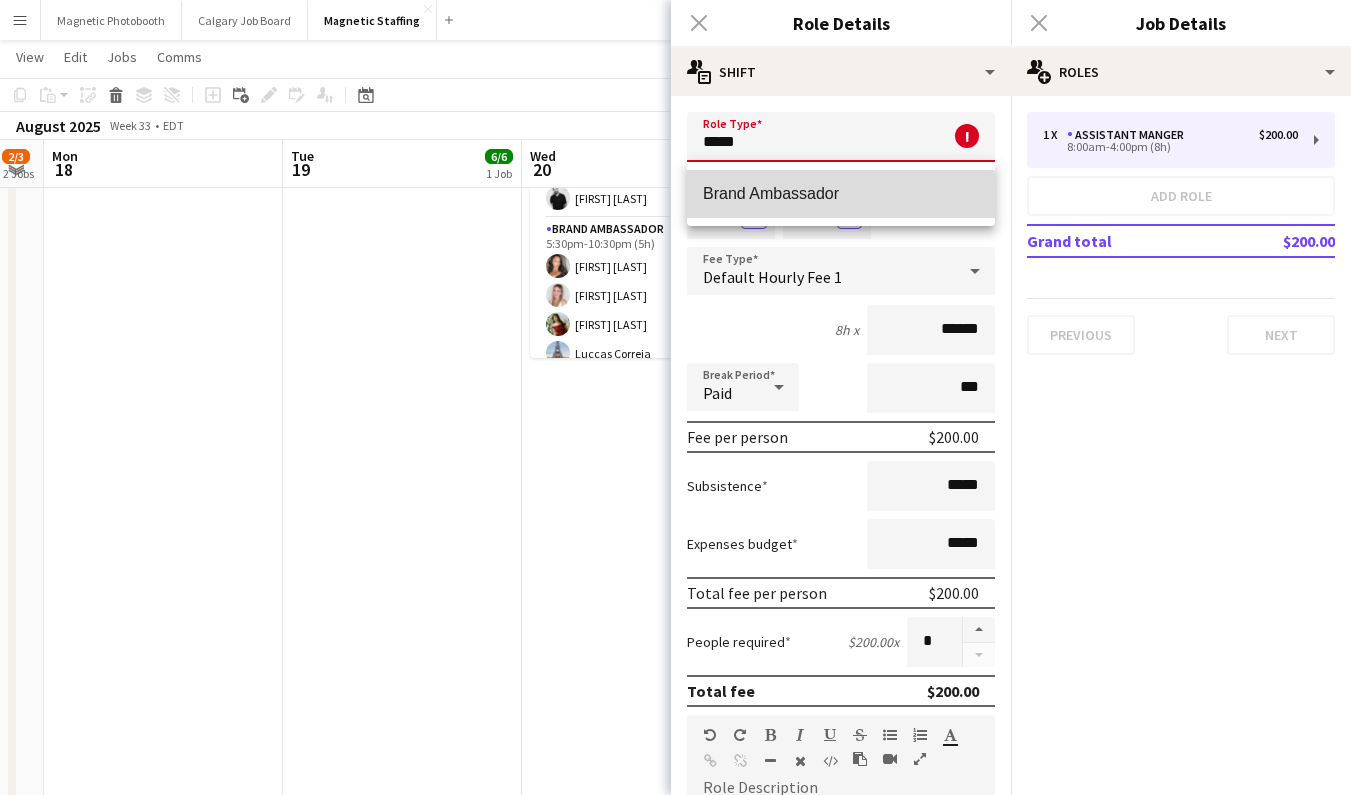 click on "Brand Ambassador" at bounding box center [841, 193] 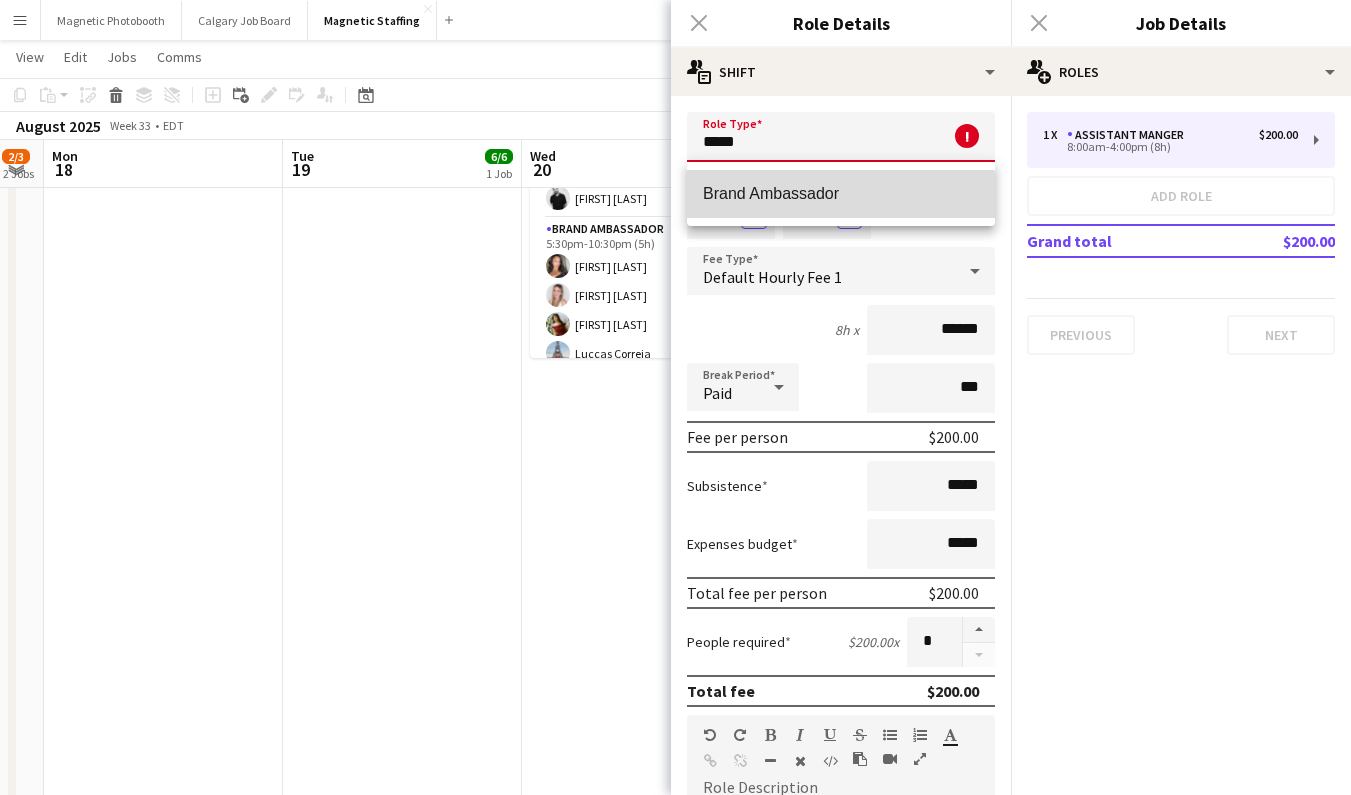type on "**********" 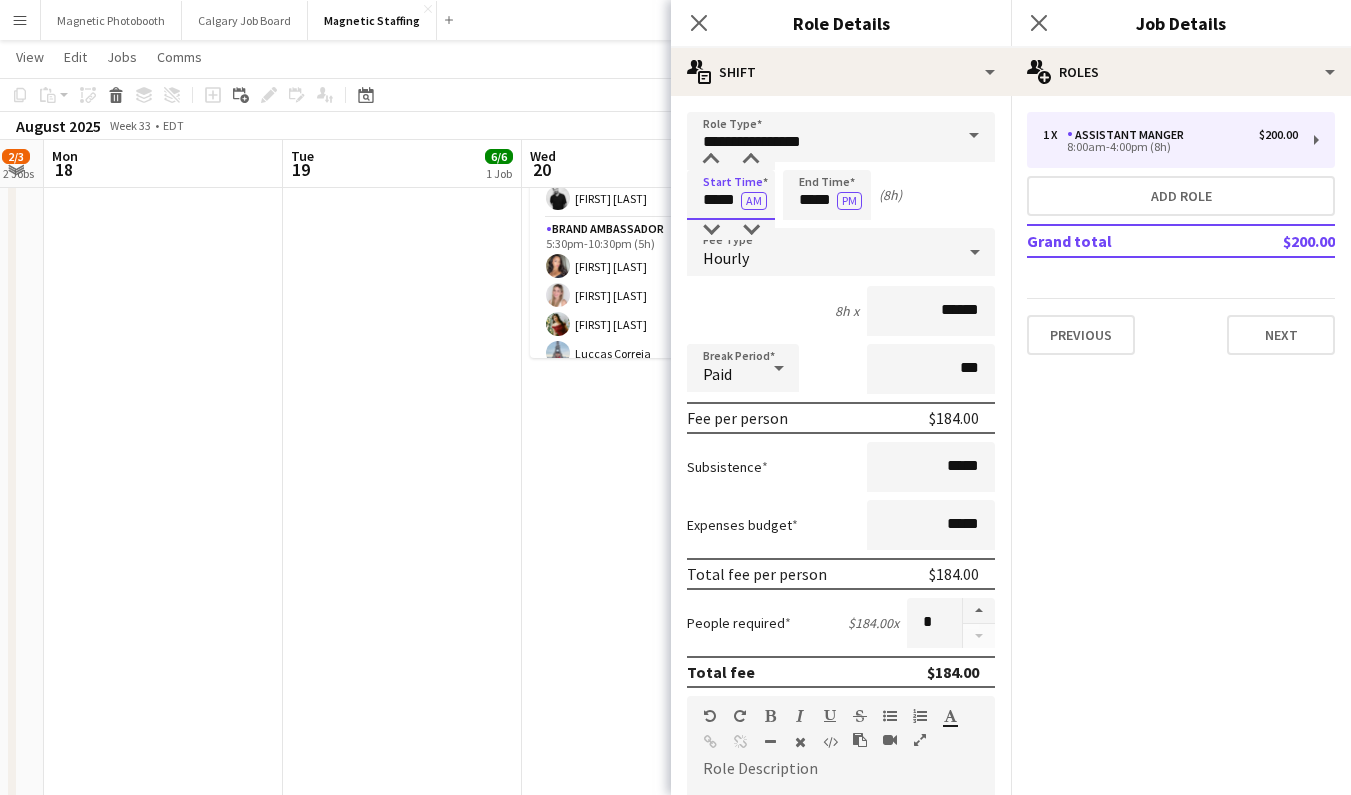 click on "*****" at bounding box center (731, 195) 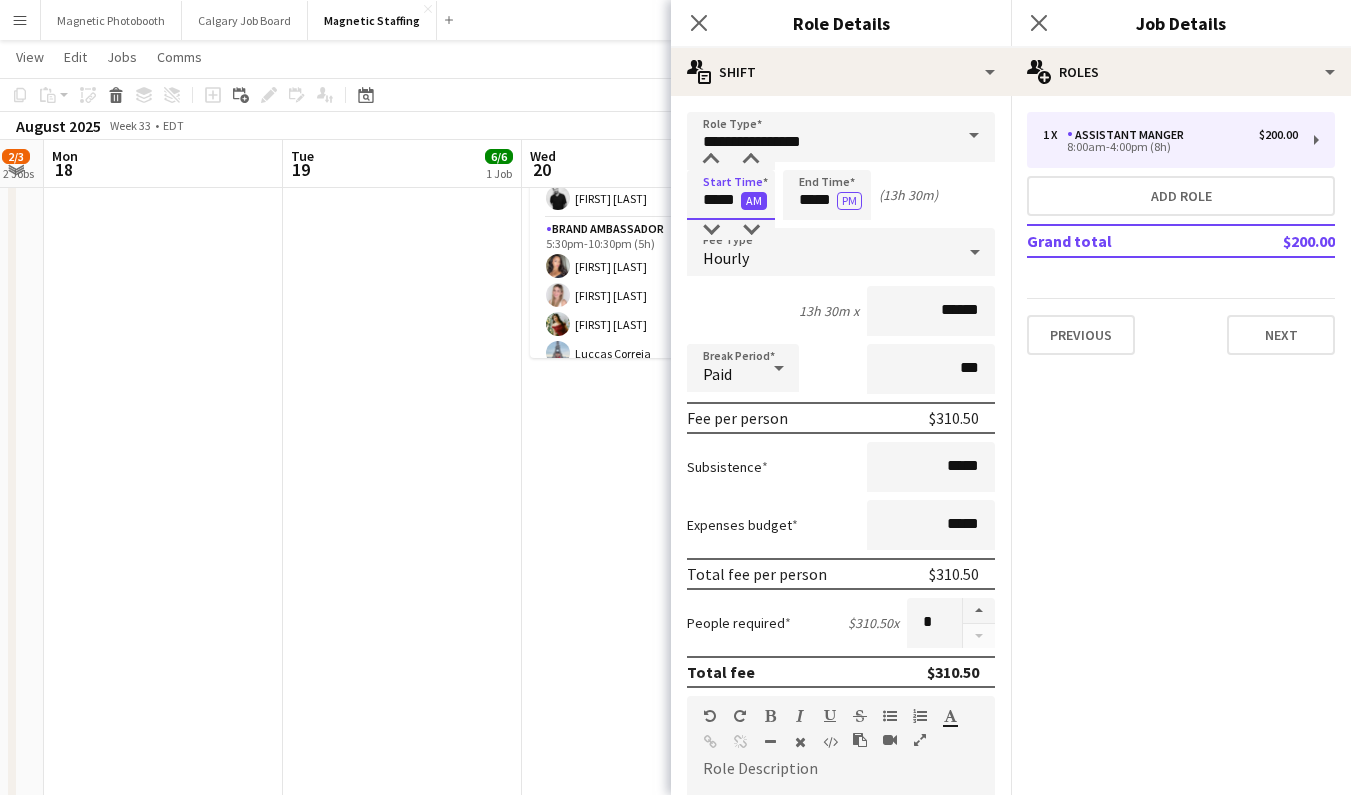 type on "*****" 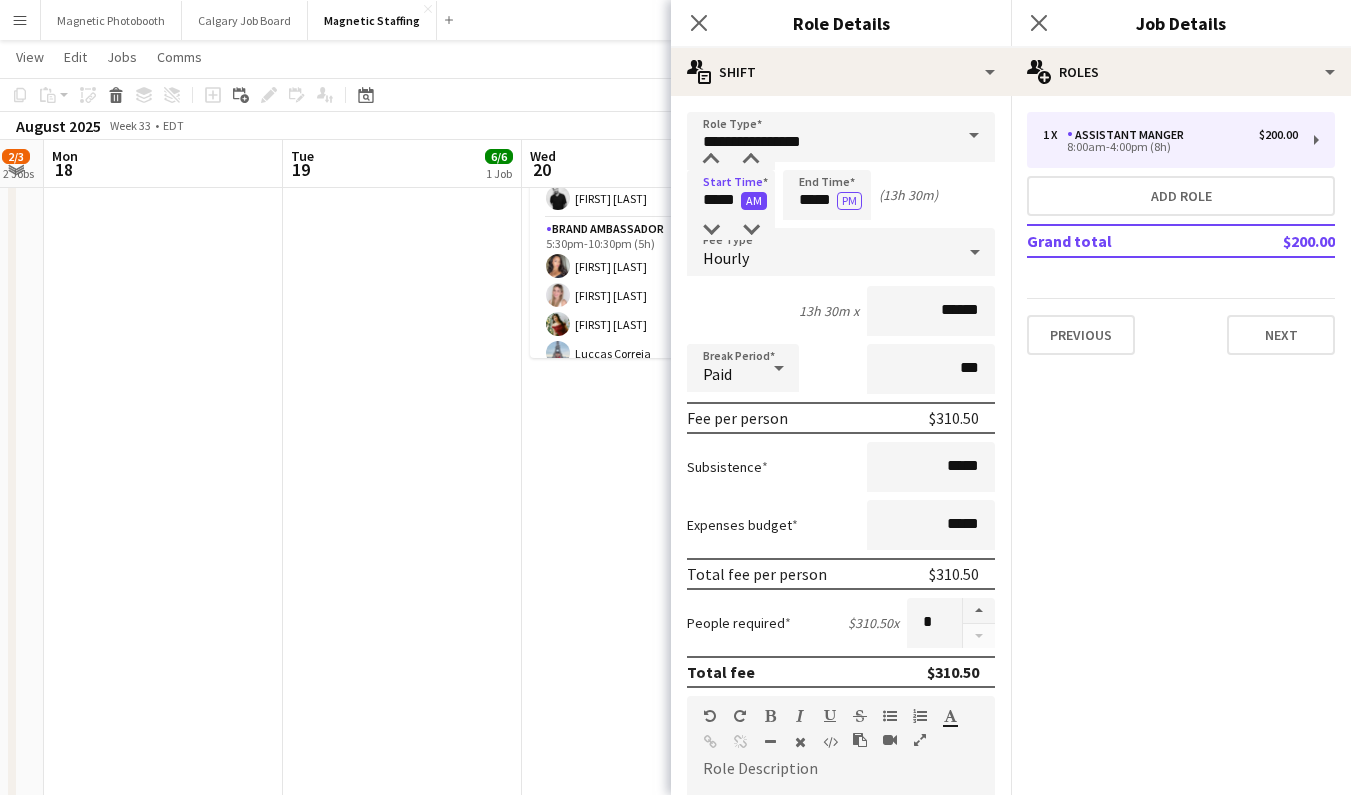 click on "AM" at bounding box center [754, 201] 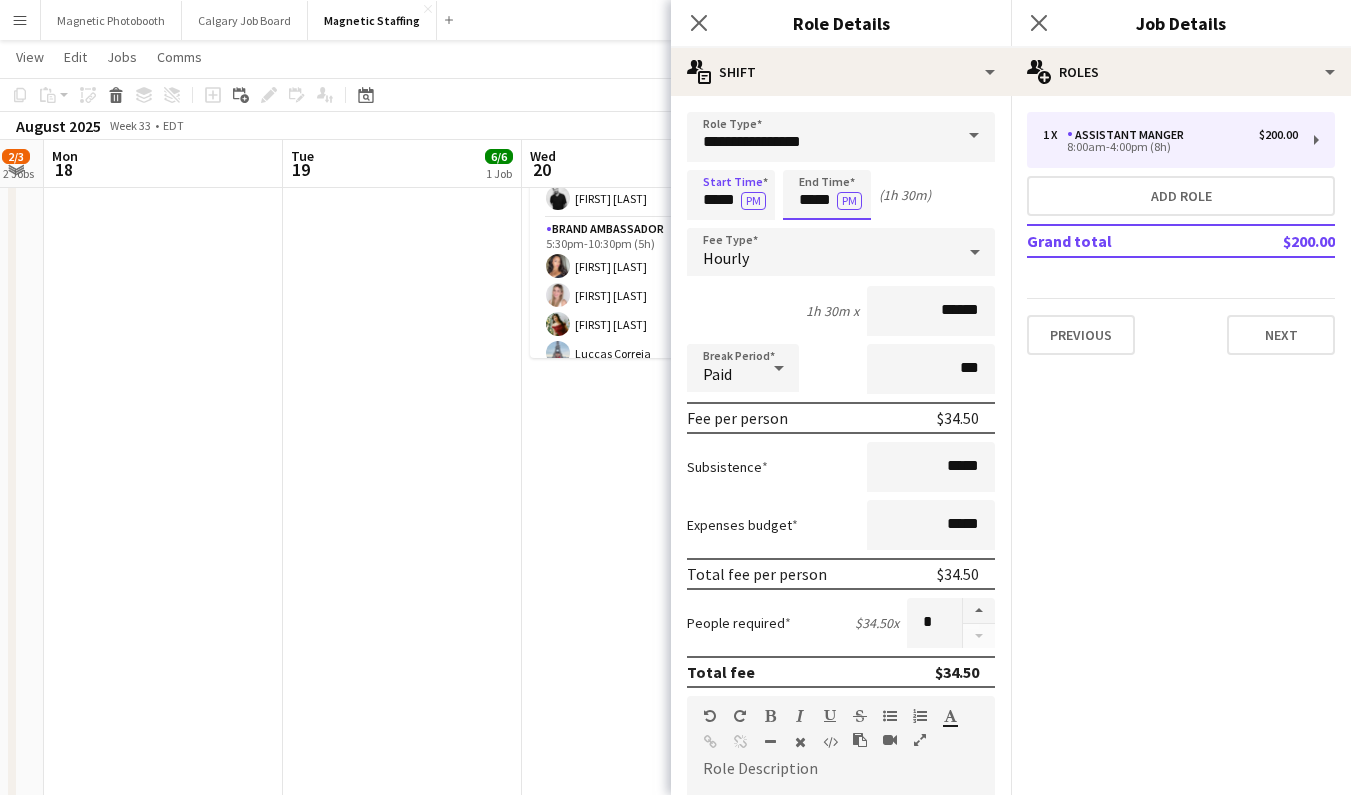 click on "*****" at bounding box center (827, 195) 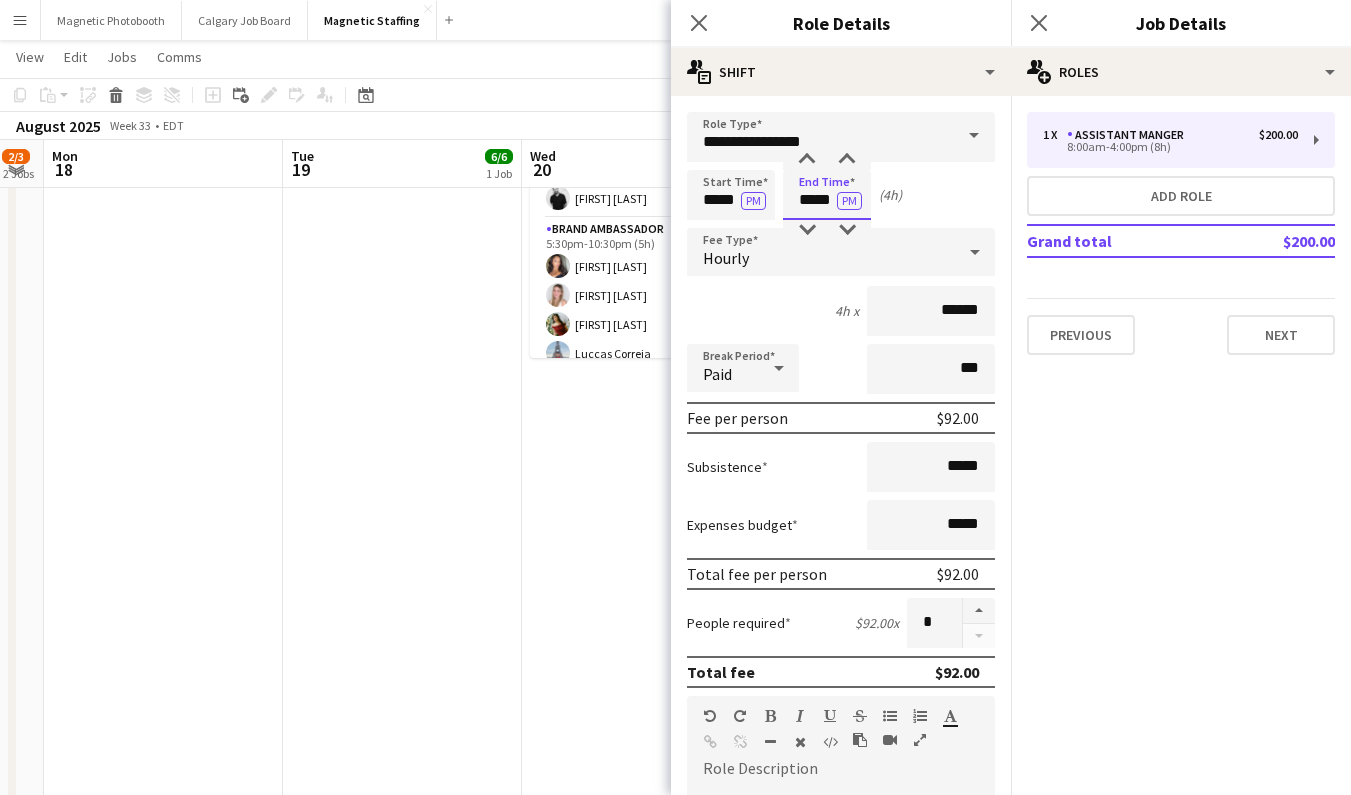 type on "*****" 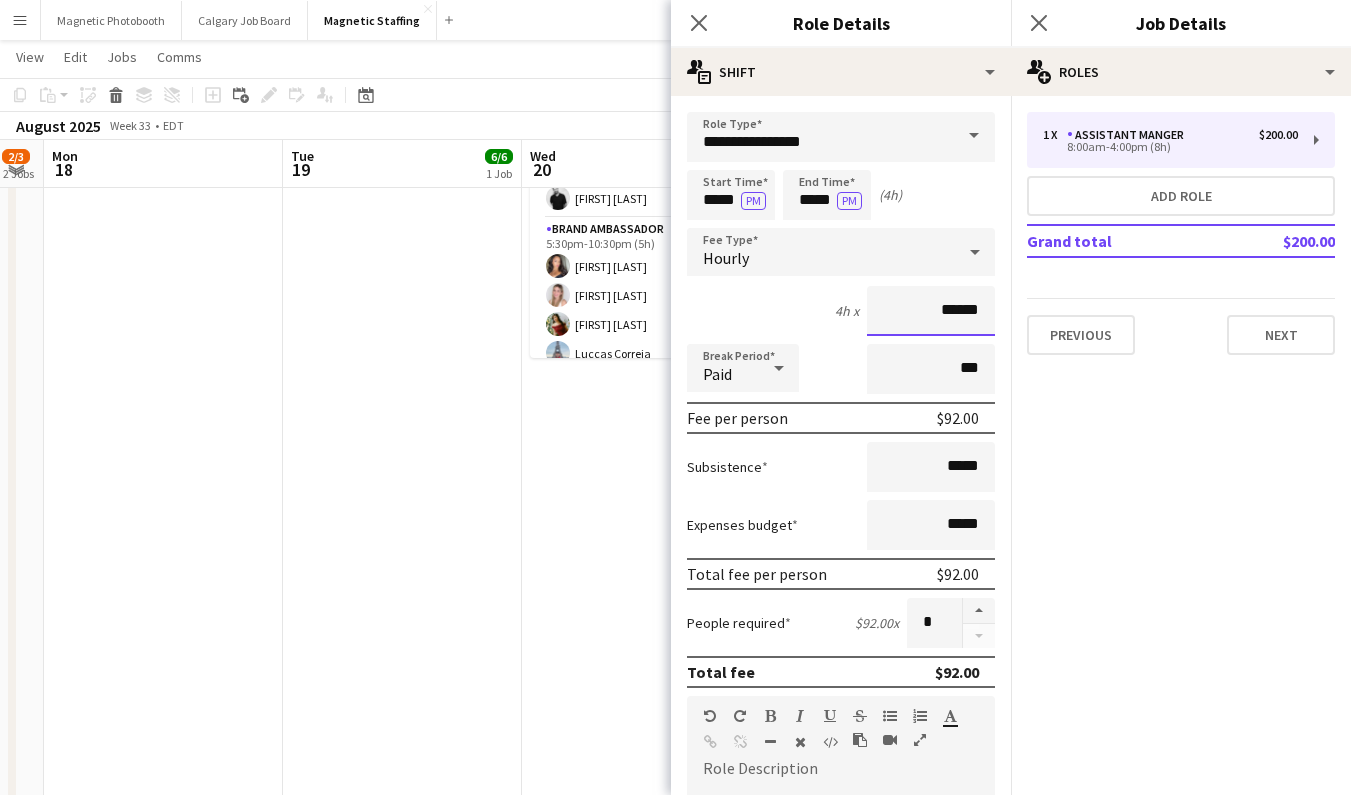 click on "******" at bounding box center (931, 311) 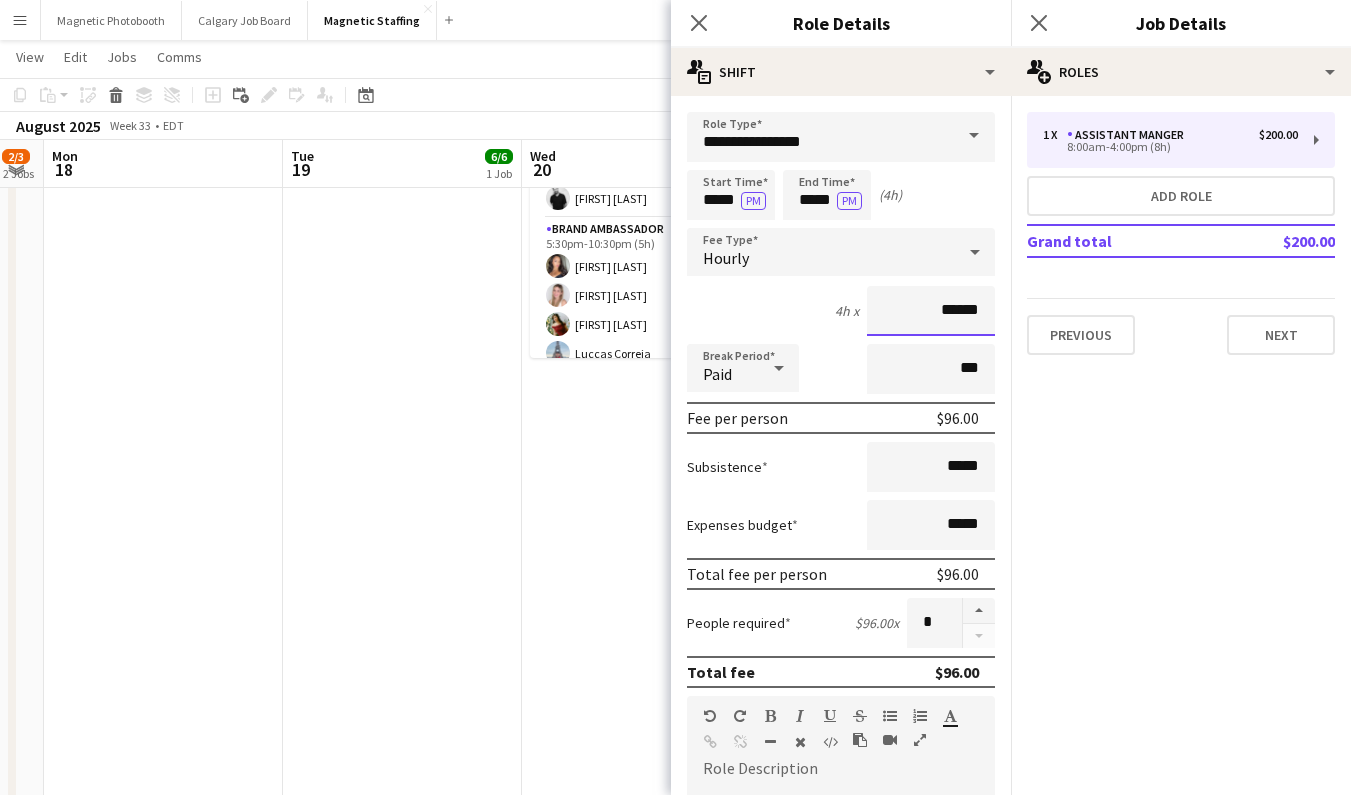 type on "******" 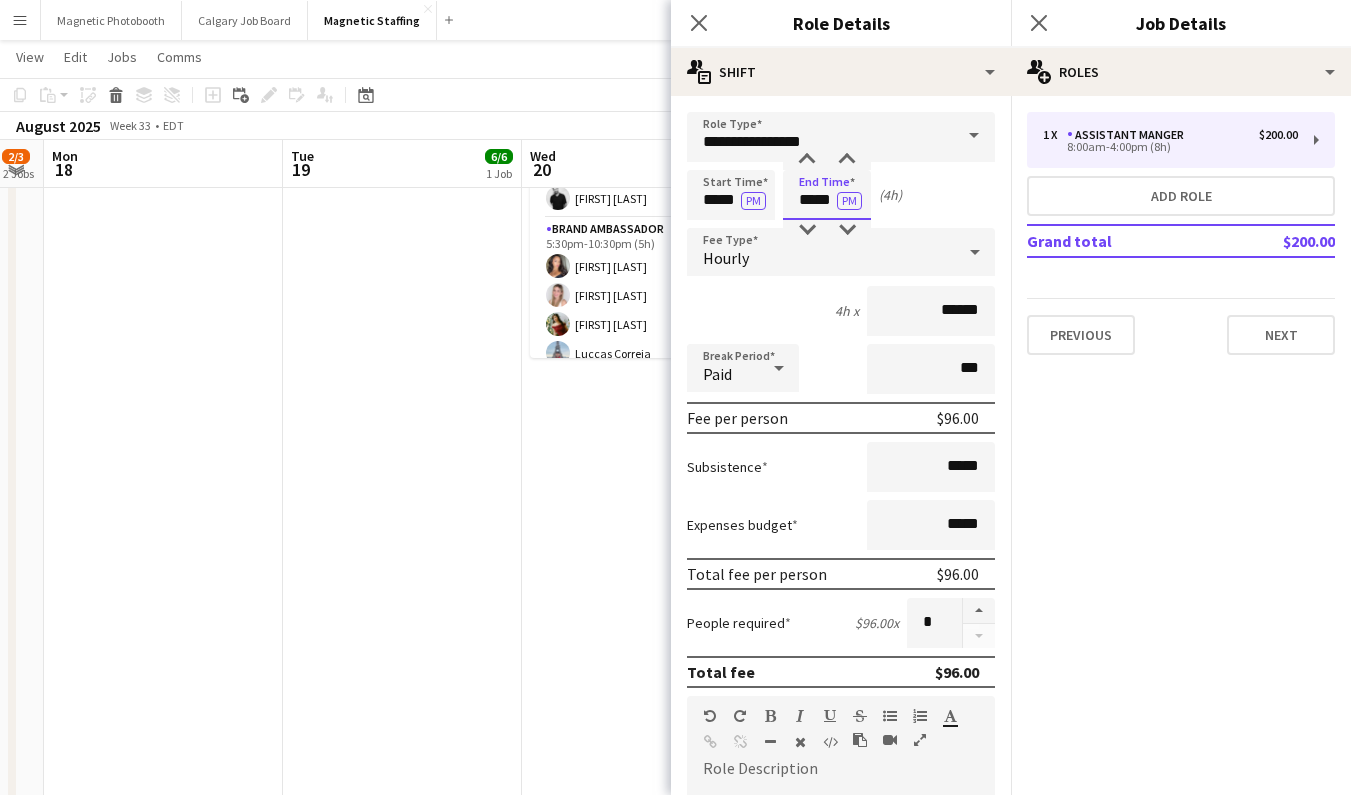click on "*****" at bounding box center (827, 195) 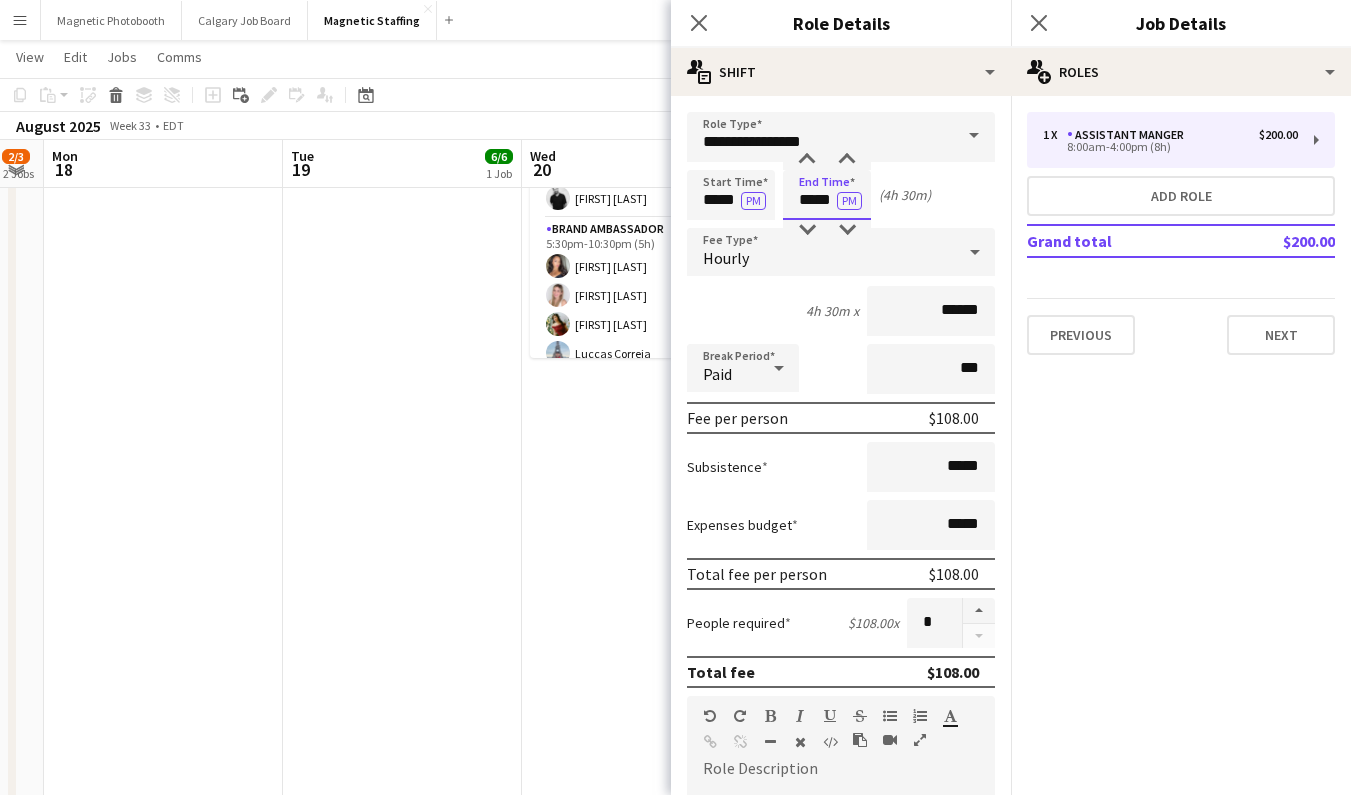 type on "*****" 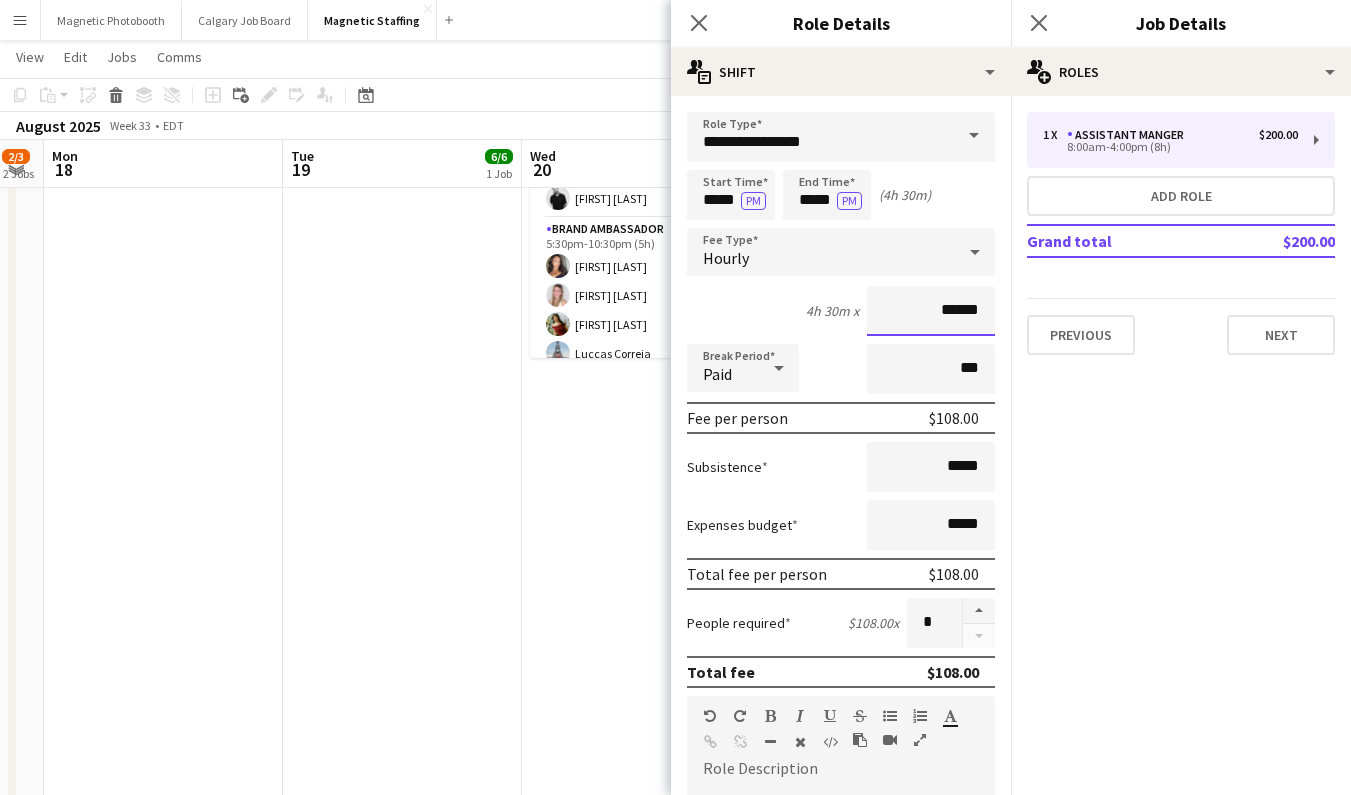 click on "******" at bounding box center [931, 311] 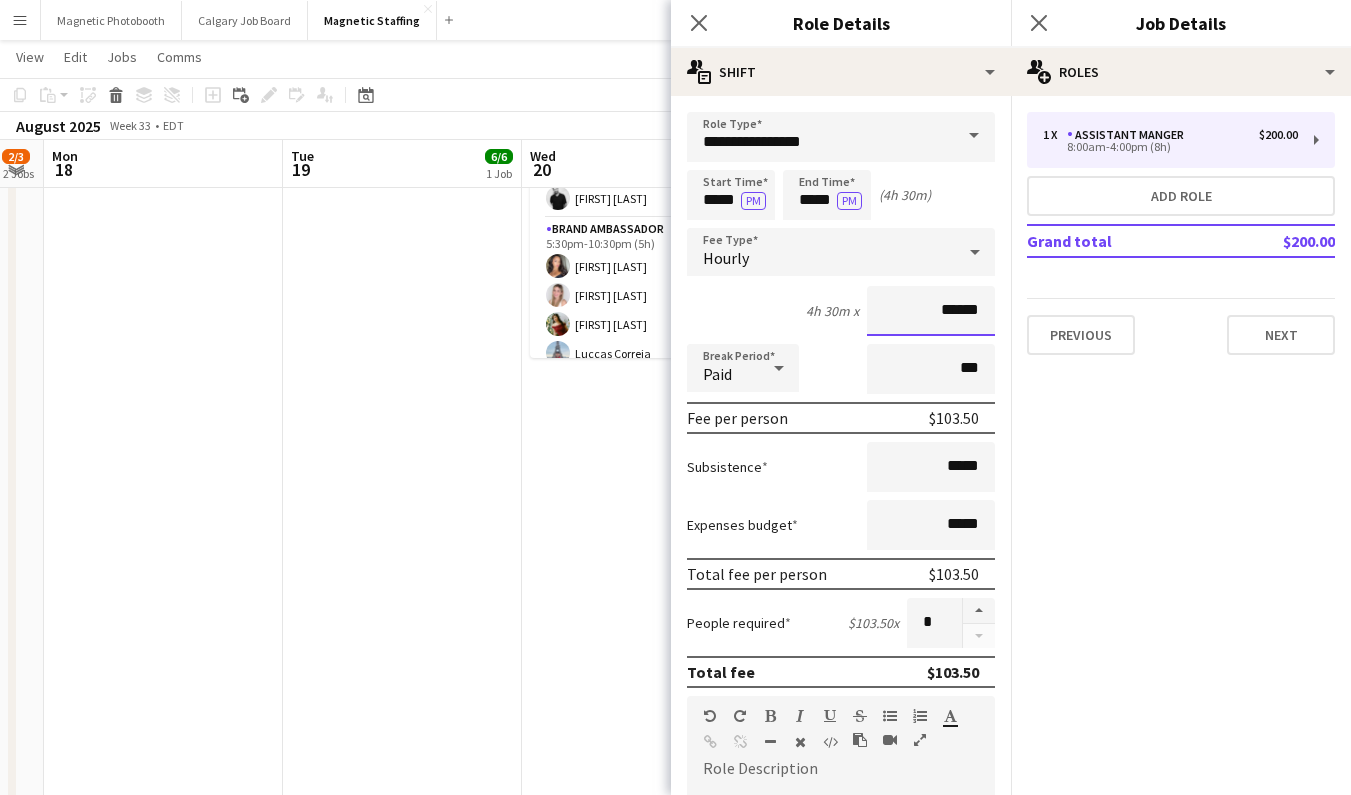 type on "******" 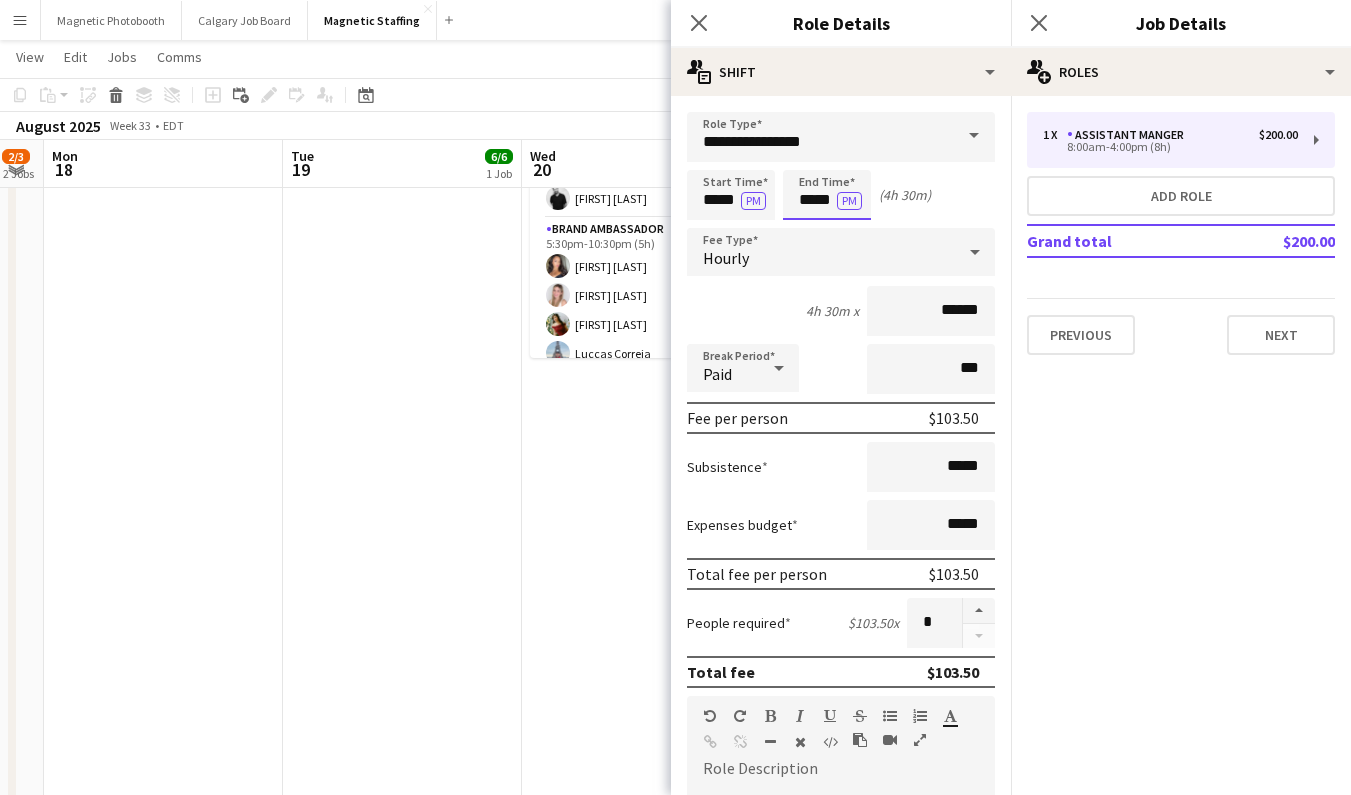 click on "*****" at bounding box center [827, 195] 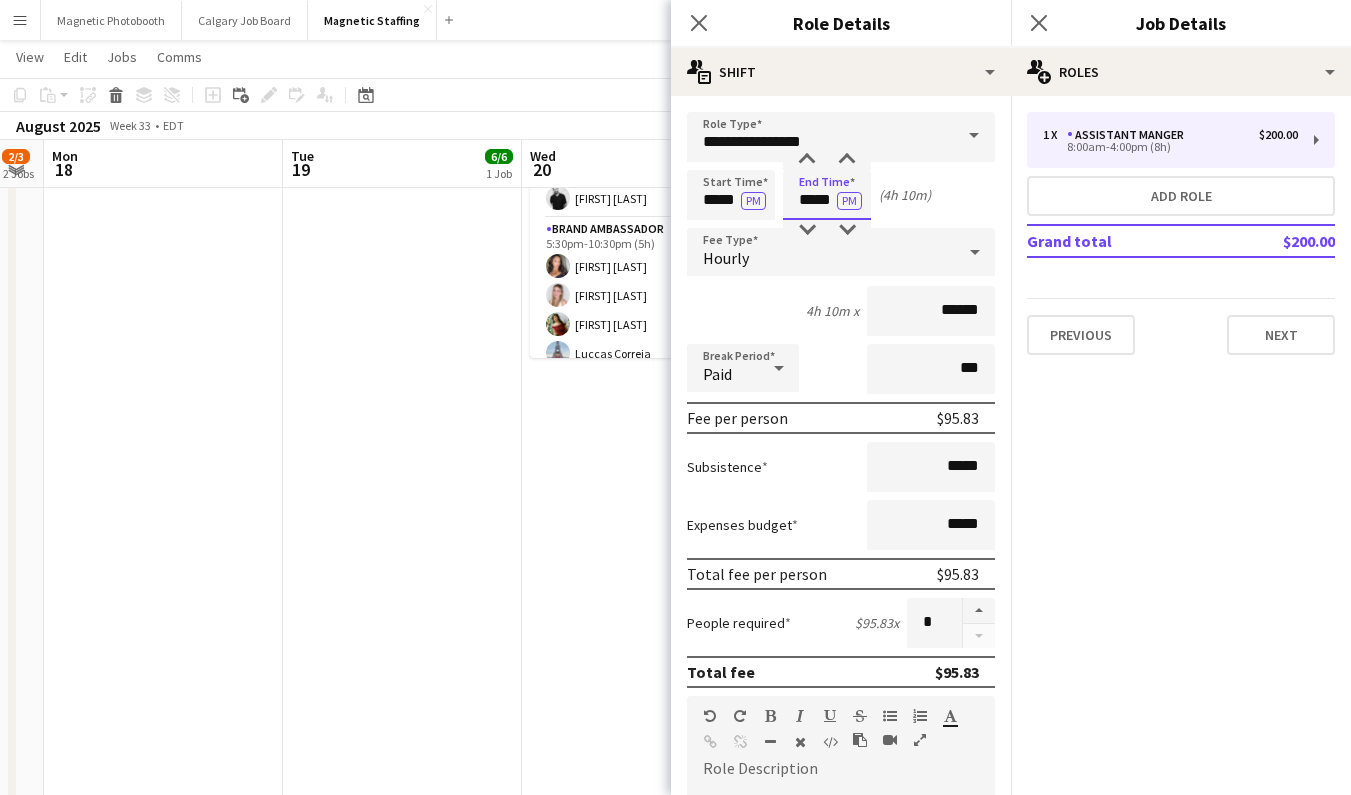 type on "*****" 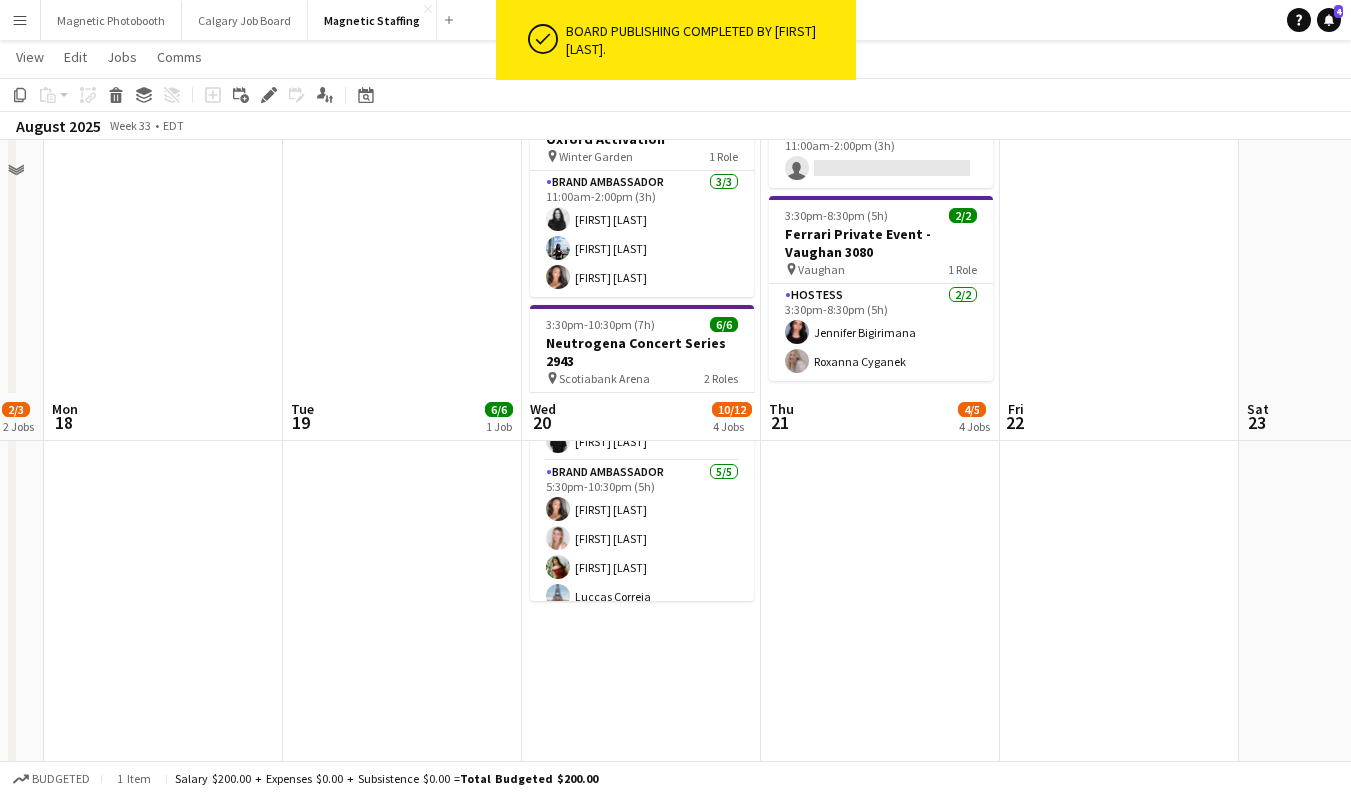 scroll, scrollTop: 0, scrollLeft: 0, axis: both 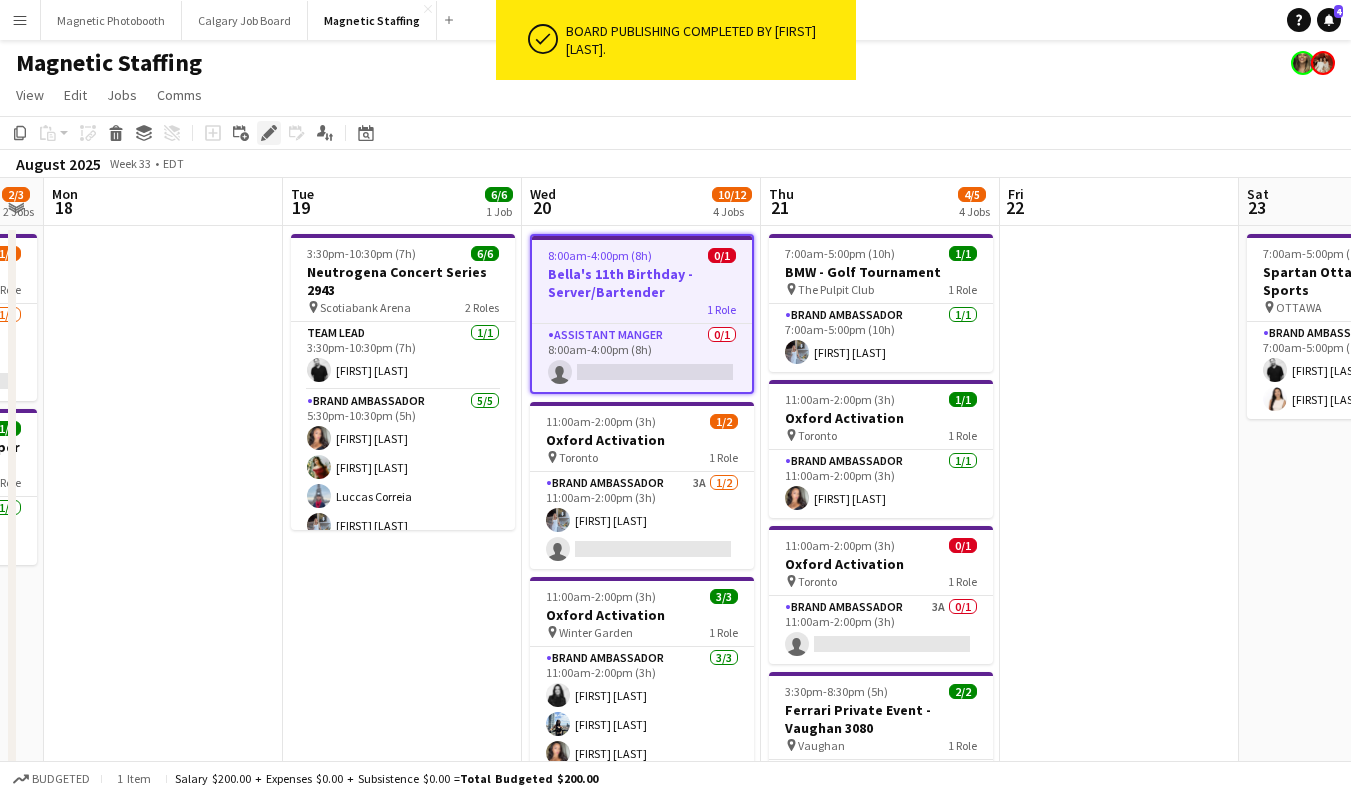click 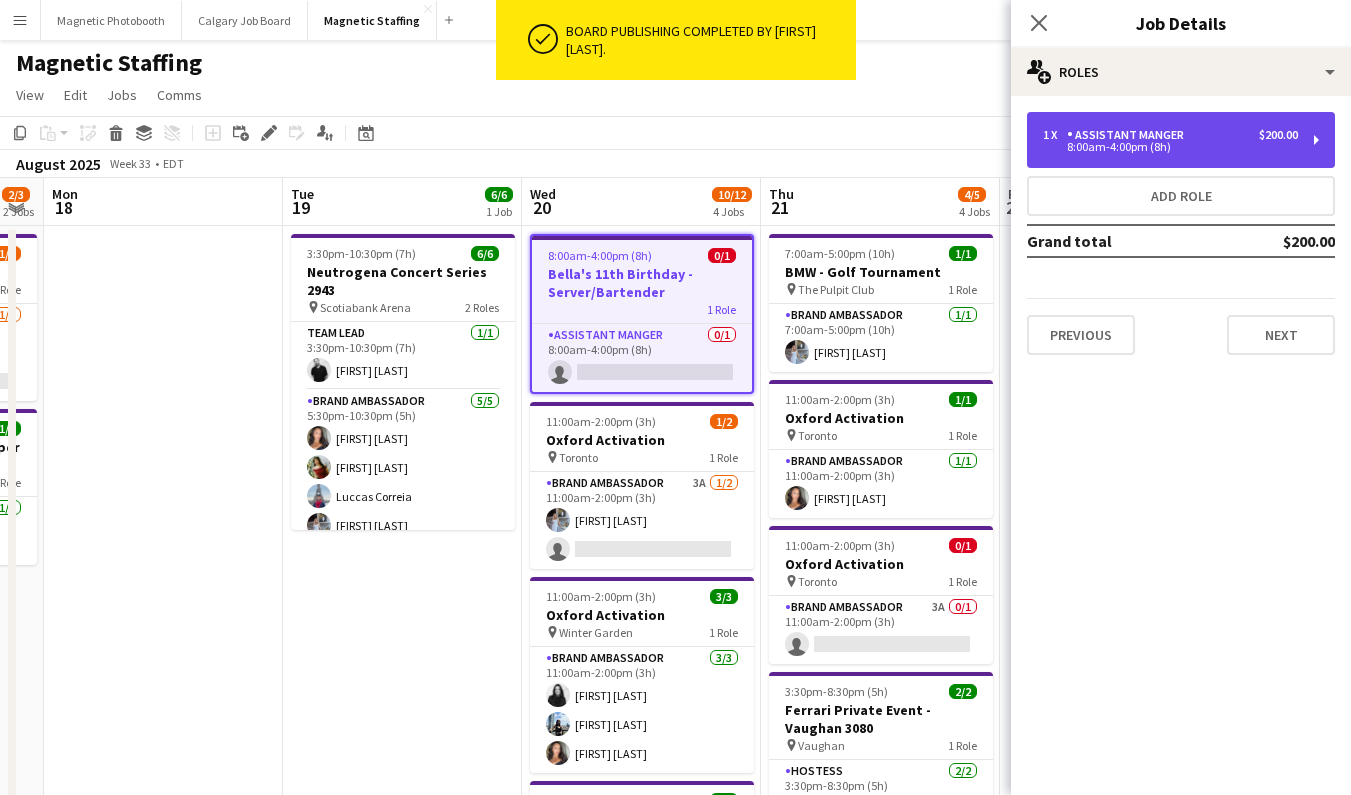 click on "1 x   Assistant Manger    $200.00   8:00am-4:00pm (8h)" at bounding box center (1181, 140) 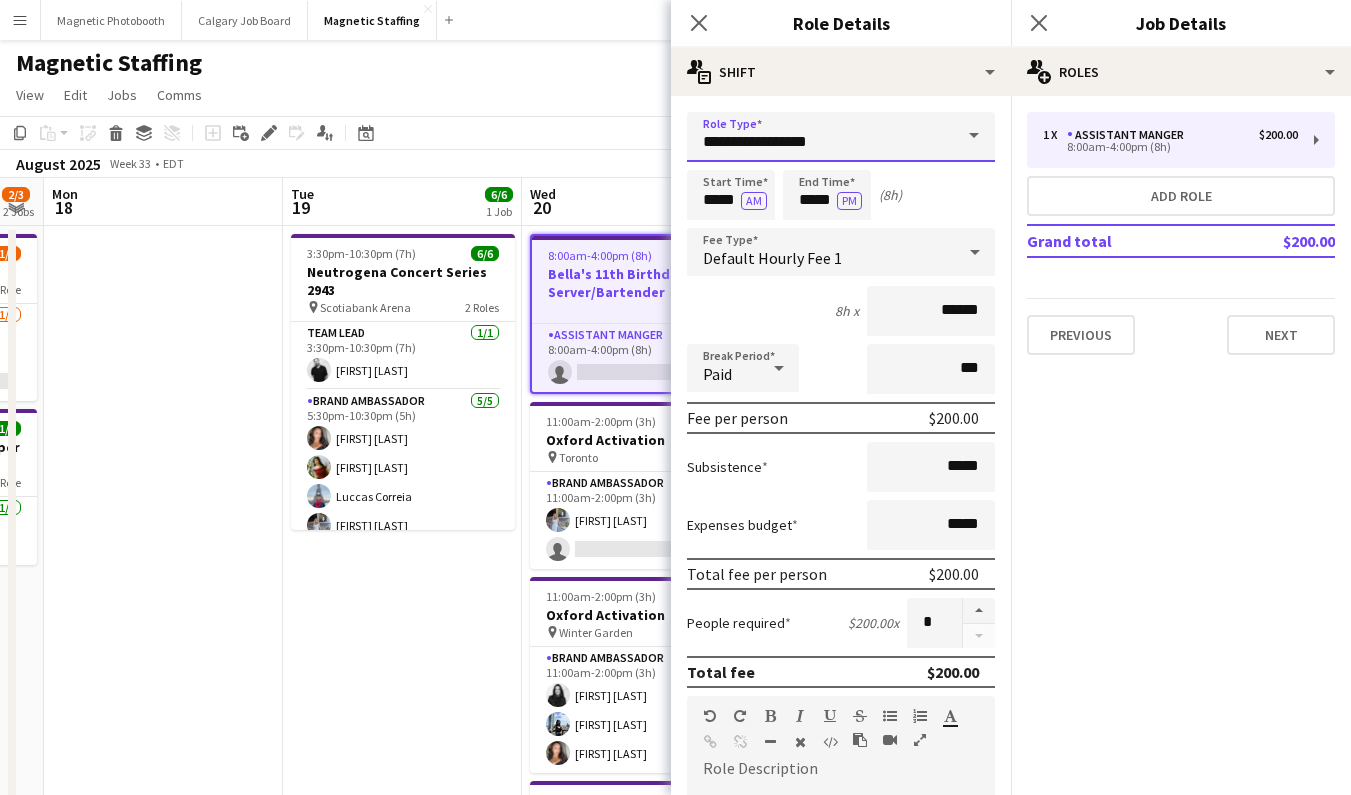 drag, startPoint x: 683, startPoint y: 138, endPoint x: 576, endPoint y: 138, distance: 107 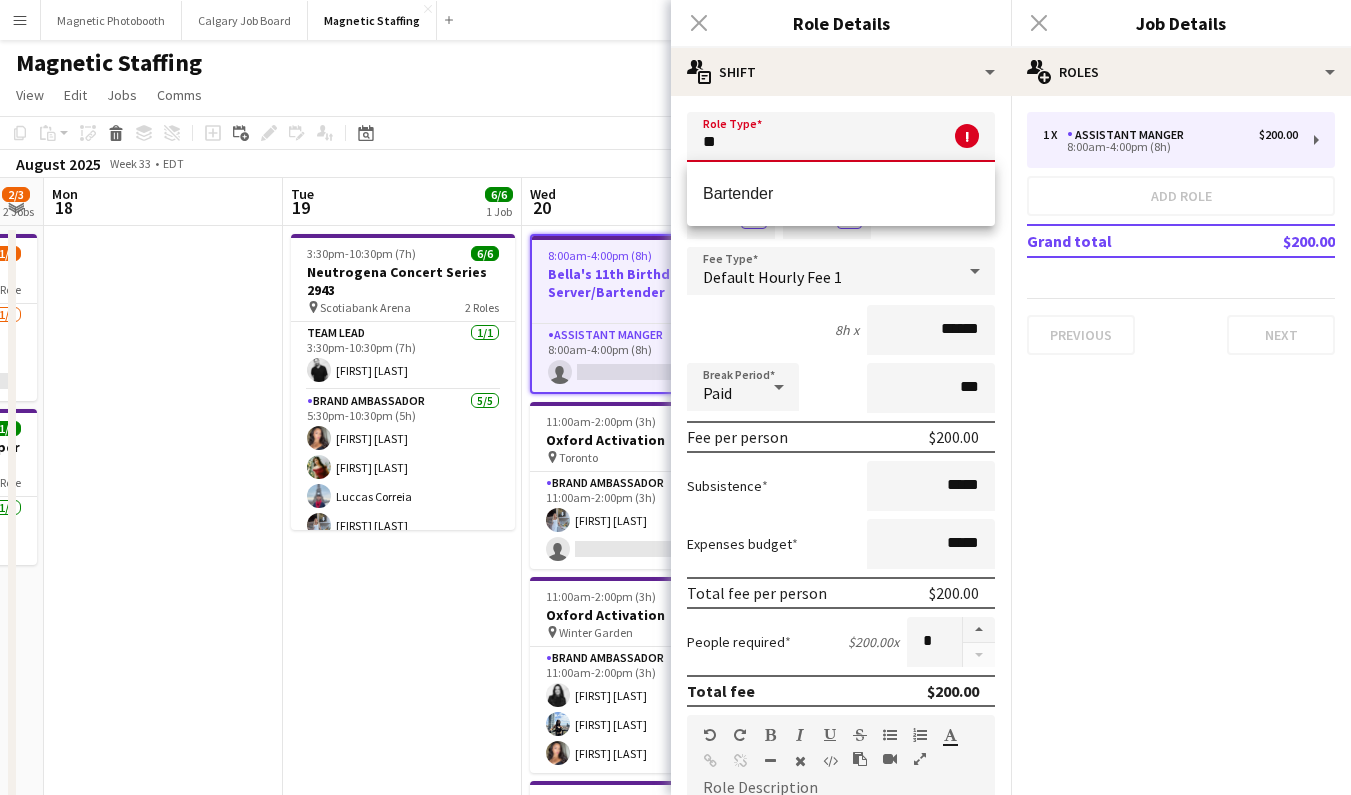 type on "*" 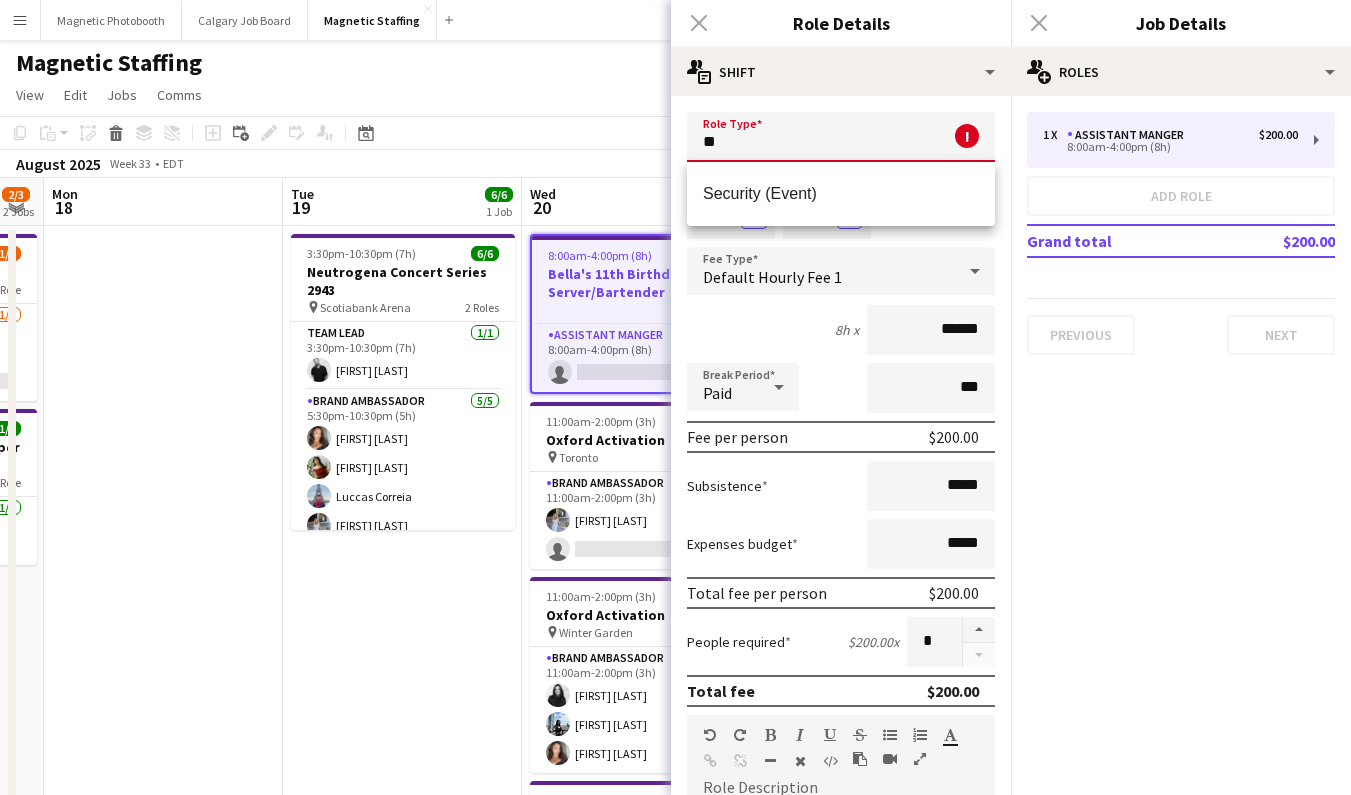 type on "*" 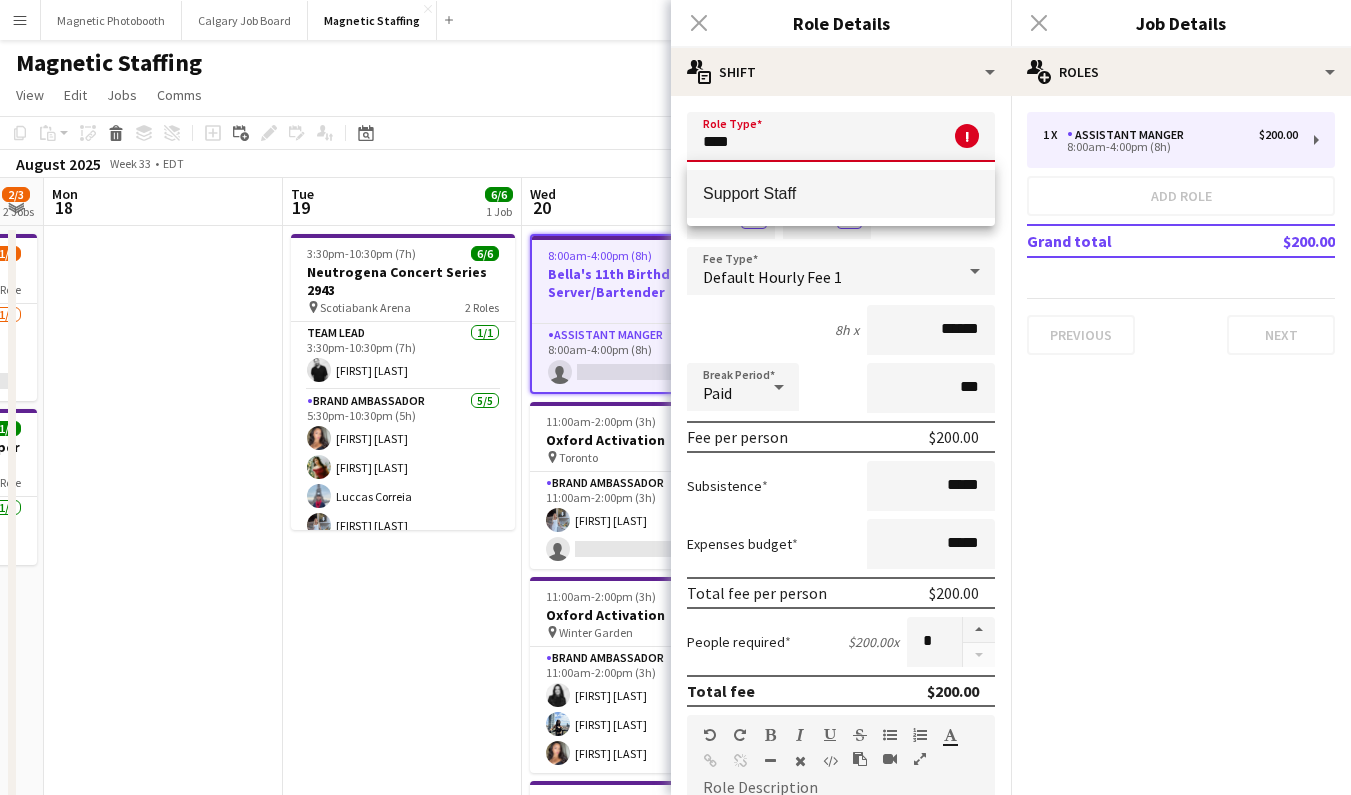 click on "Support Staff" at bounding box center (841, 193) 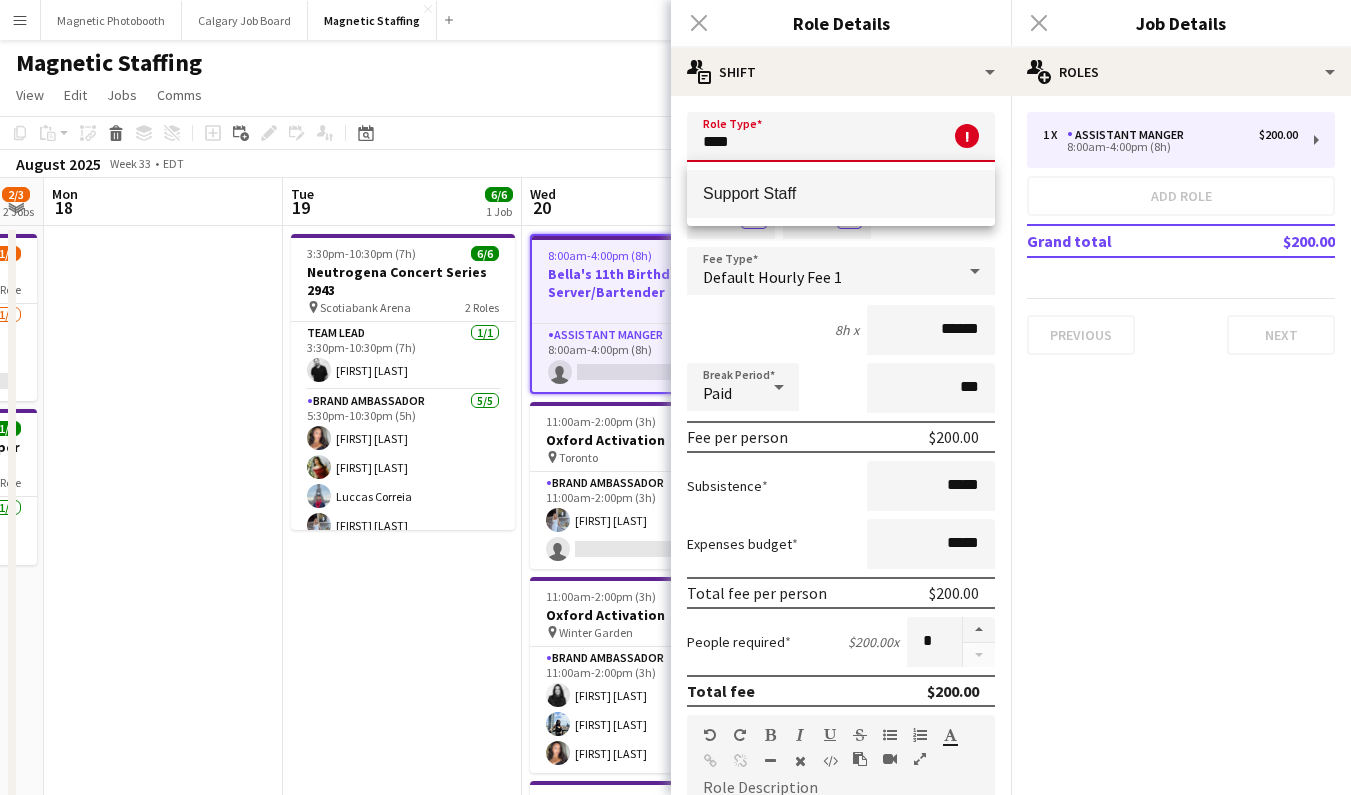 type on "**********" 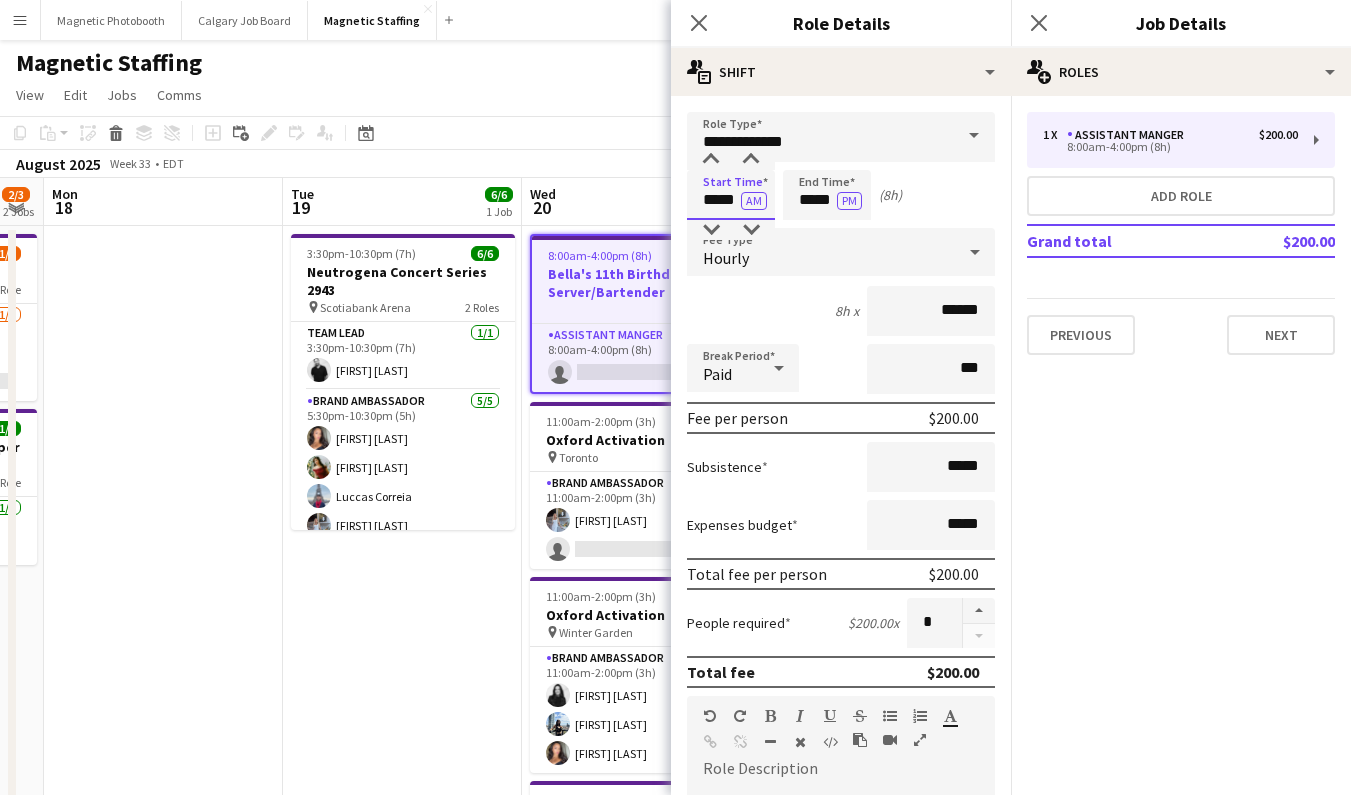 click on "*****" at bounding box center [731, 195] 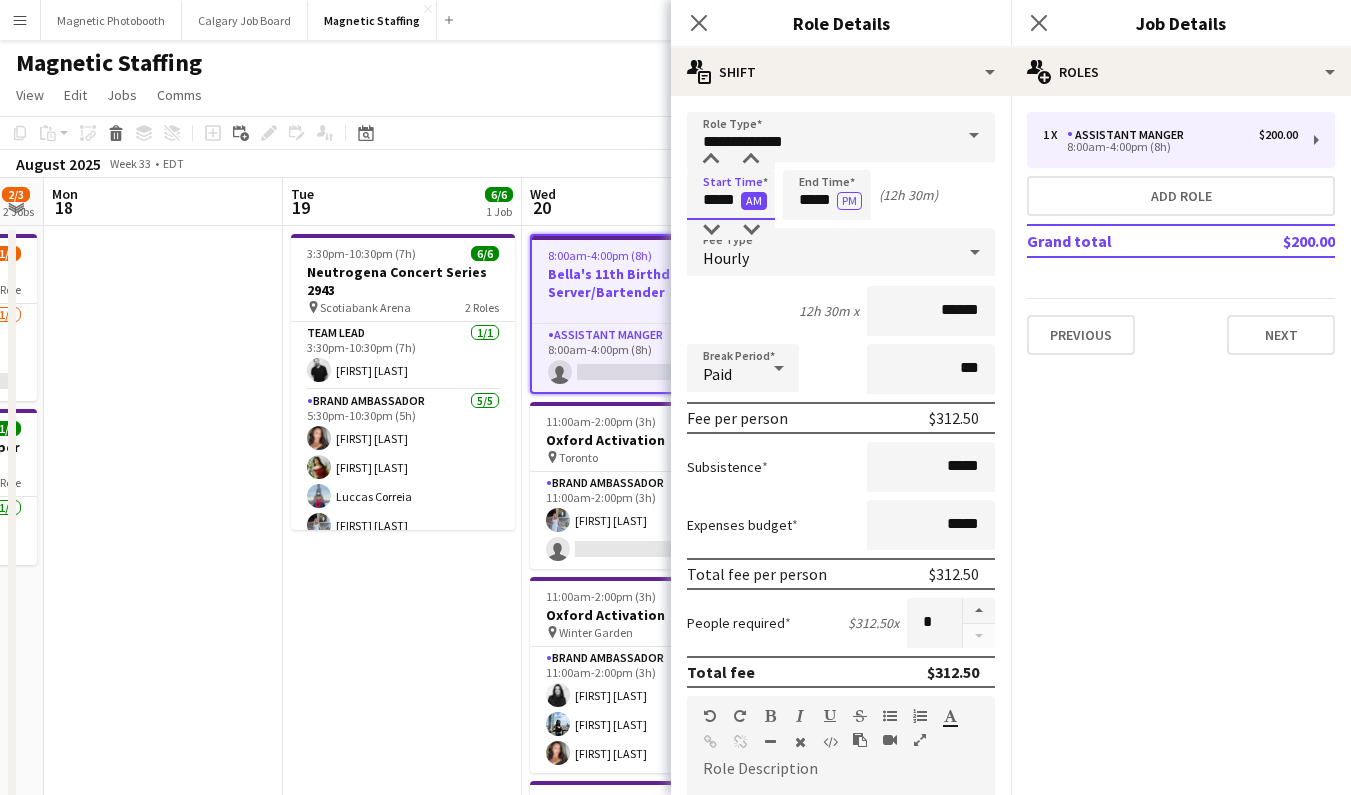 type on "*****" 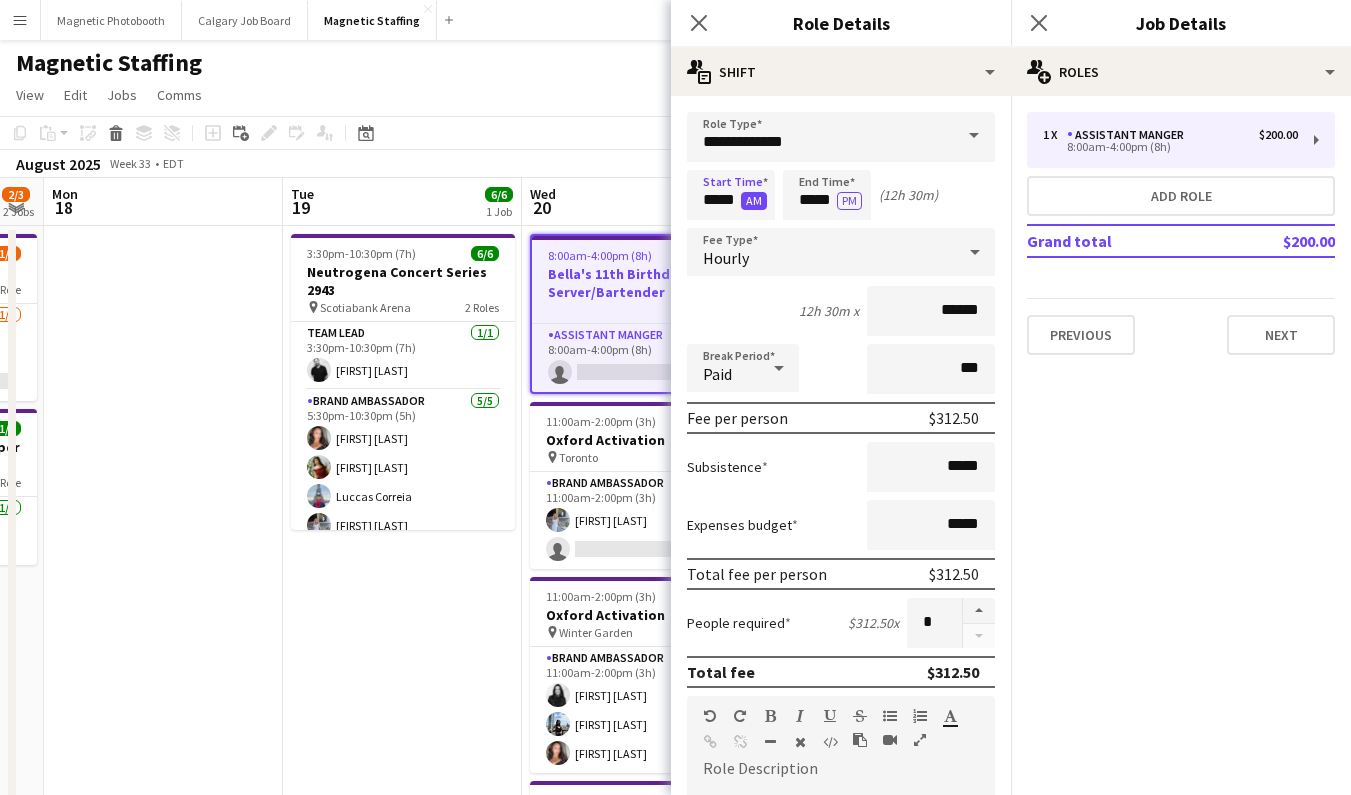 click on "AM" at bounding box center (754, 201) 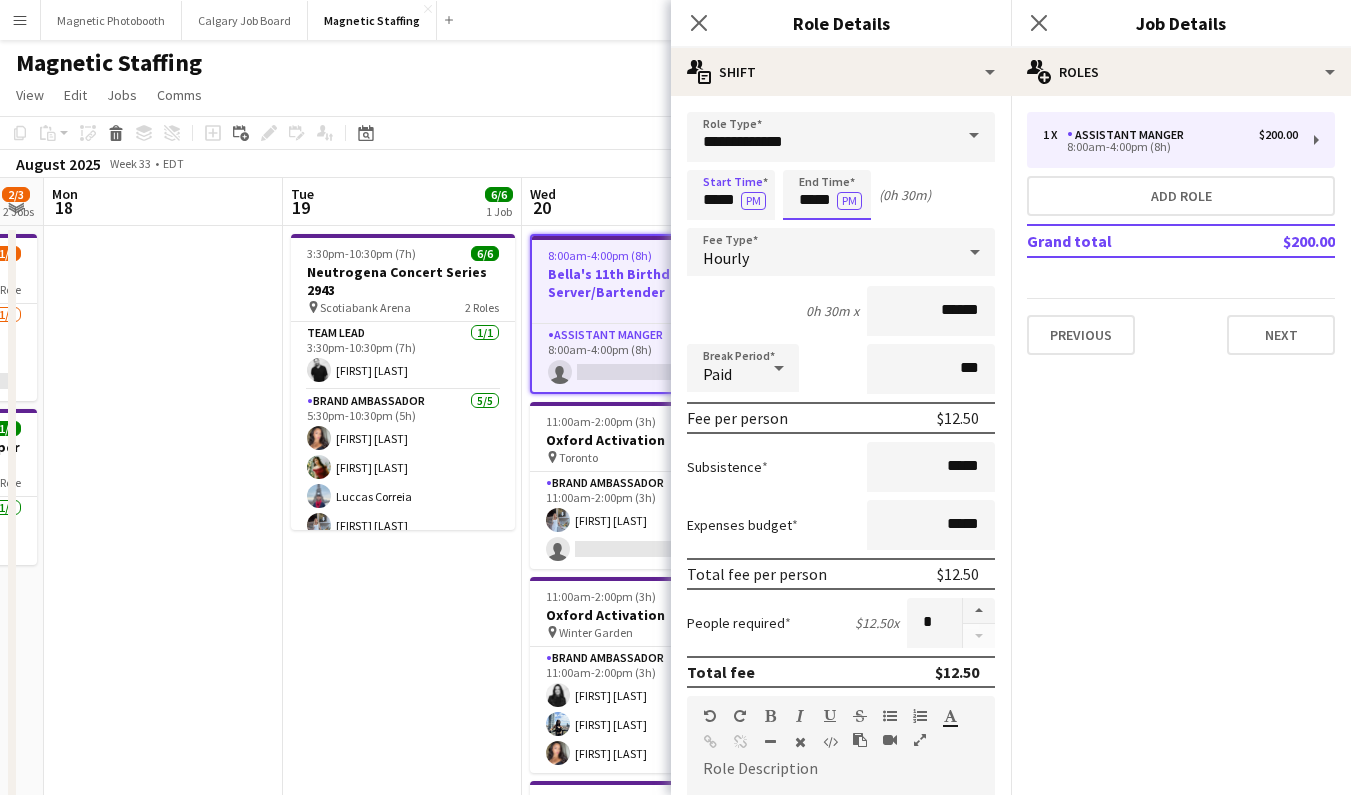 click on "*****" at bounding box center [827, 195] 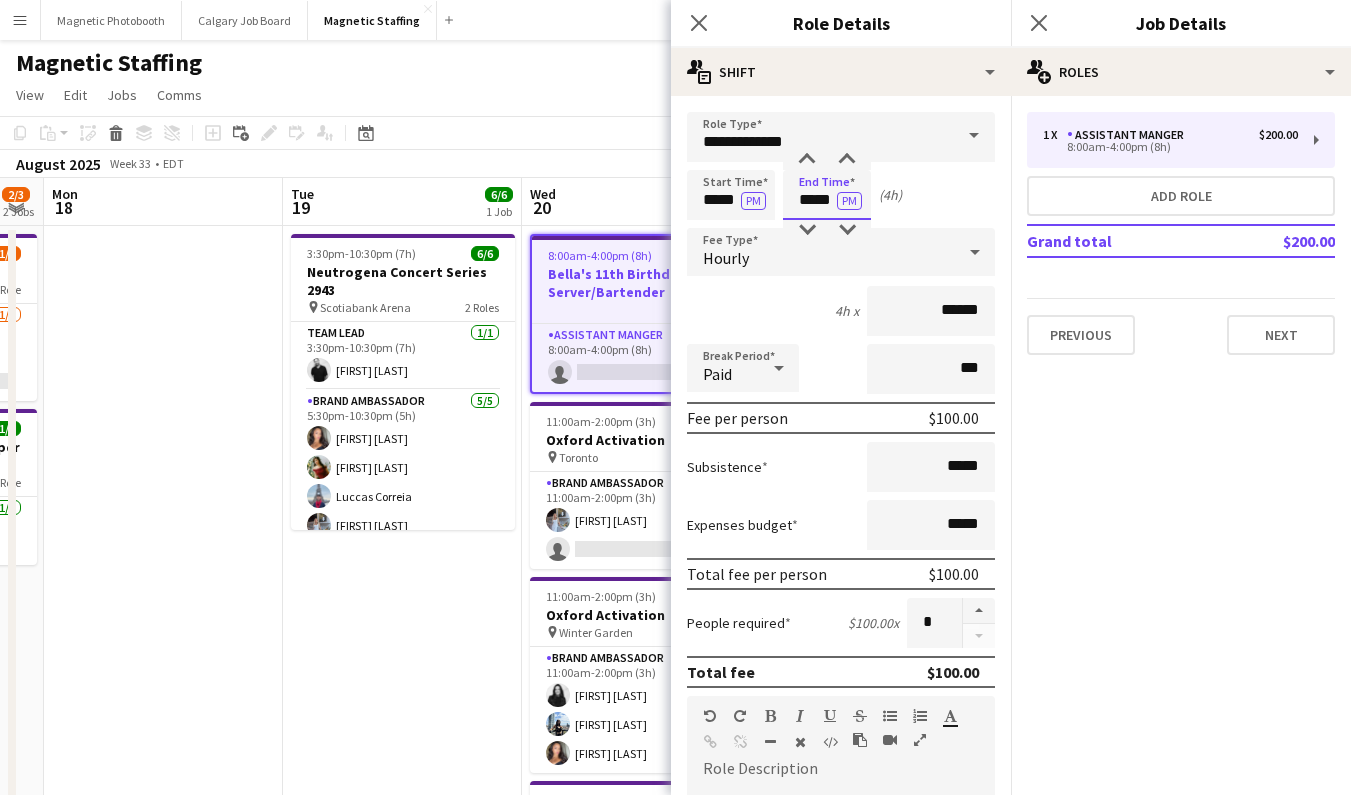 type on "*****" 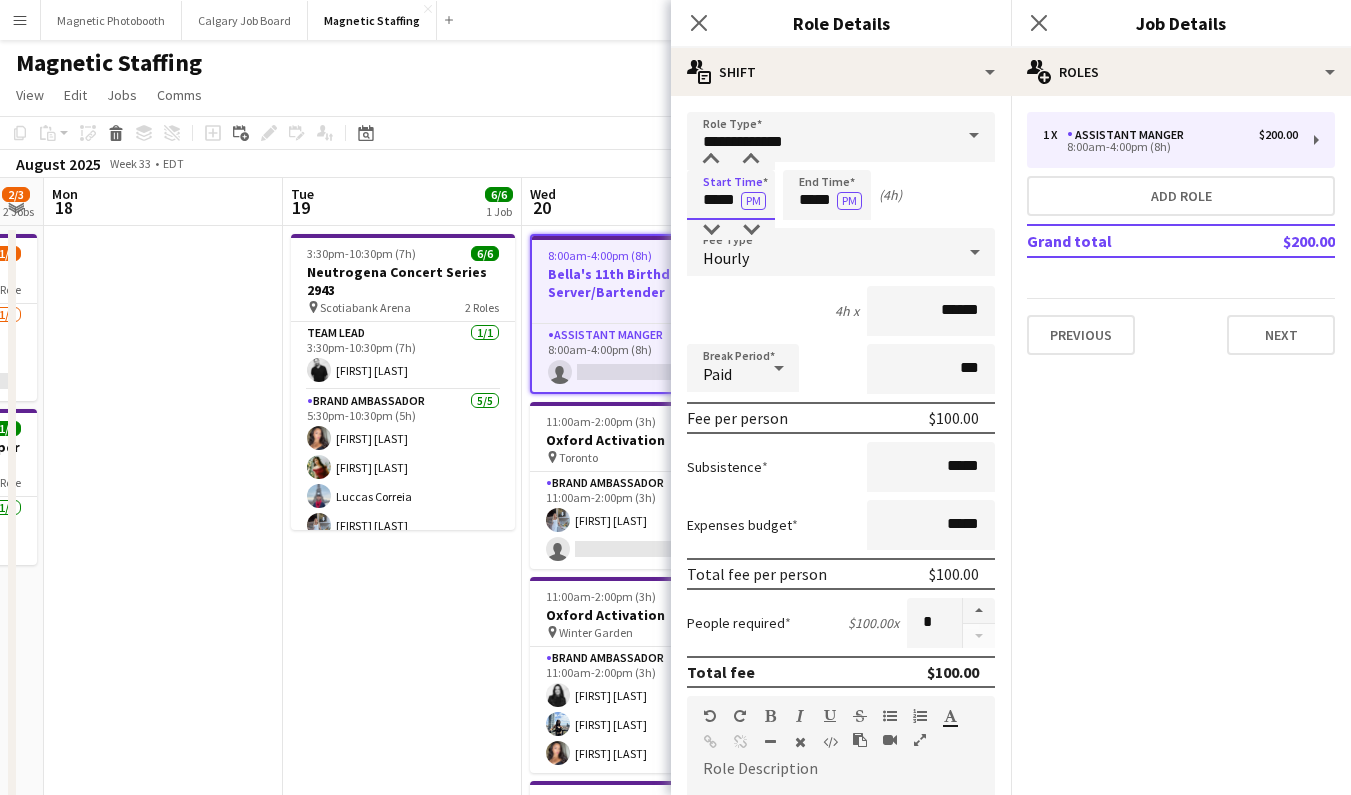 click on "*****" at bounding box center [731, 195] 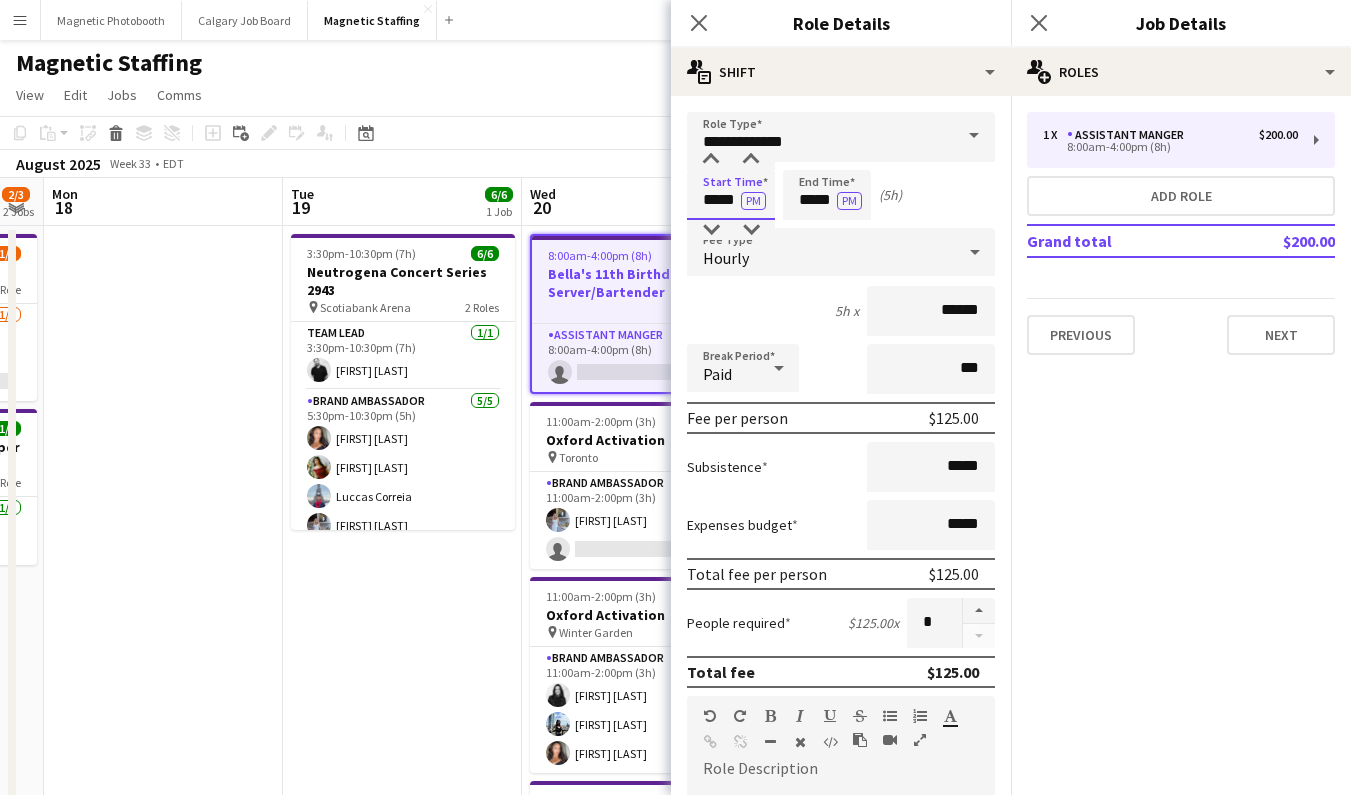 type on "*****" 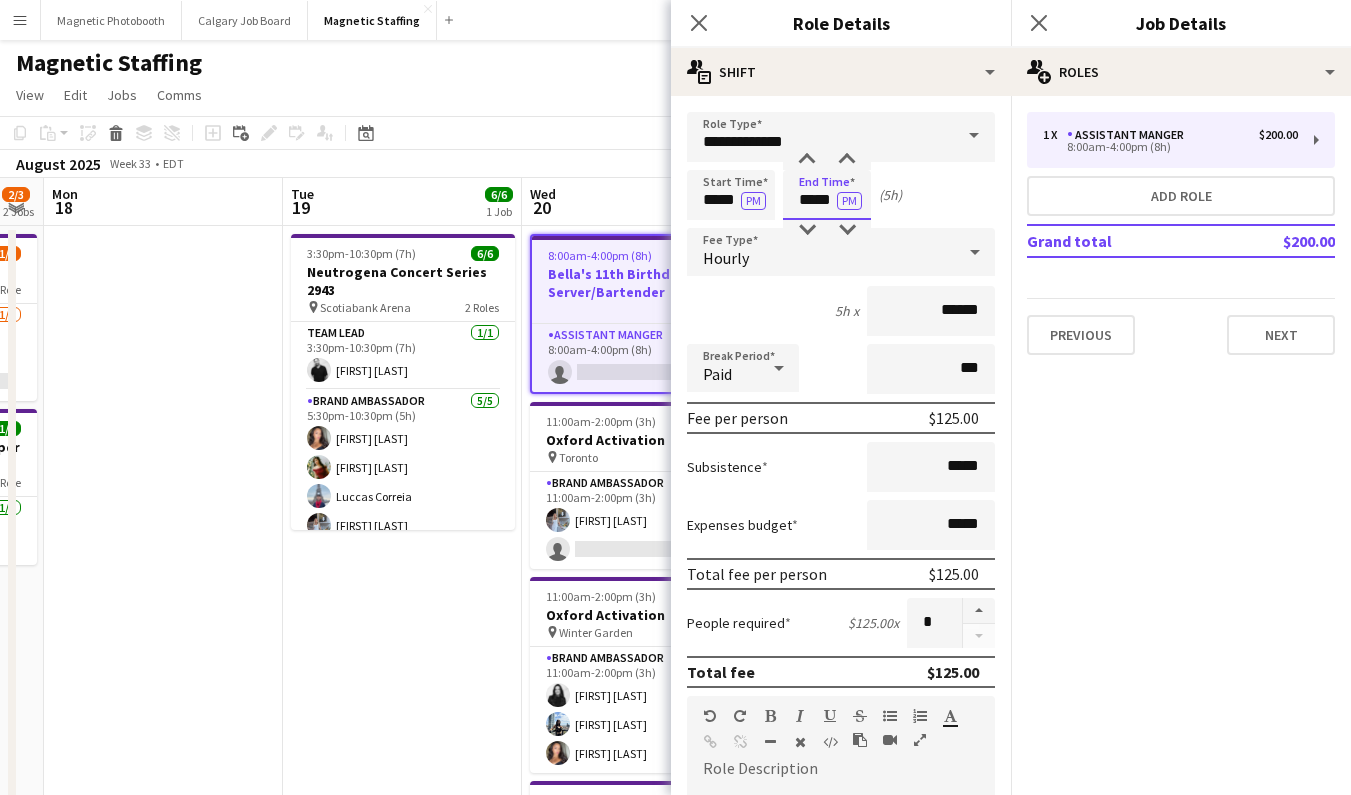 click on "*****" at bounding box center [827, 195] 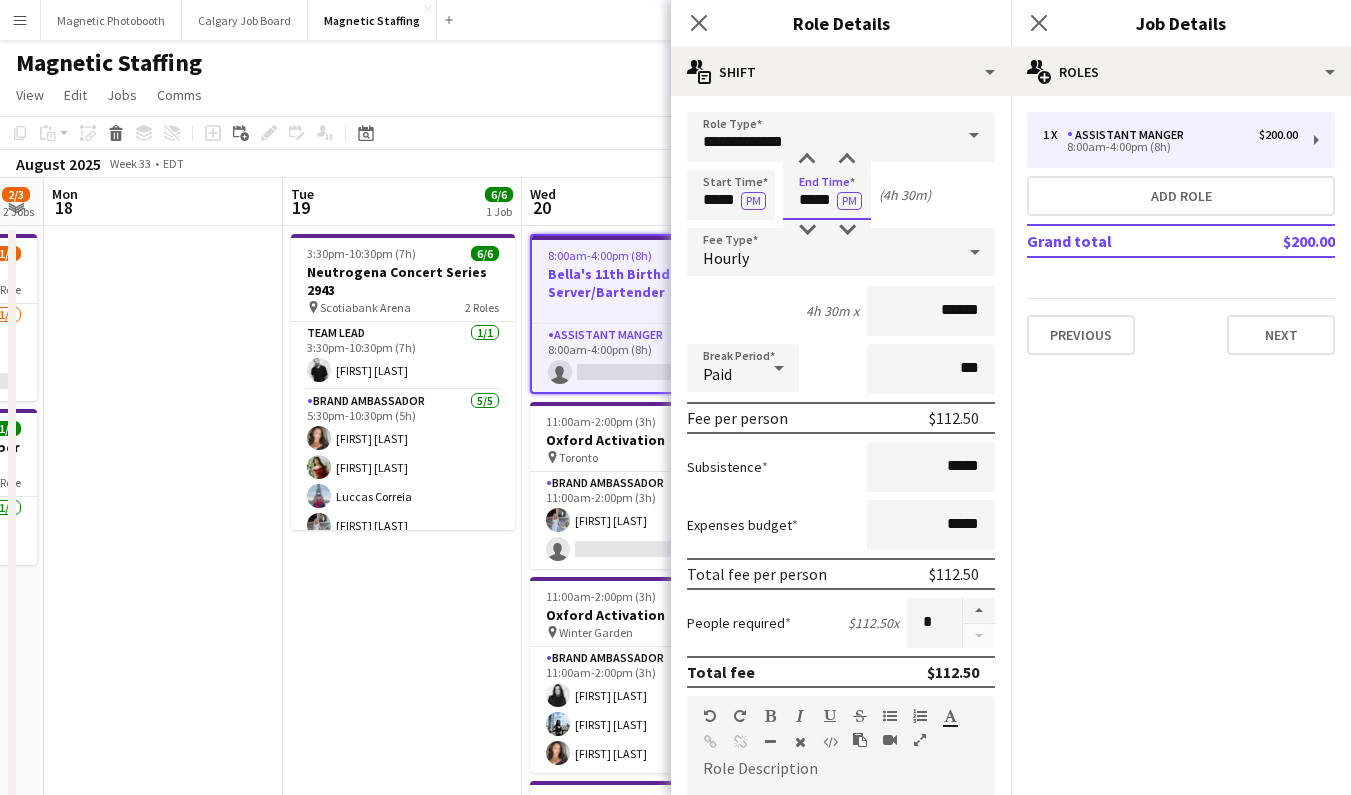 type on "*****" 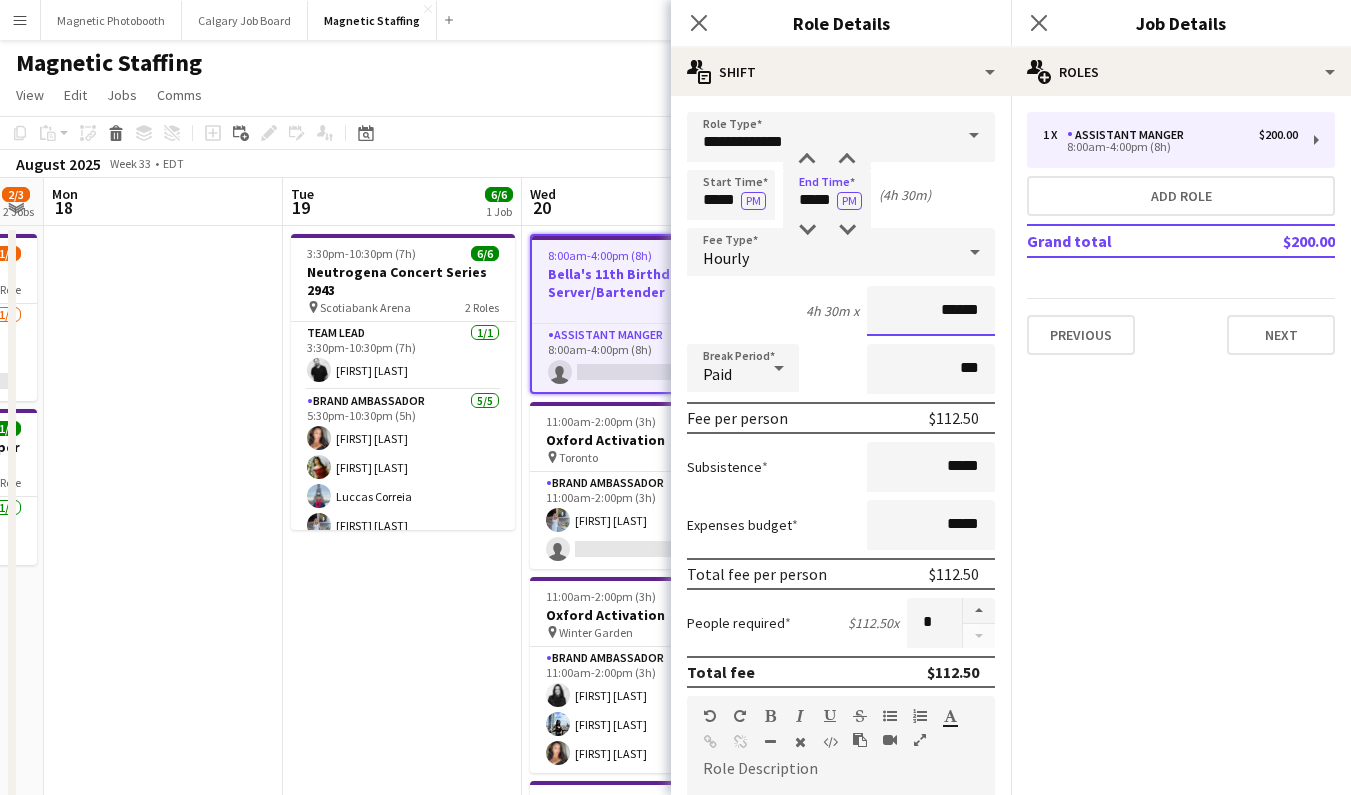 click on "******" at bounding box center [931, 311] 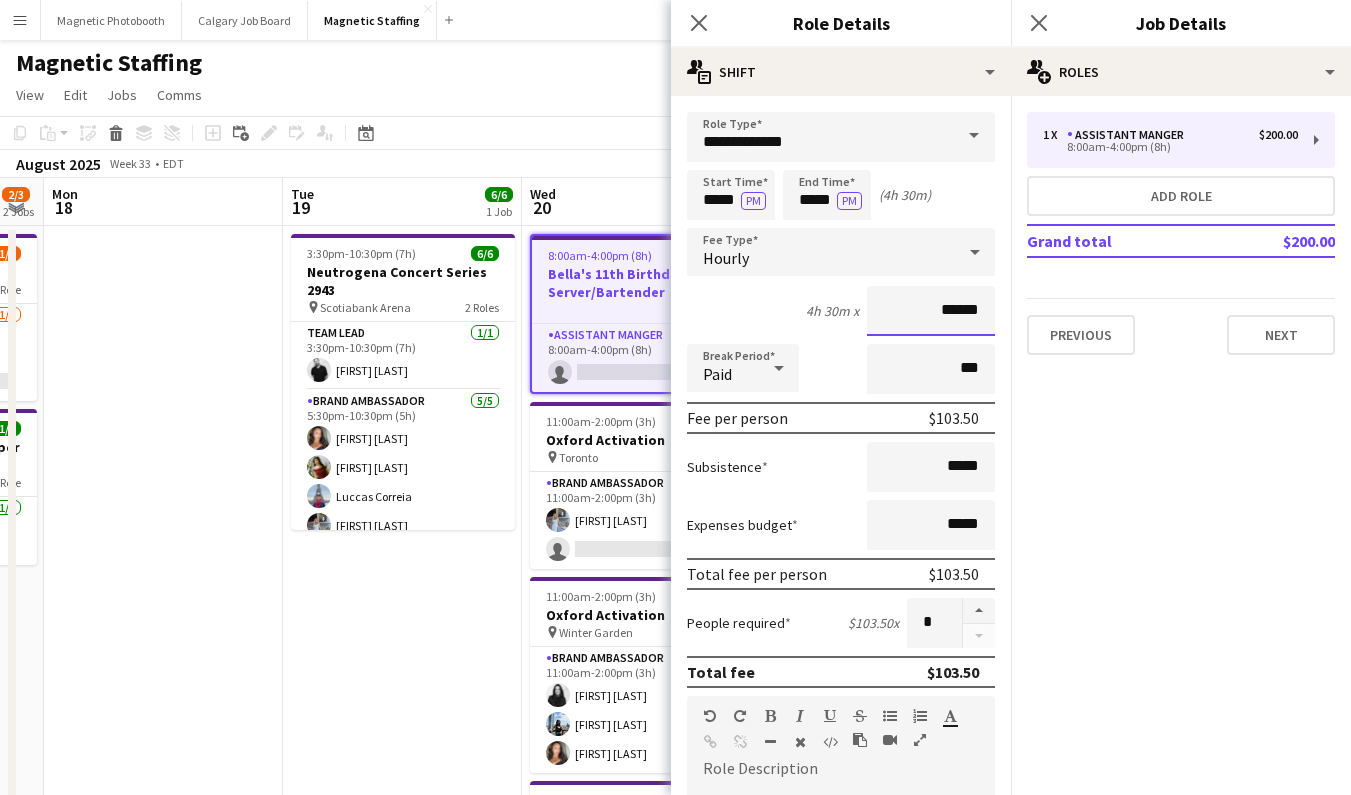 type on "******" 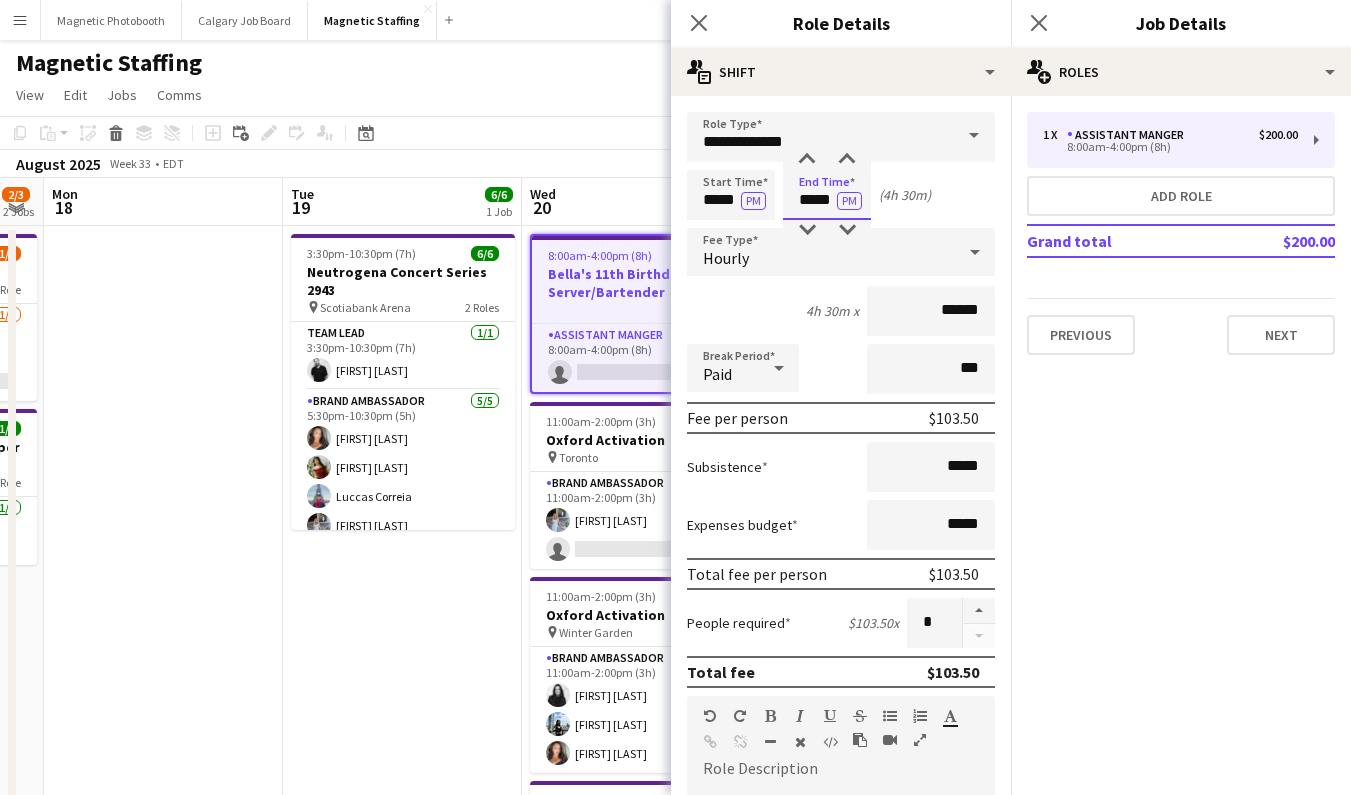 click on "*****" at bounding box center (827, 195) 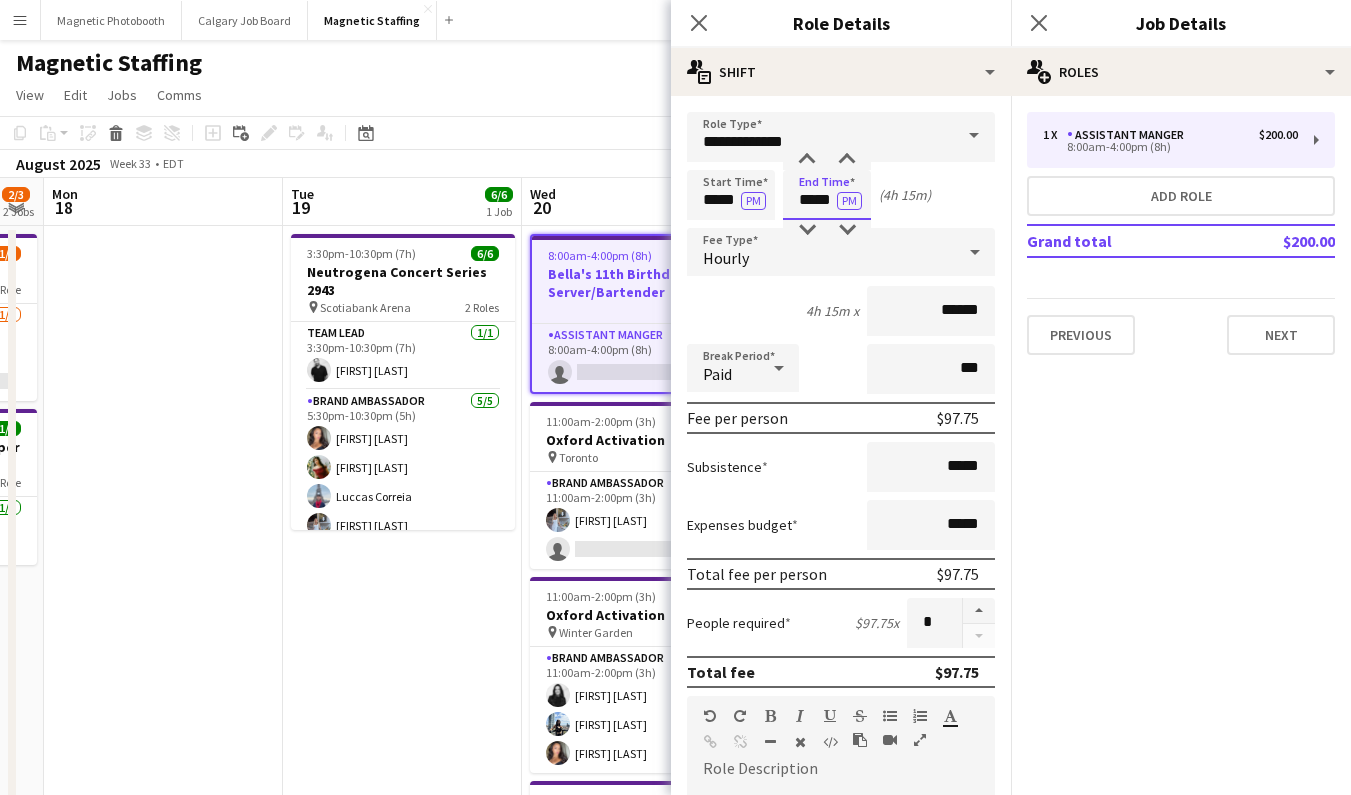 type on "*****" 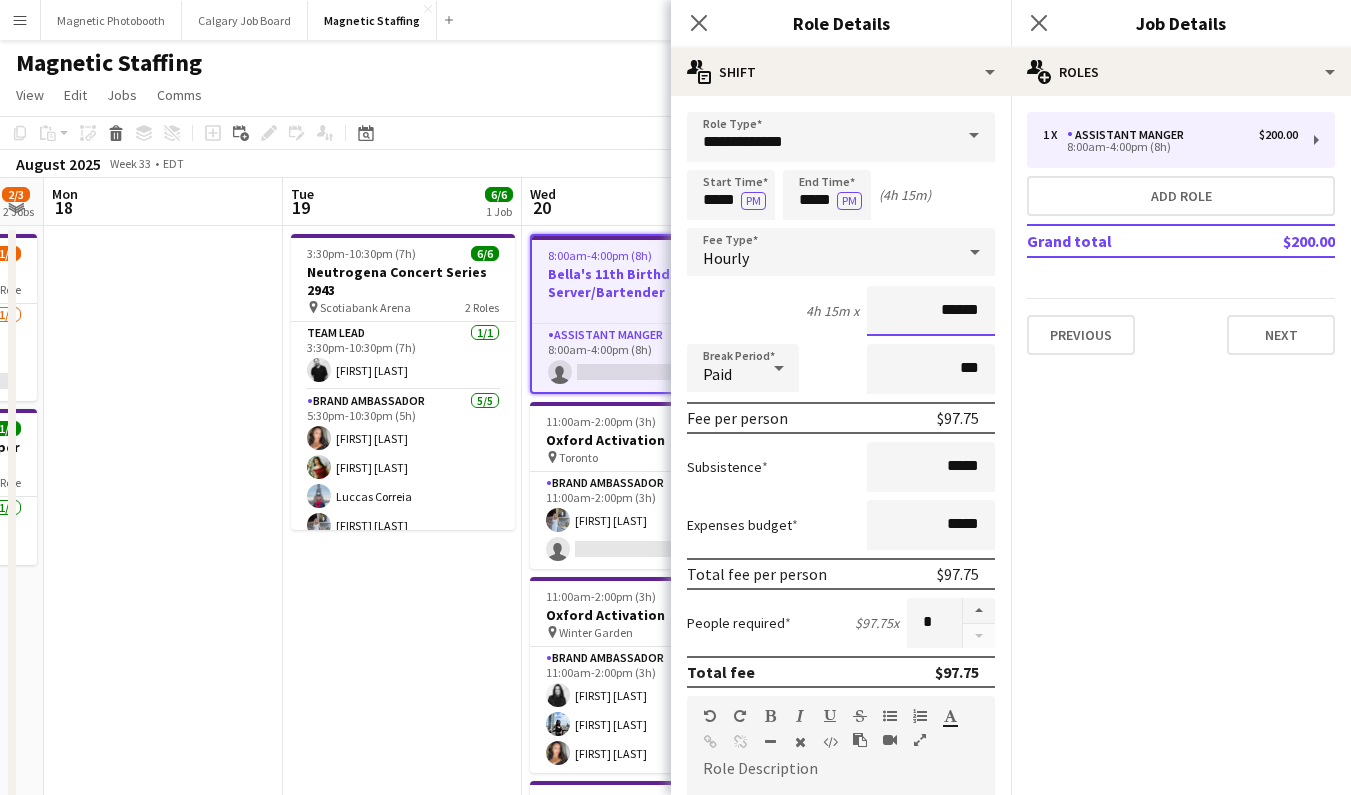 click on "******" at bounding box center (931, 311) 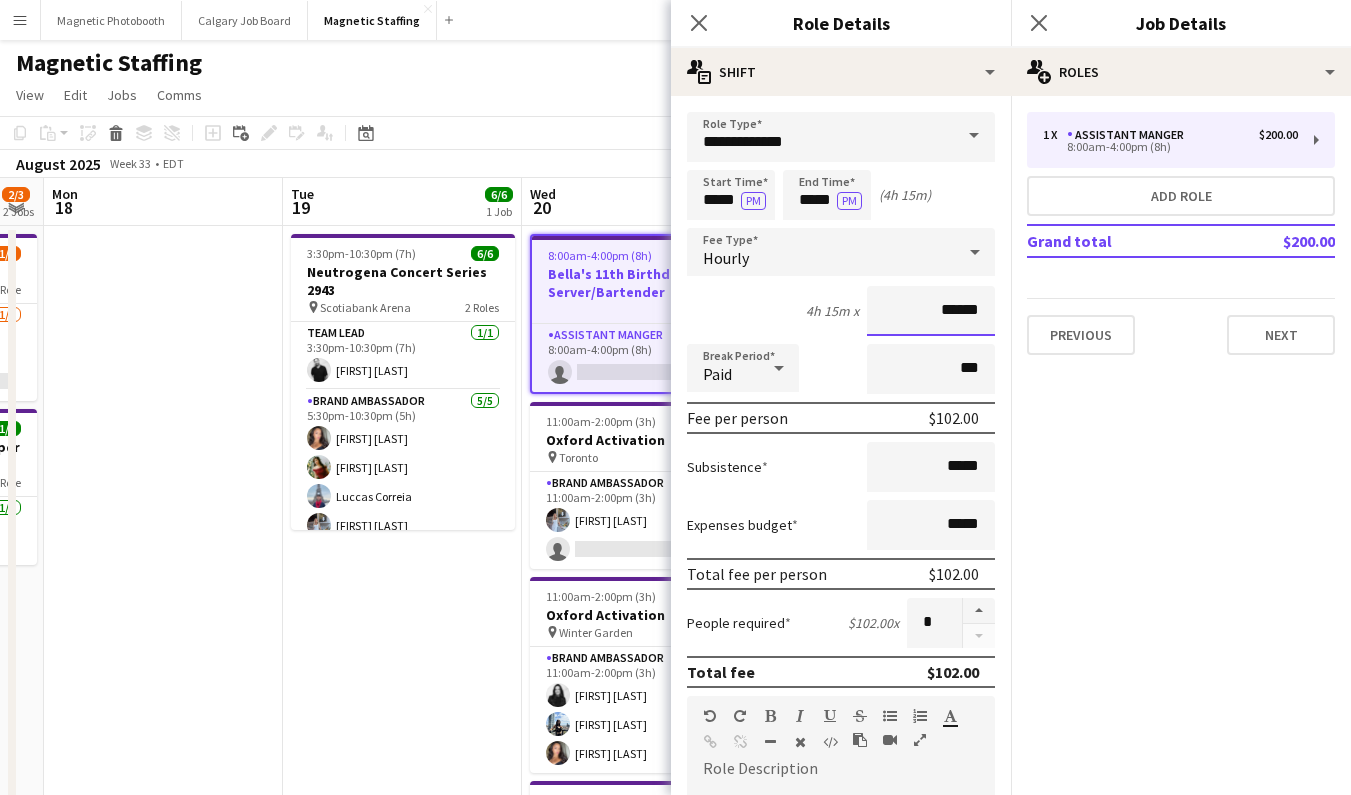 type on "******" 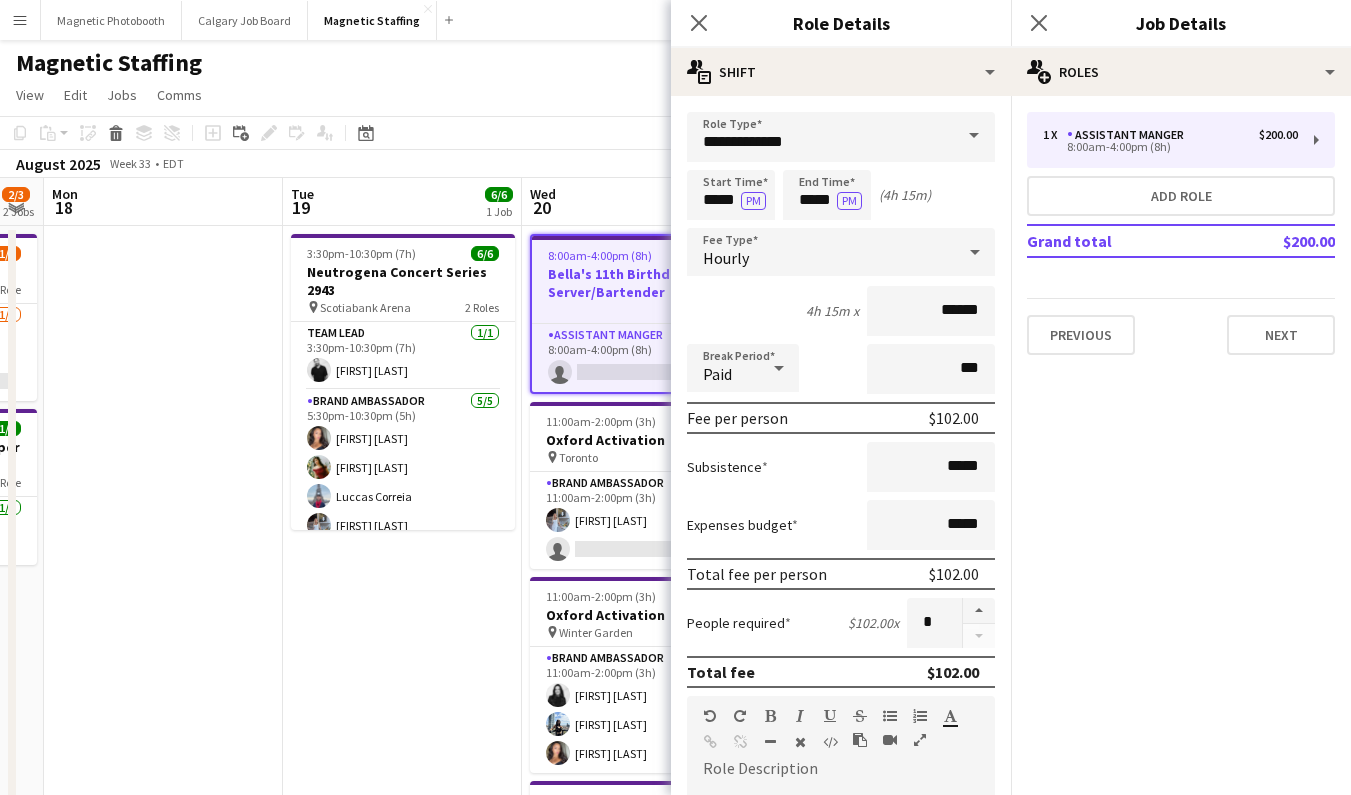 click on "Break Period  Paid ***" at bounding box center (841, 369) 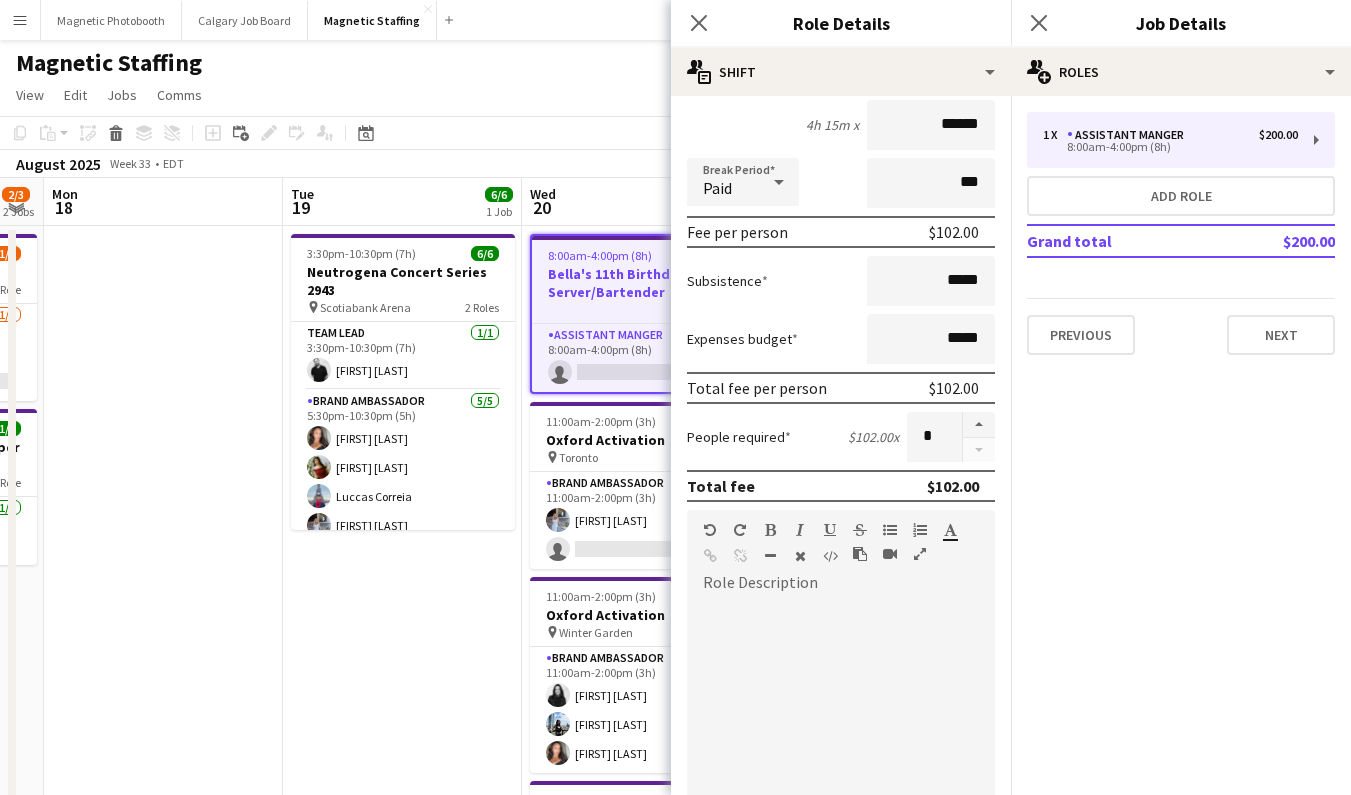scroll, scrollTop: 363, scrollLeft: 0, axis: vertical 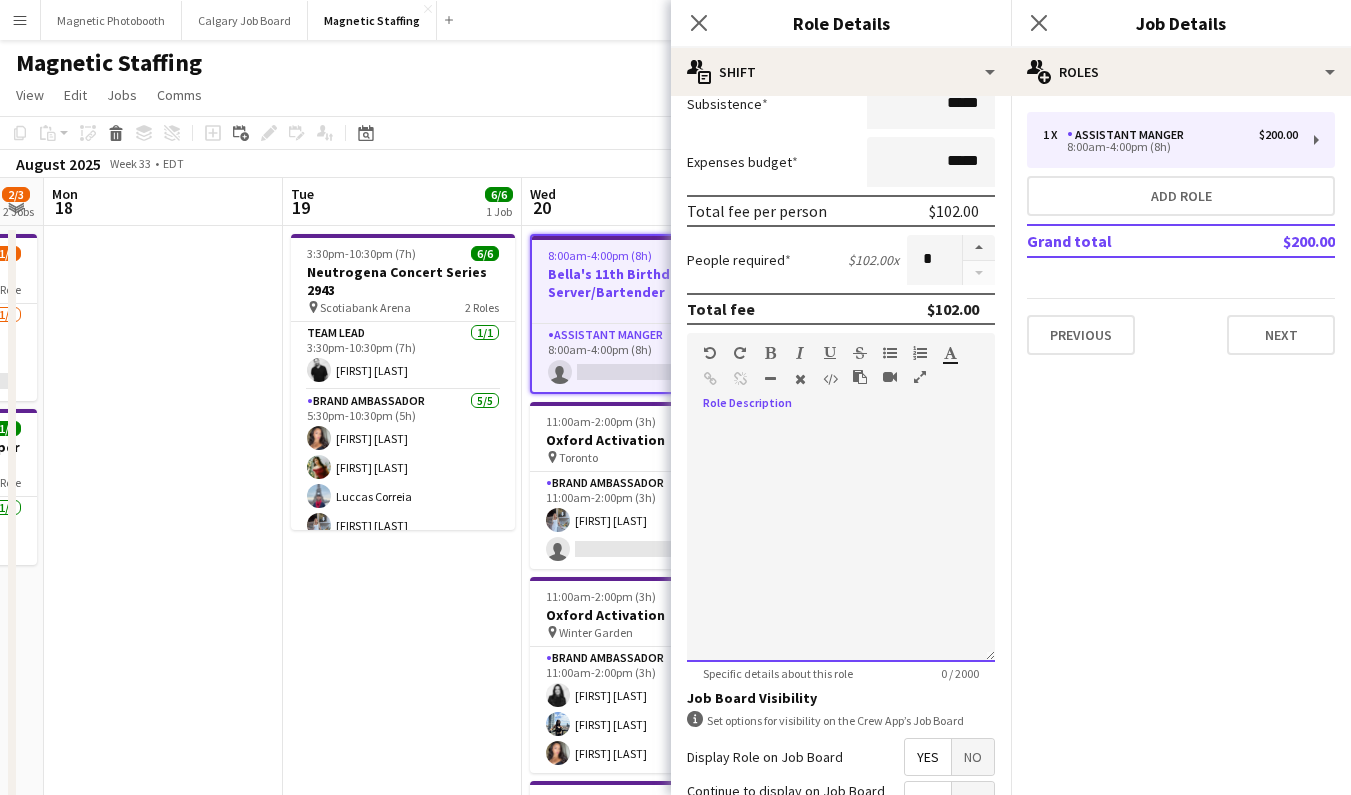 click at bounding box center [841, 542] 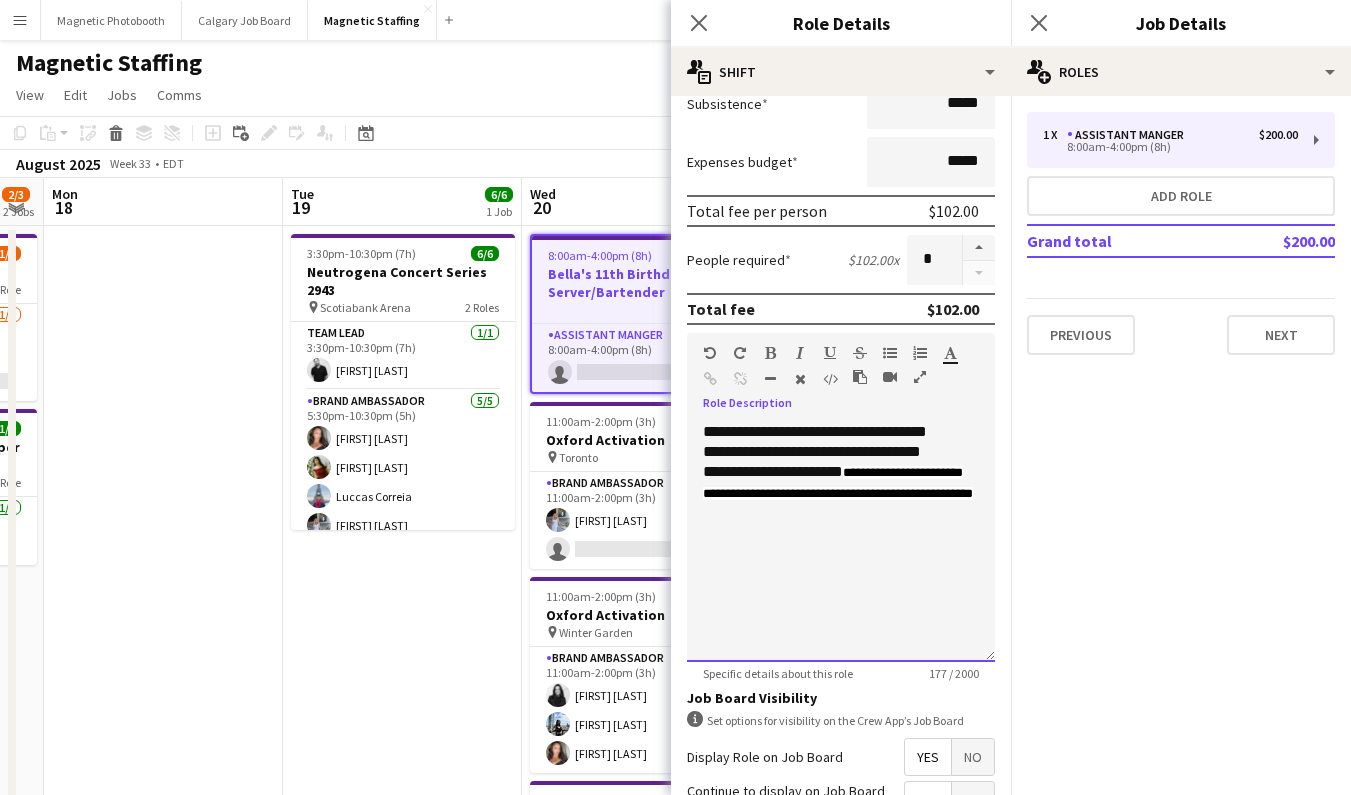 click on "**********" at bounding box center [838, 483] 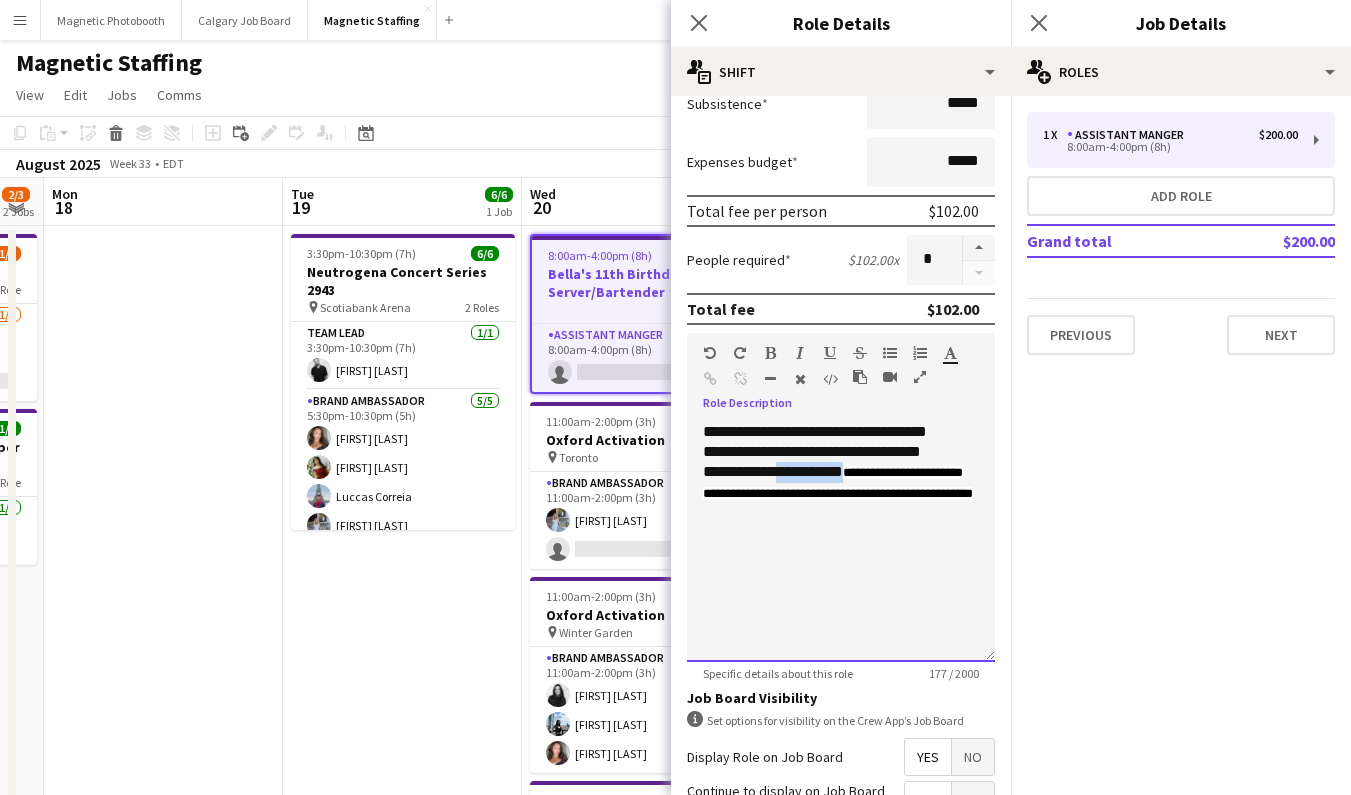 drag, startPoint x: 852, startPoint y: 473, endPoint x: 789, endPoint y: 473, distance: 63 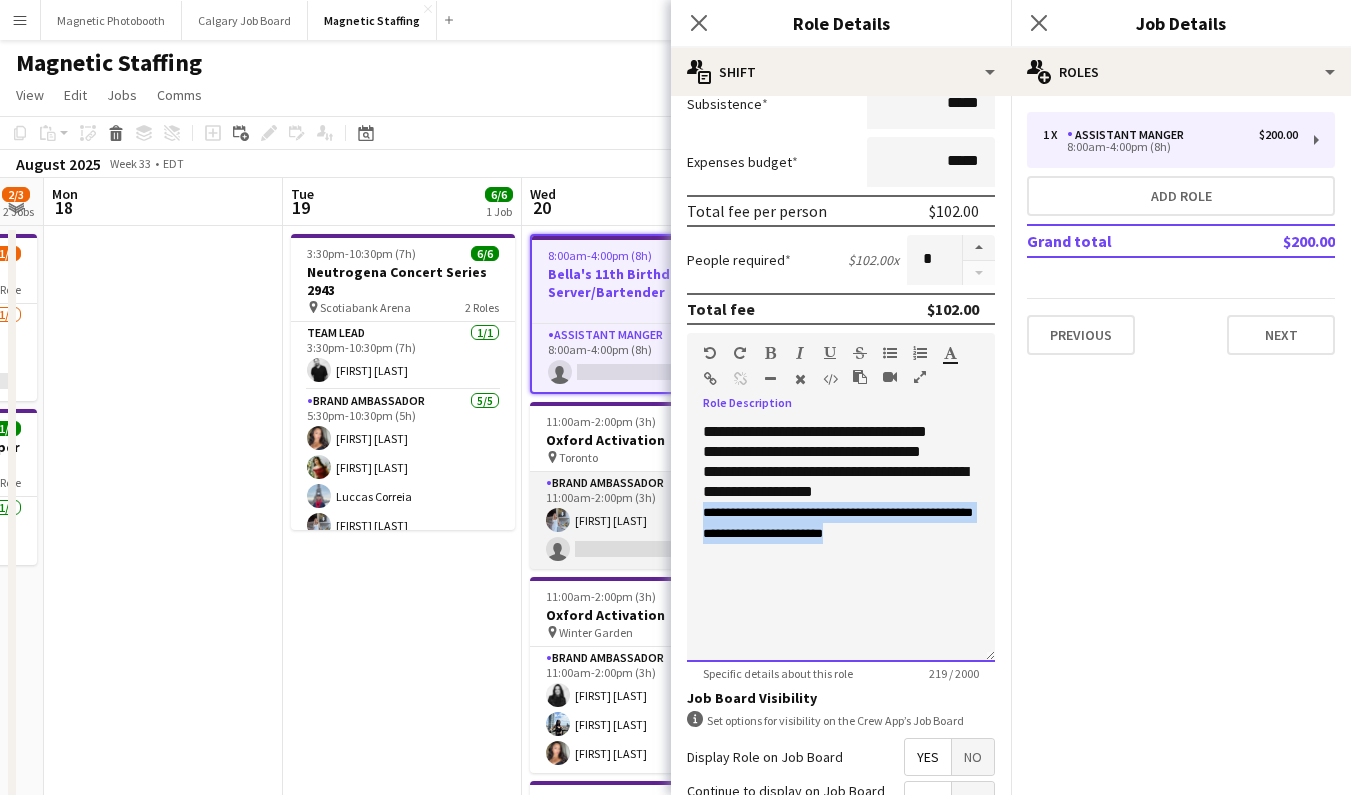 drag, startPoint x: 764, startPoint y: 537, endPoint x: 621, endPoint y: 512, distance: 145.16887 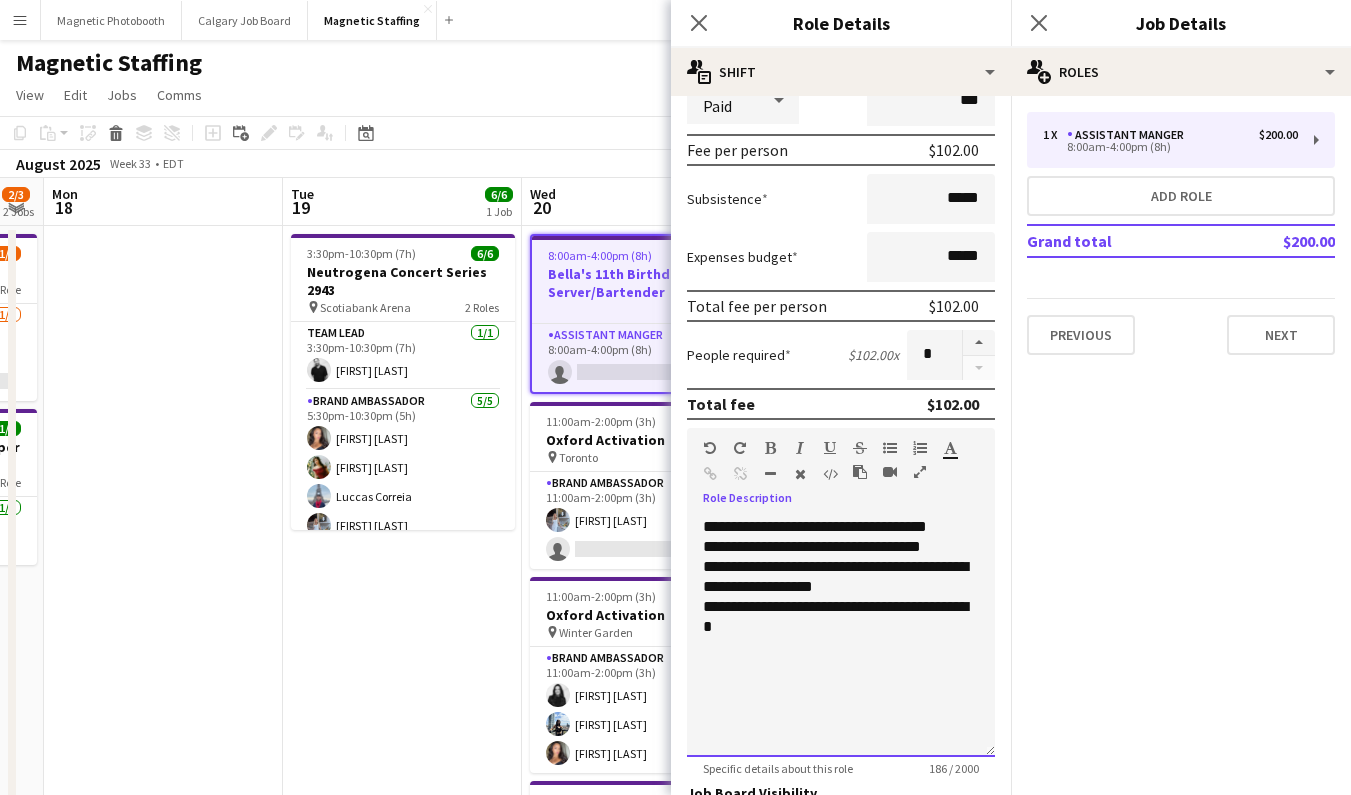 scroll, scrollTop: 559, scrollLeft: 0, axis: vertical 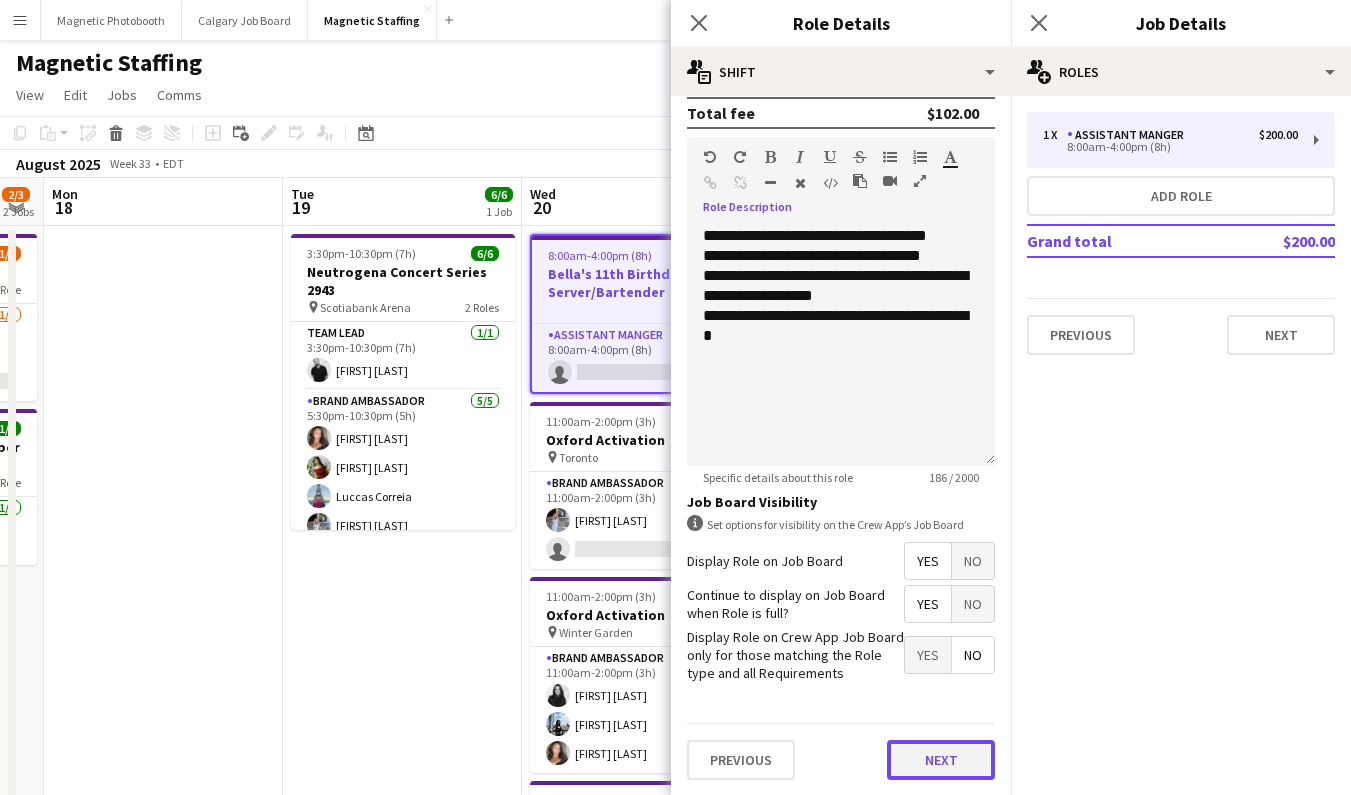 click on "Next" at bounding box center (941, 760) 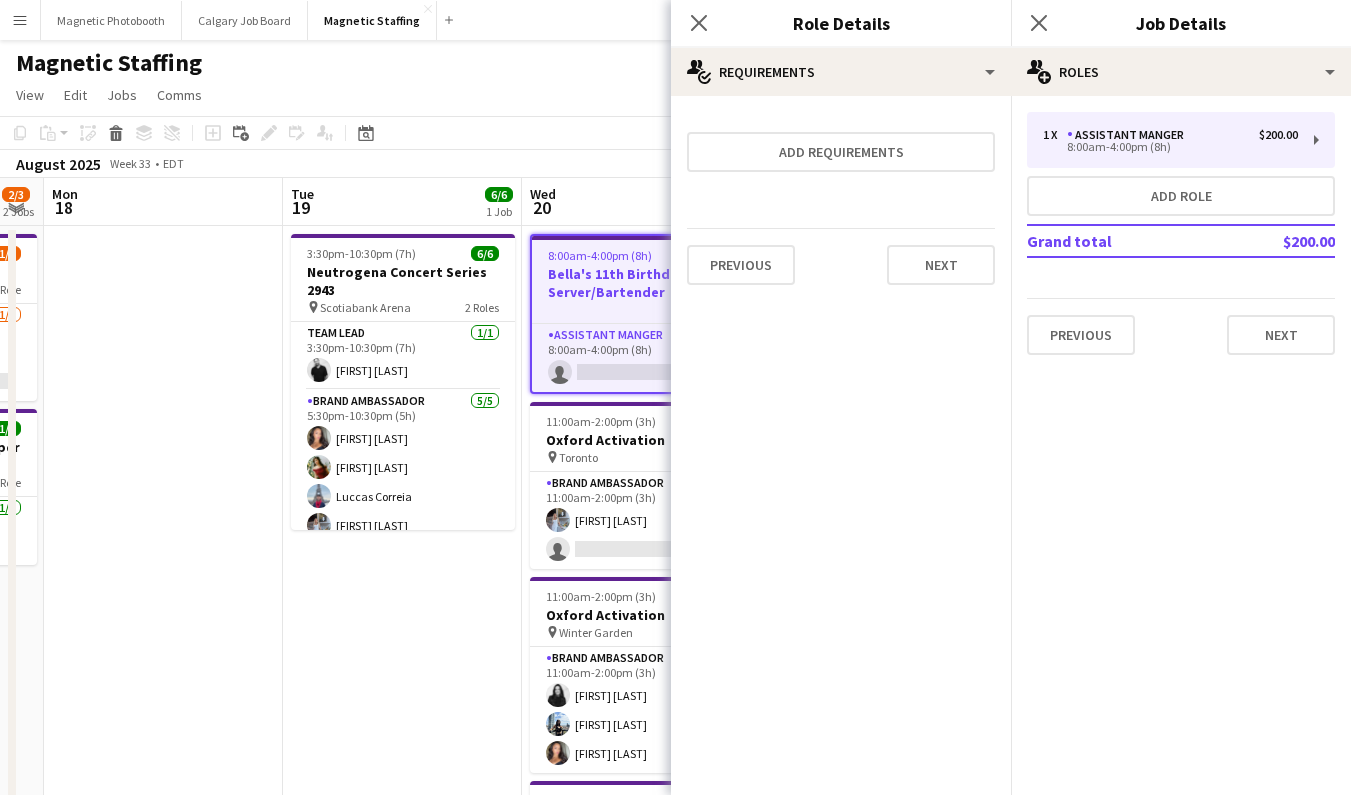 scroll, scrollTop: 0, scrollLeft: 0, axis: both 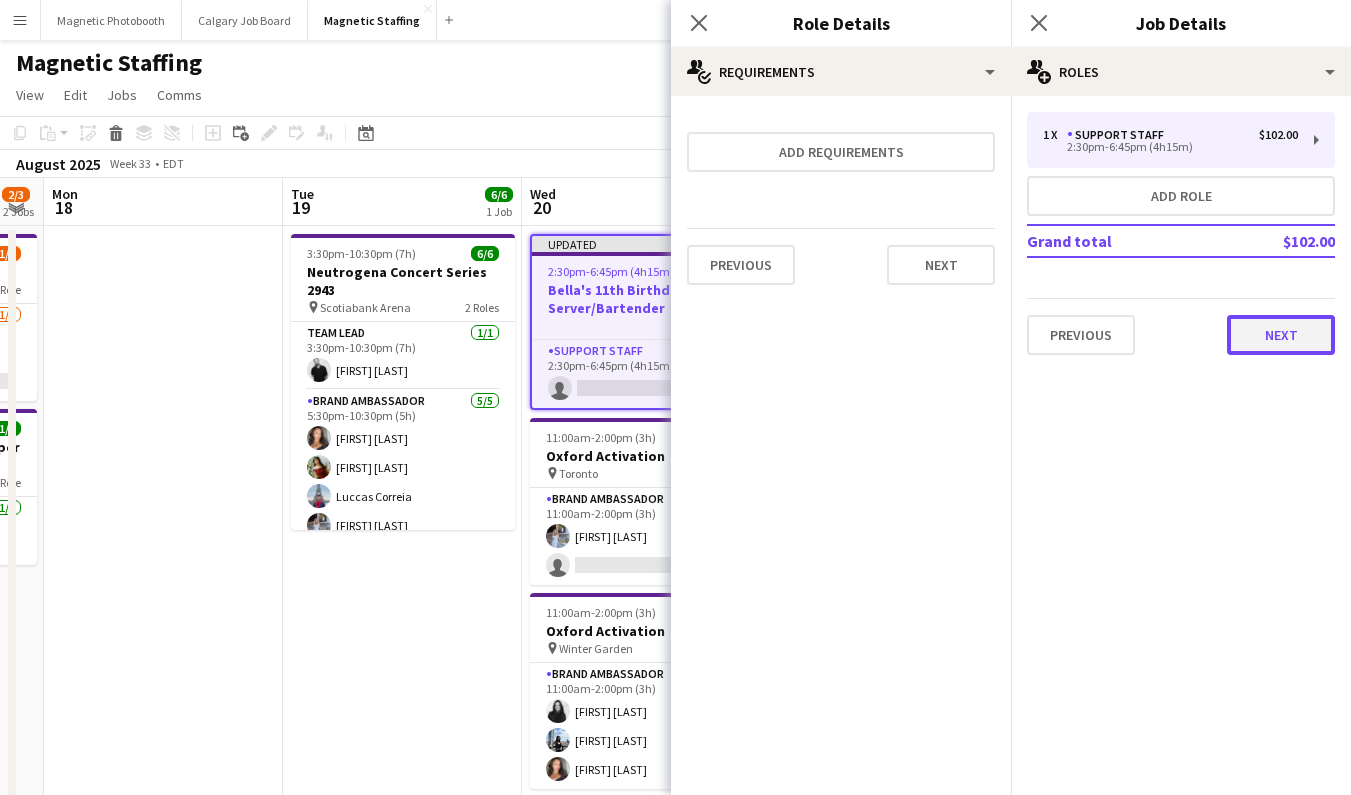 click on "Next" at bounding box center [1281, 335] 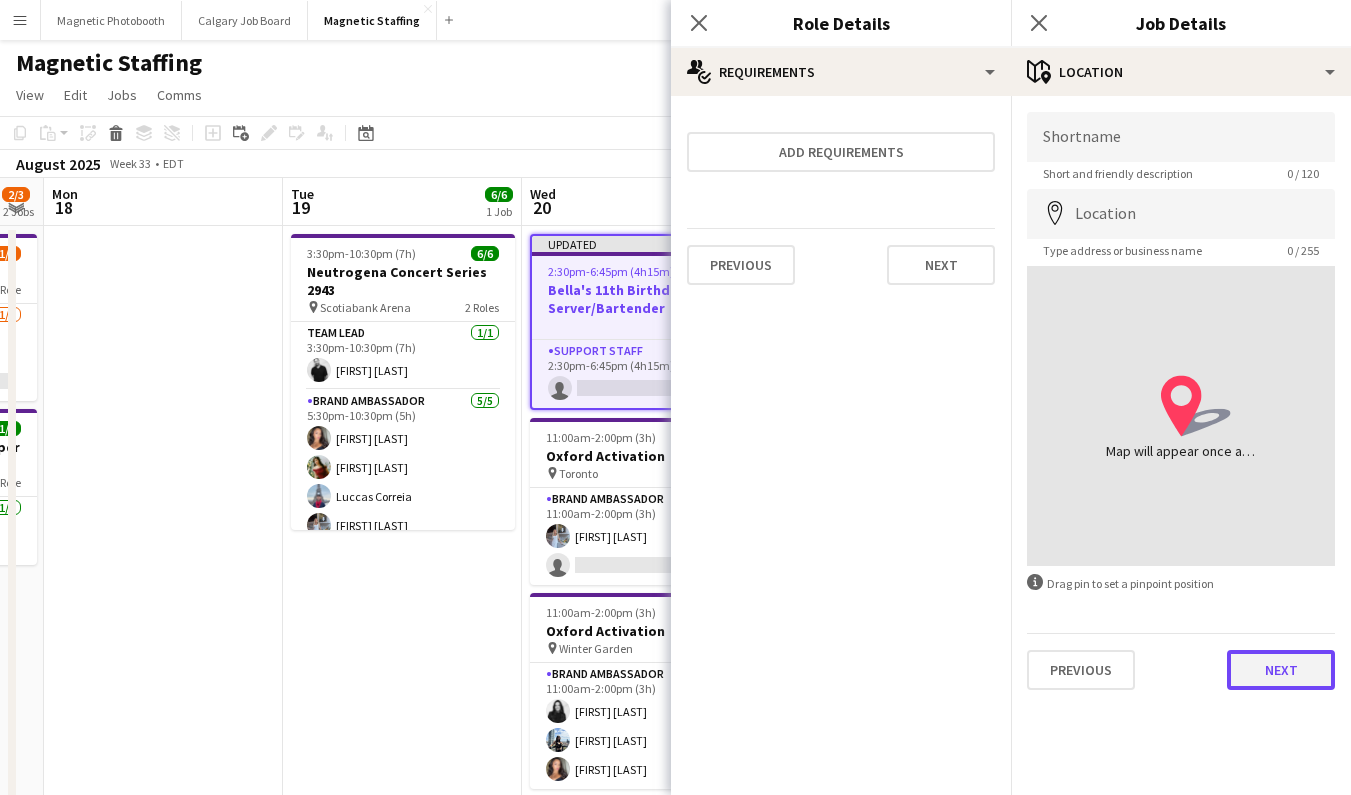 click on "Next" at bounding box center [1281, 670] 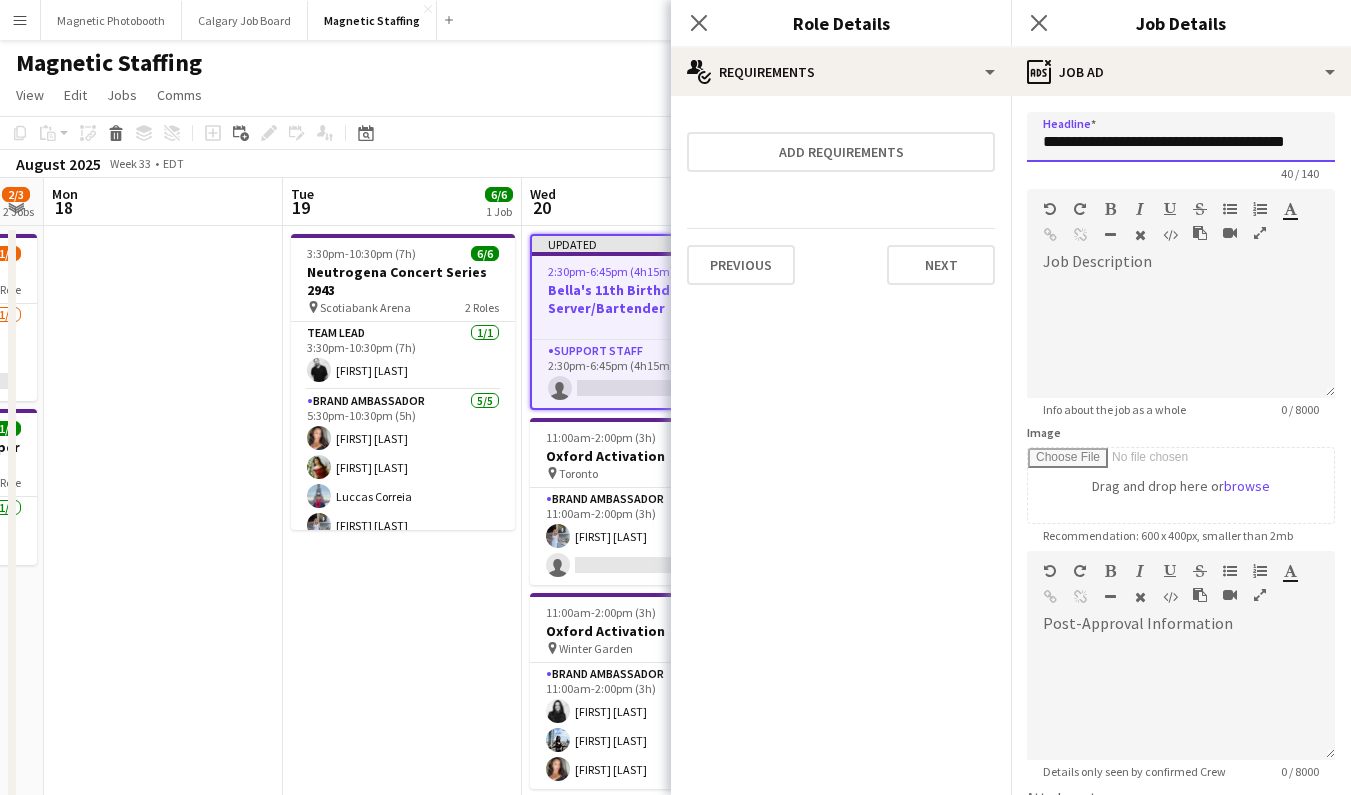 drag, startPoint x: 1180, startPoint y: 140, endPoint x: 1380, endPoint y: 143, distance: 200.02249 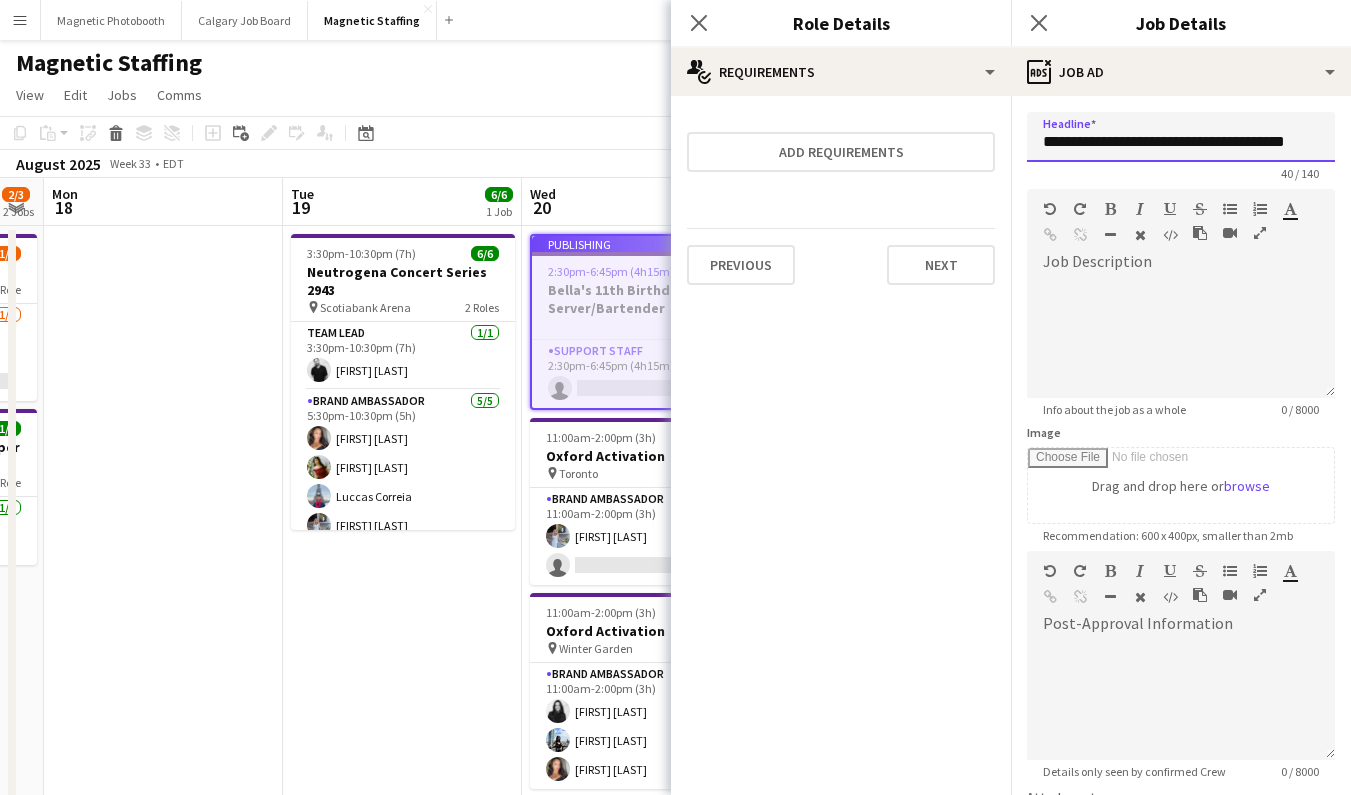 click on "**********" at bounding box center [1181, 137] 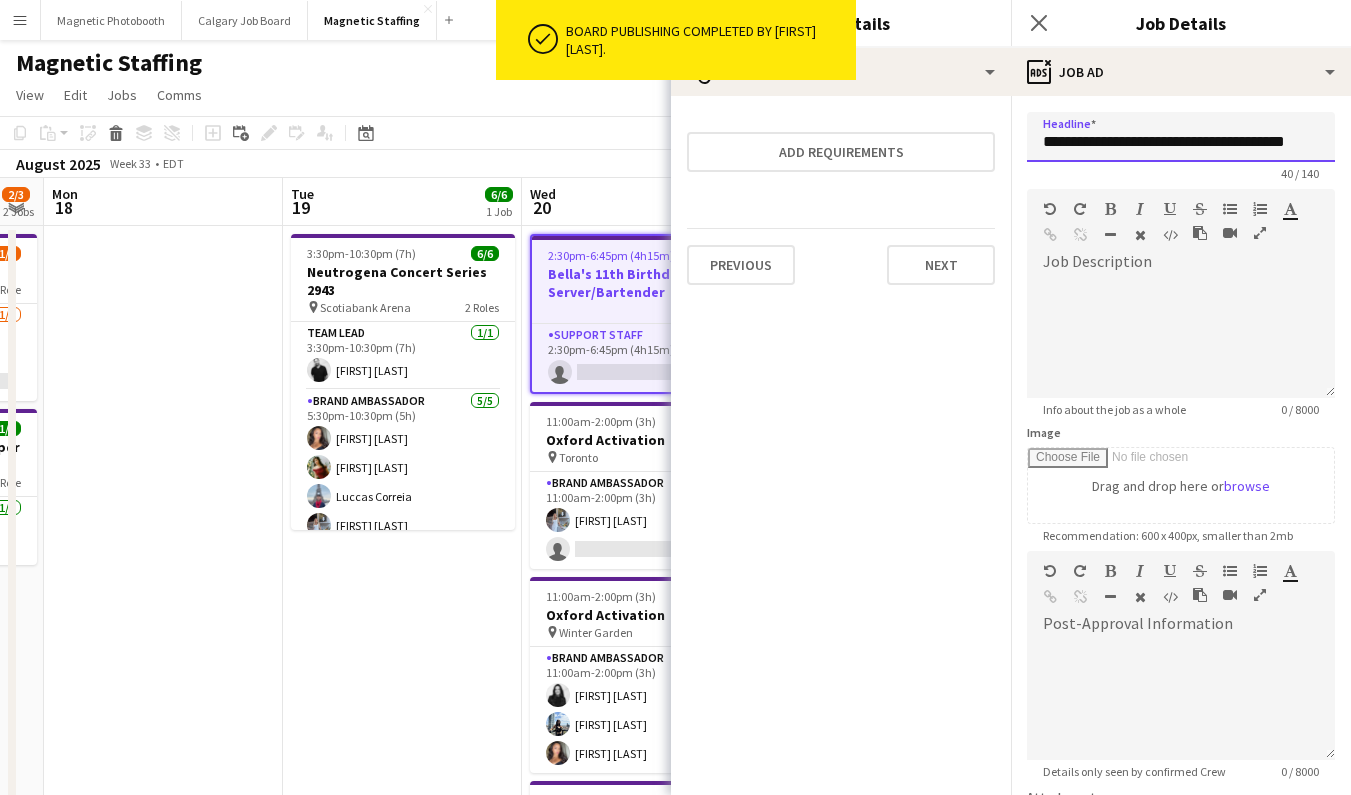 drag, startPoint x: 1114, startPoint y: 148, endPoint x: 1380, endPoint y: 143, distance: 266.047 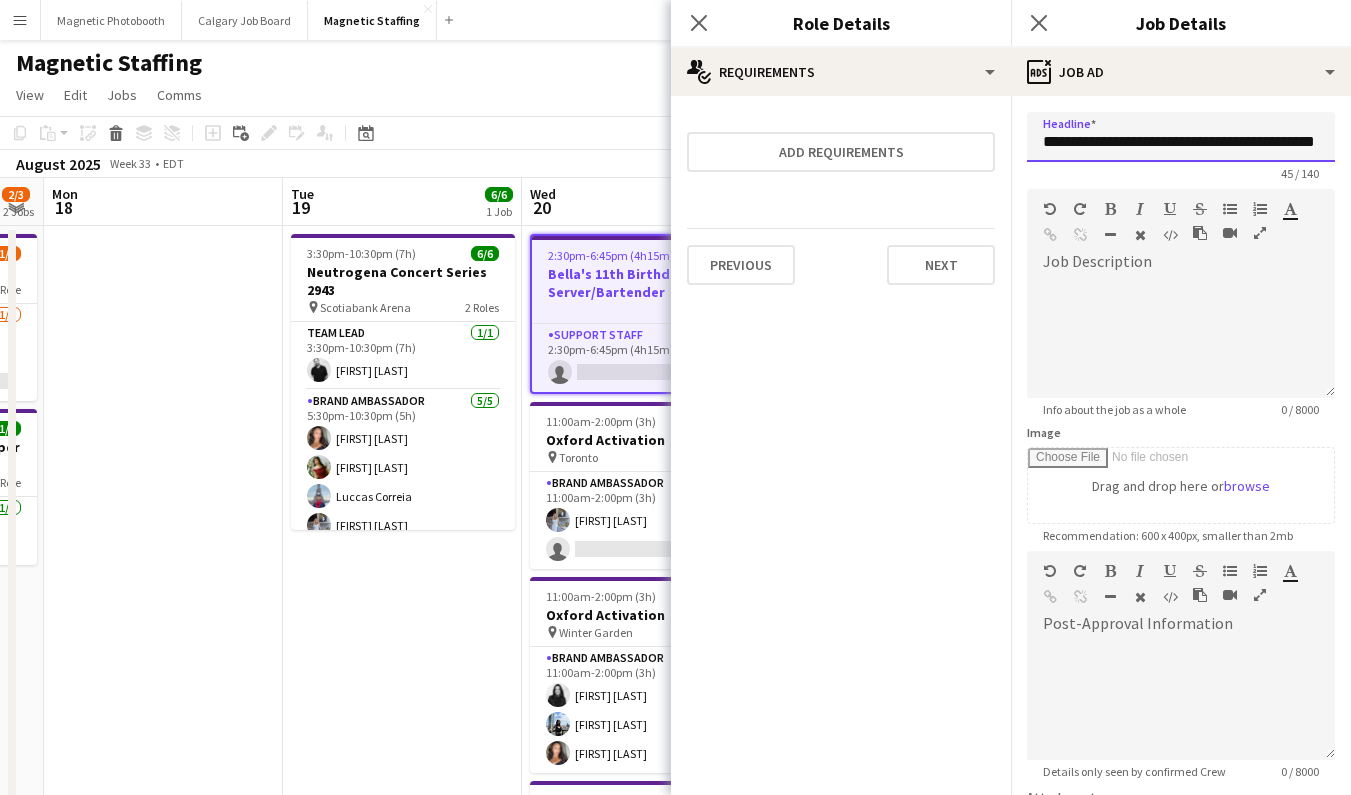 scroll, scrollTop: 0, scrollLeft: 23, axis: horizontal 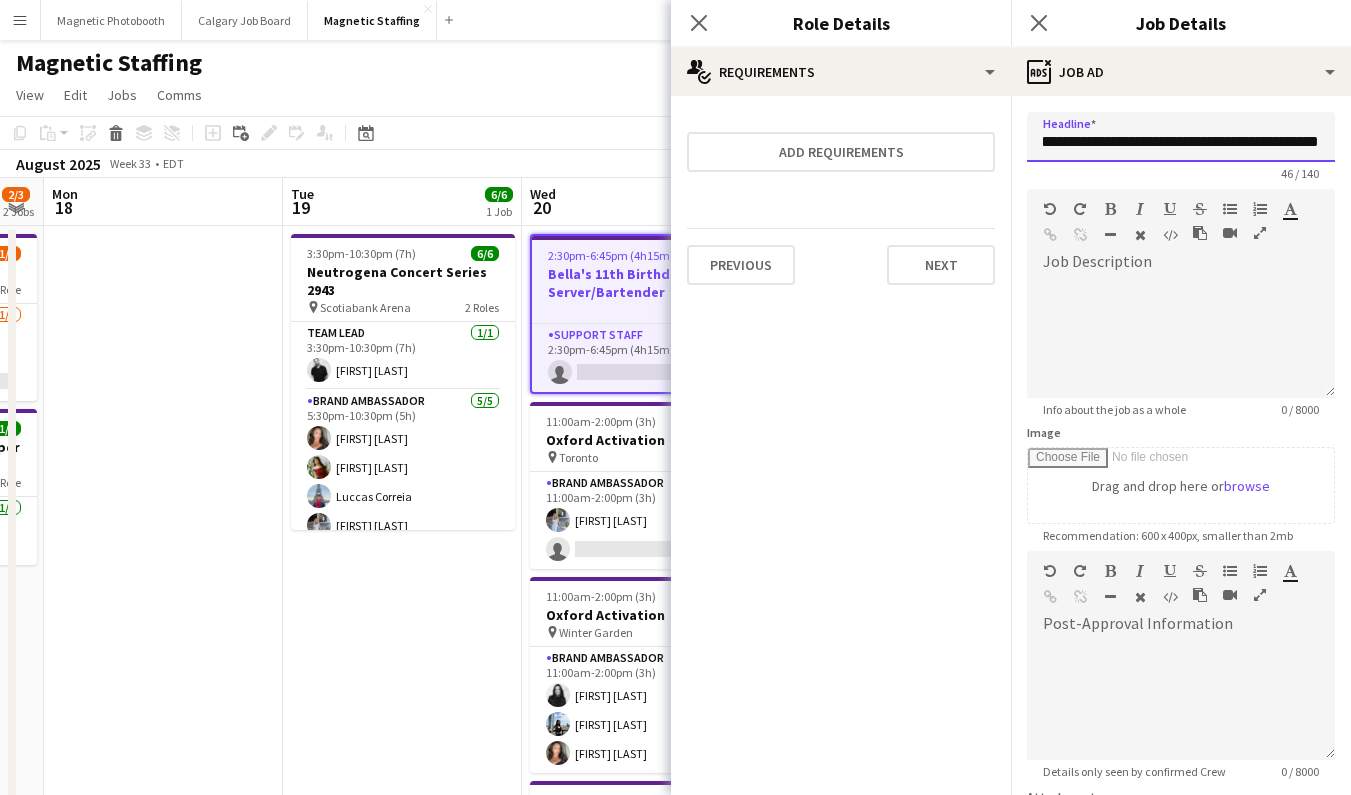 drag, startPoint x: 1280, startPoint y: 145, endPoint x: 1188, endPoint y: 143, distance: 92.021736 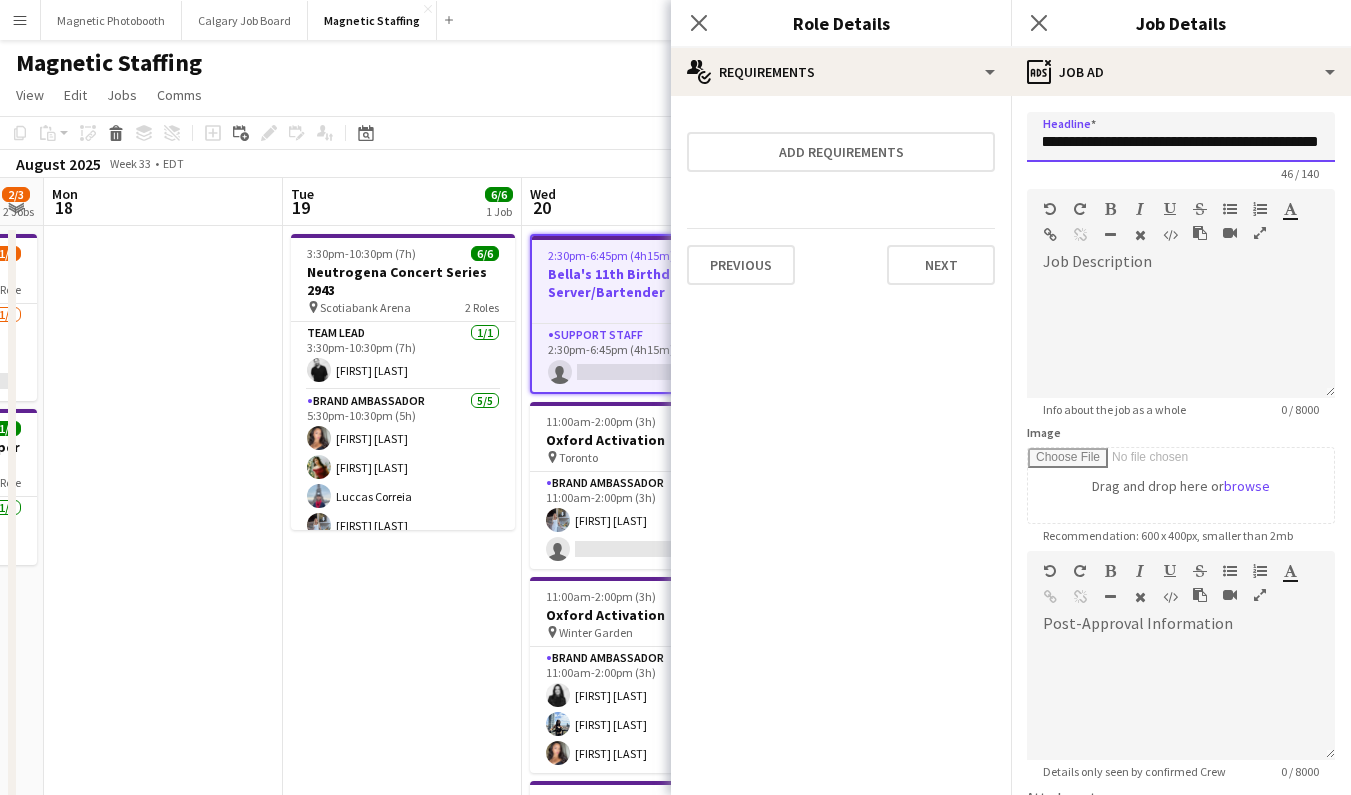 scroll, scrollTop: 193, scrollLeft: 0, axis: vertical 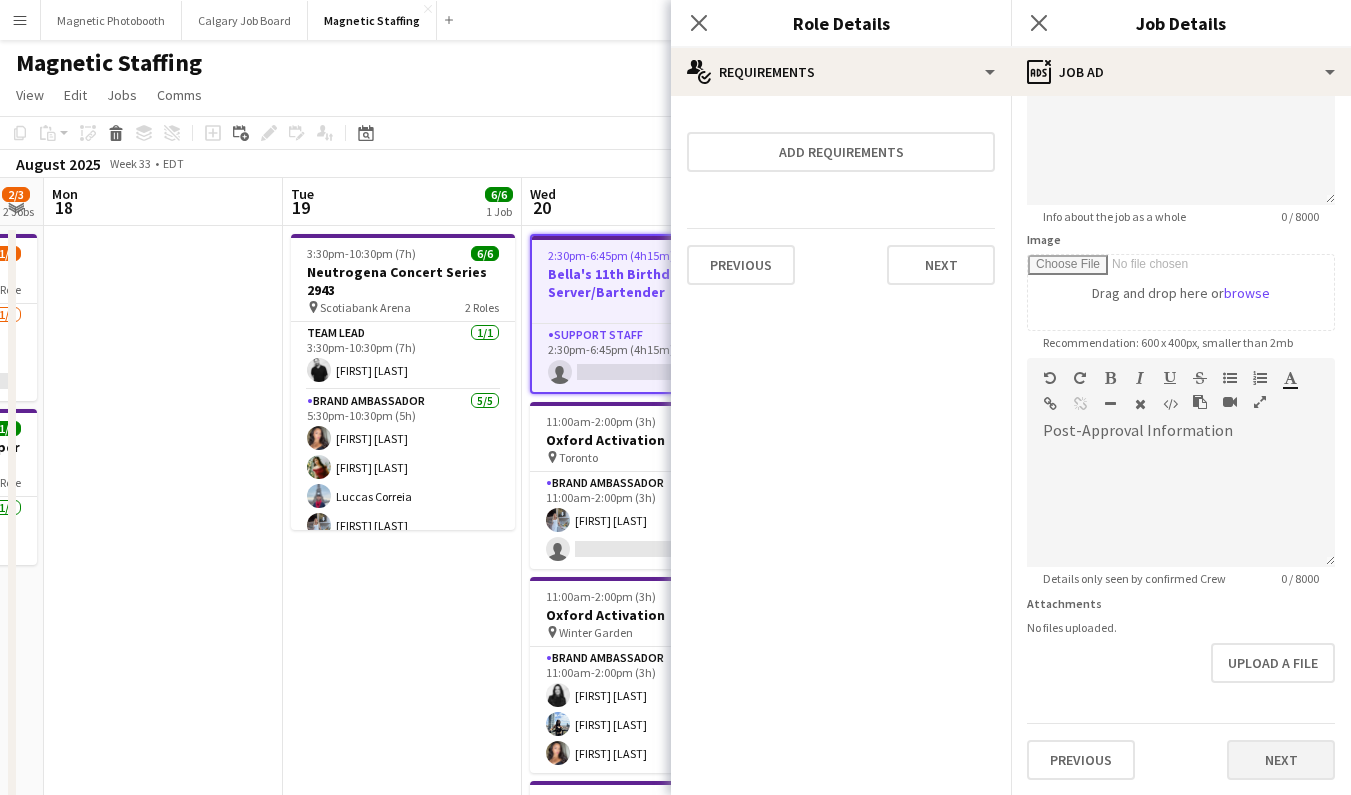 type on "**********" 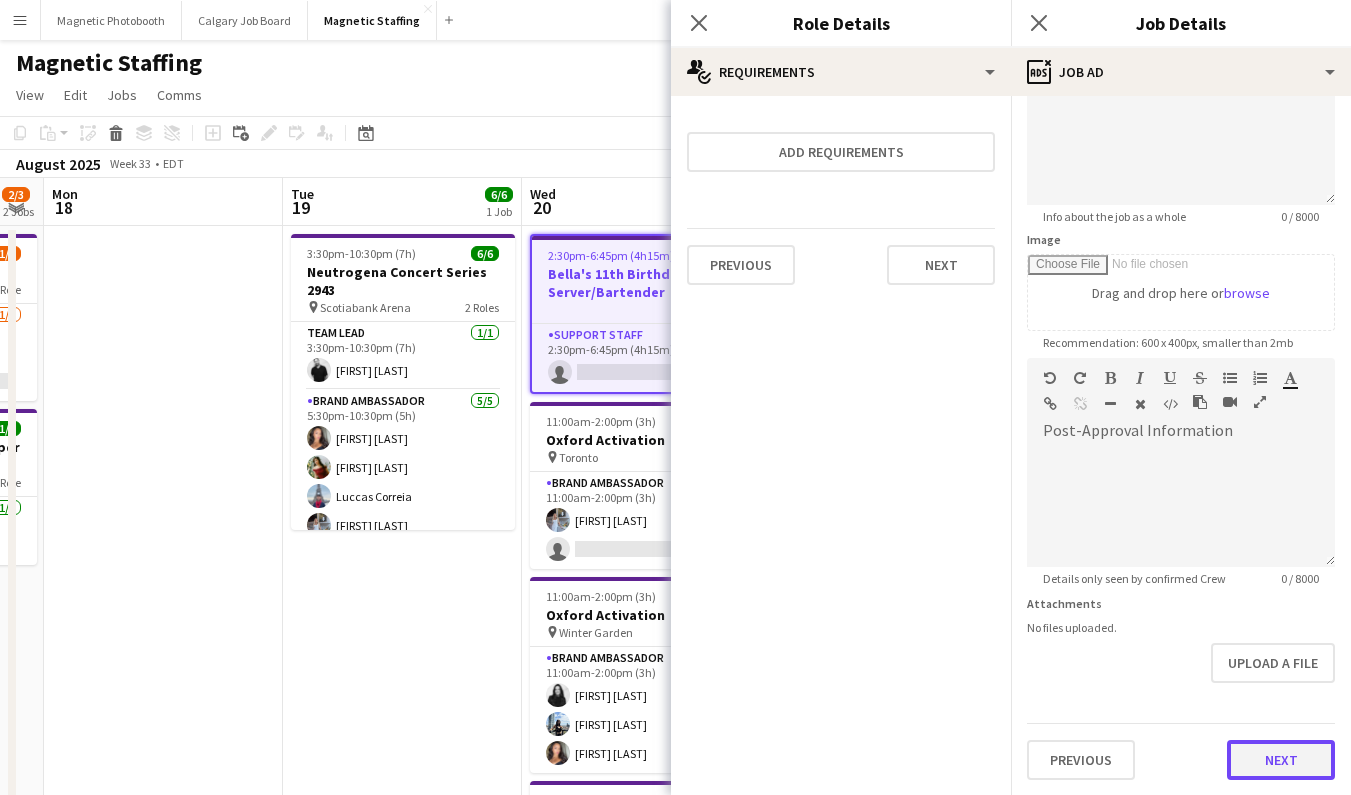 click on "Next" at bounding box center (1281, 760) 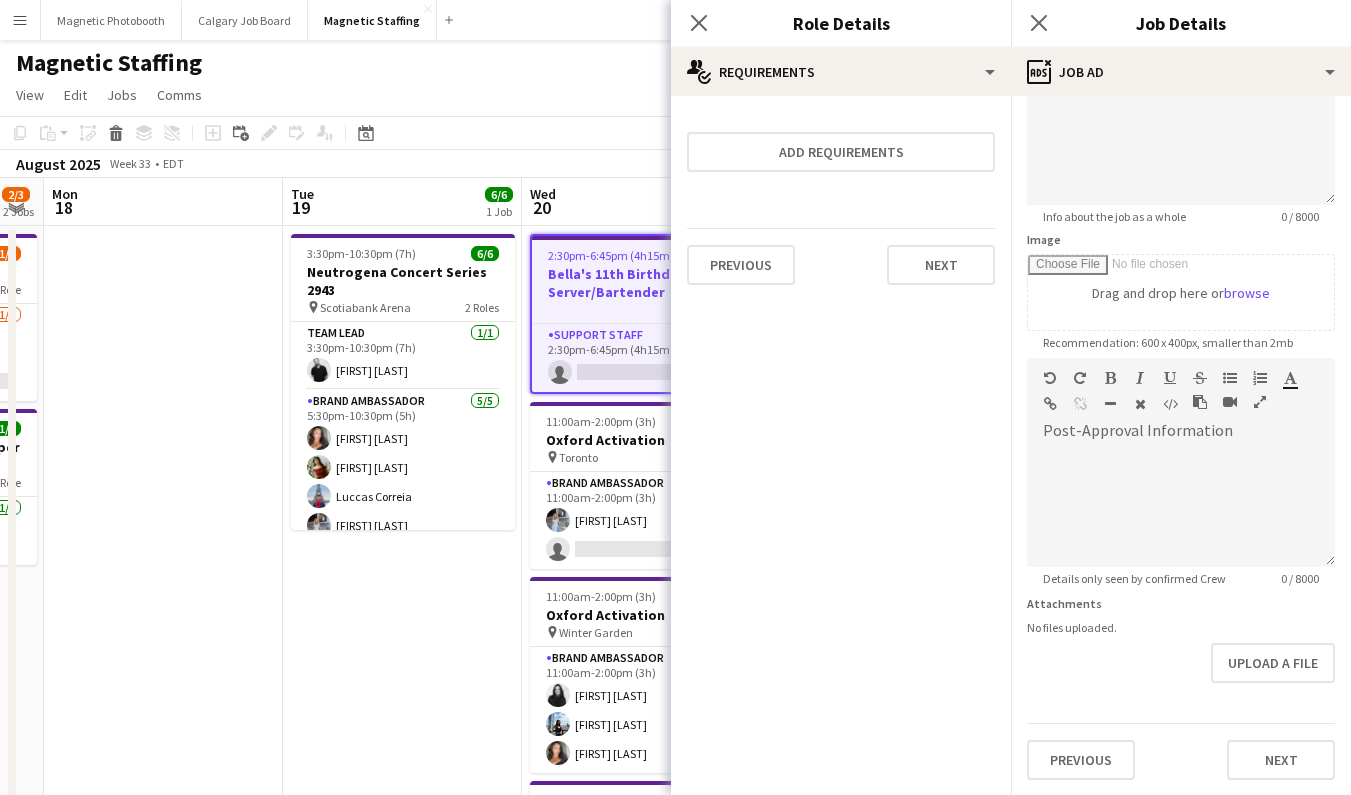 type on "*******" 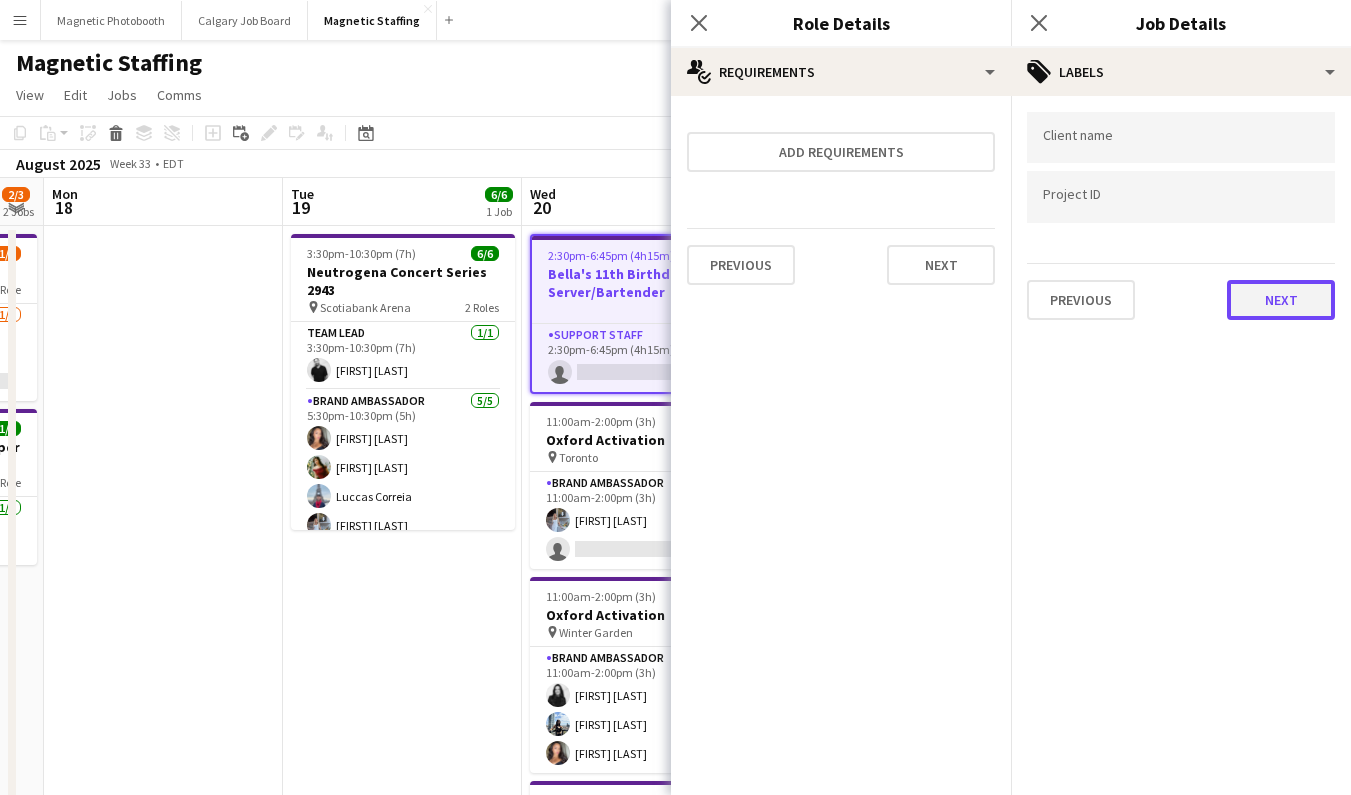 click on "Next" at bounding box center [1281, 300] 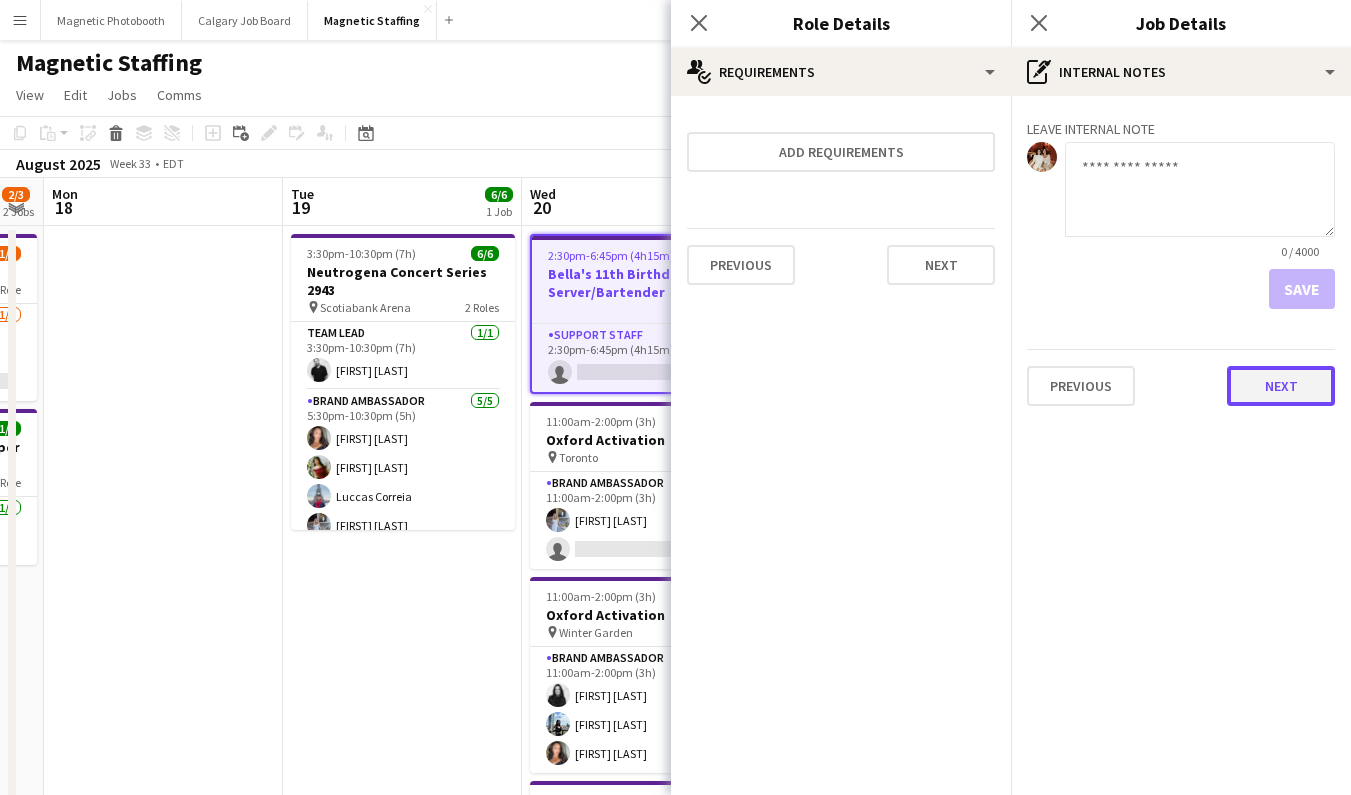 click on "Next" at bounding box center (1281, 386) 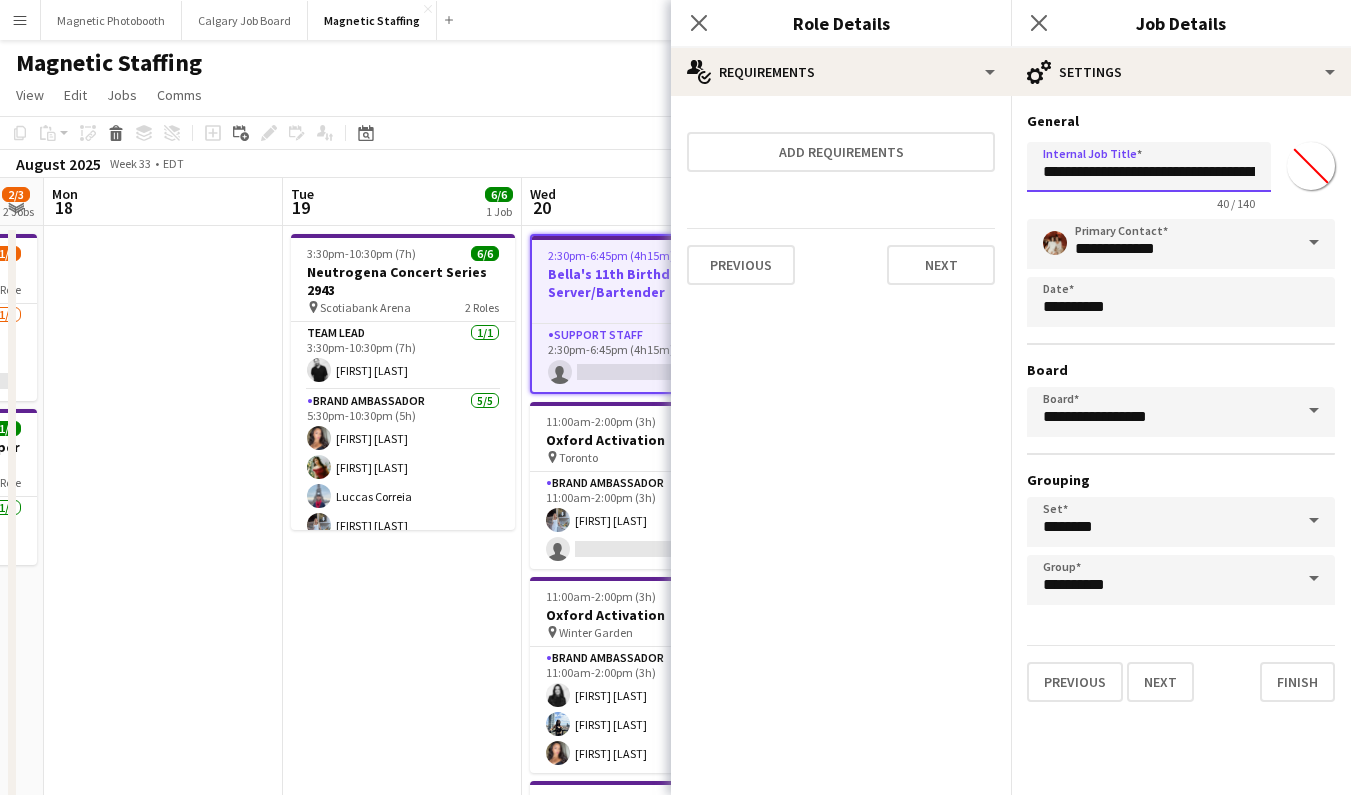 scroll, scrollTop: 0, scrollLeft: 53, axis: horizontal 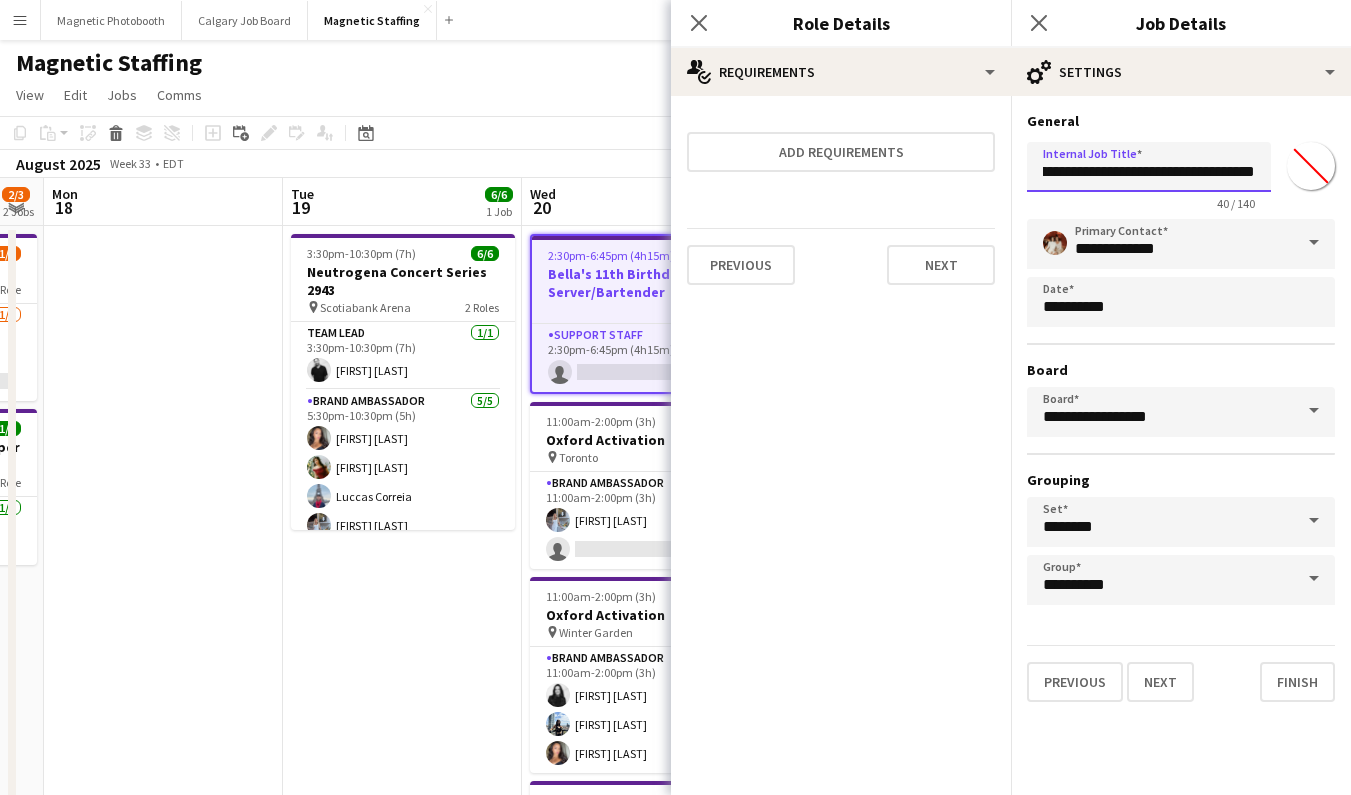 drag, startPoint x: 1218, startPoint y: 167, endPoint x: 1362, endPoint y: 166, distance: 144.00348 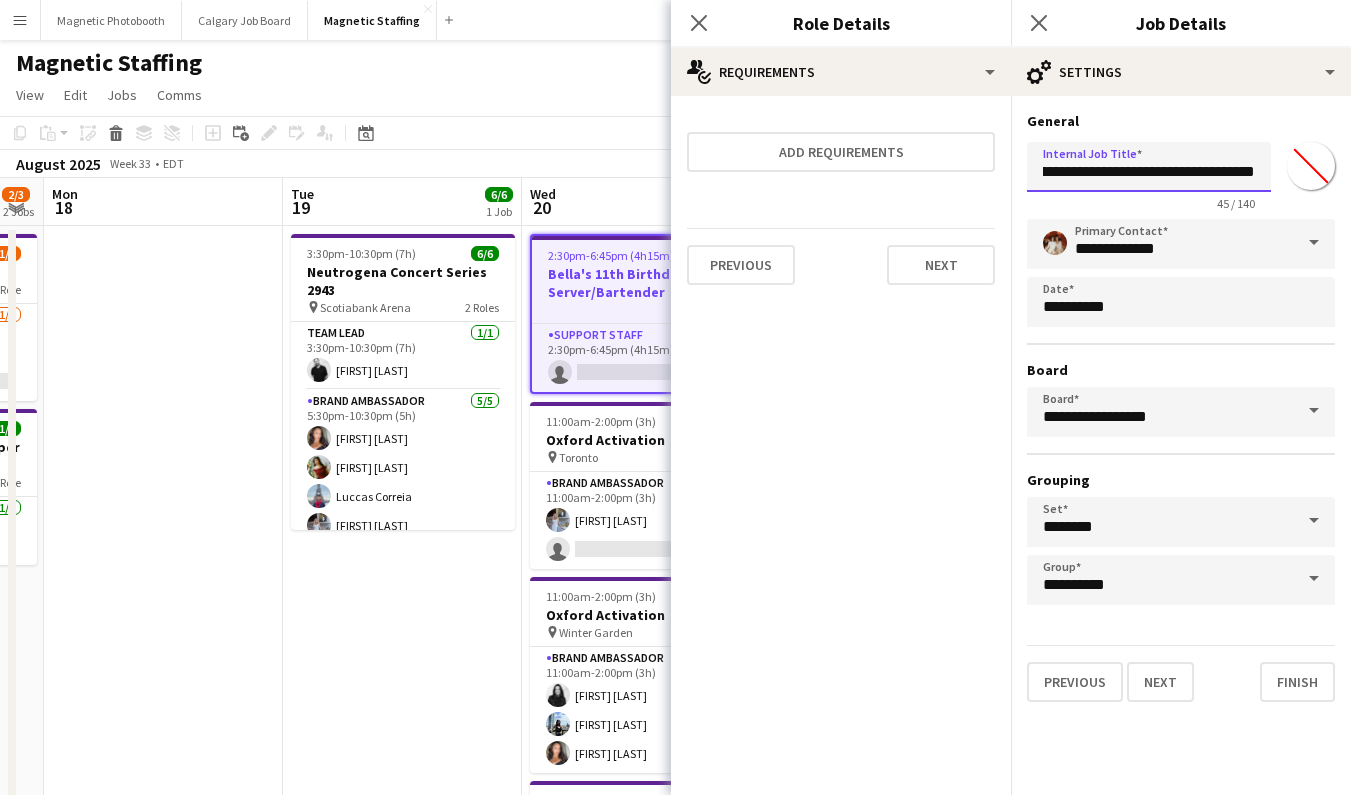 scroll, scrollTop: 0, scrollLeft: 95, axis: horizontal 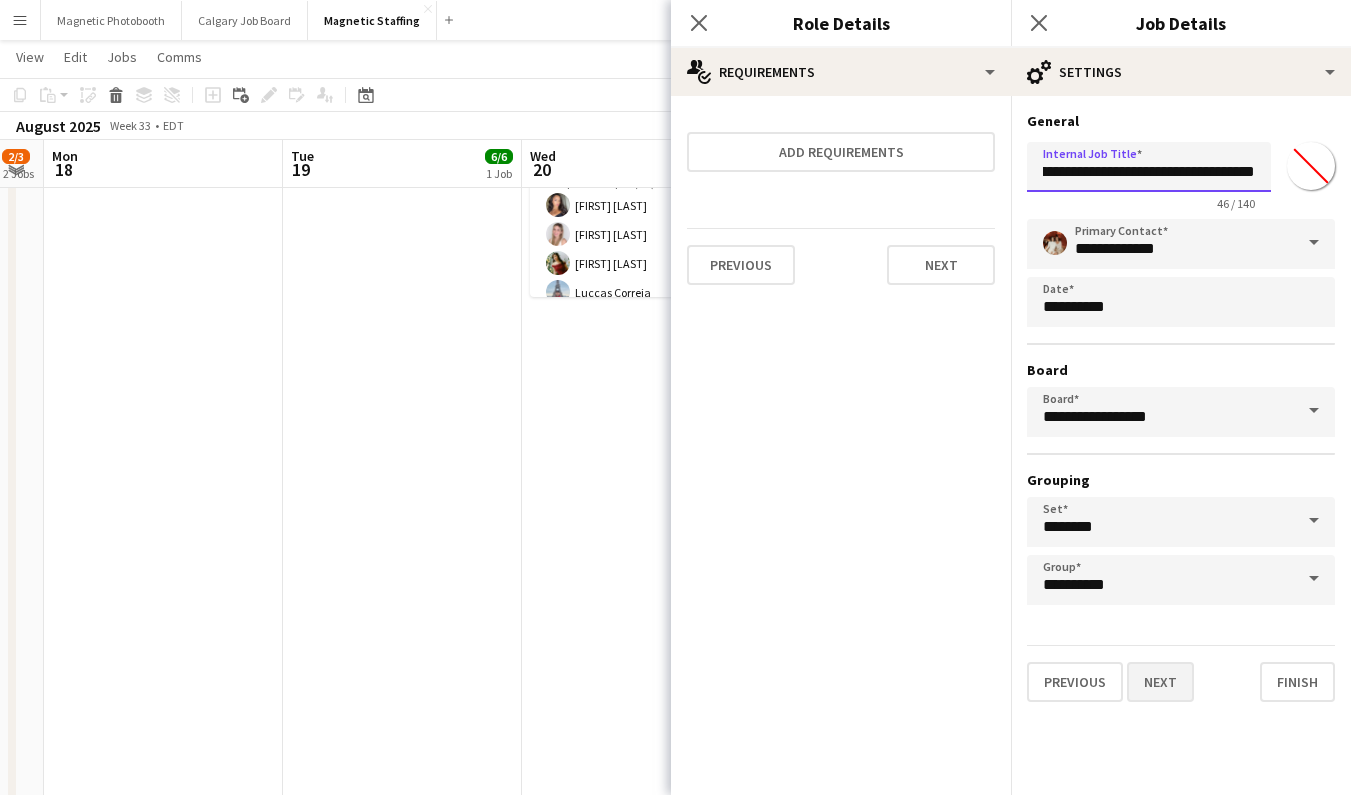 type on "**********" 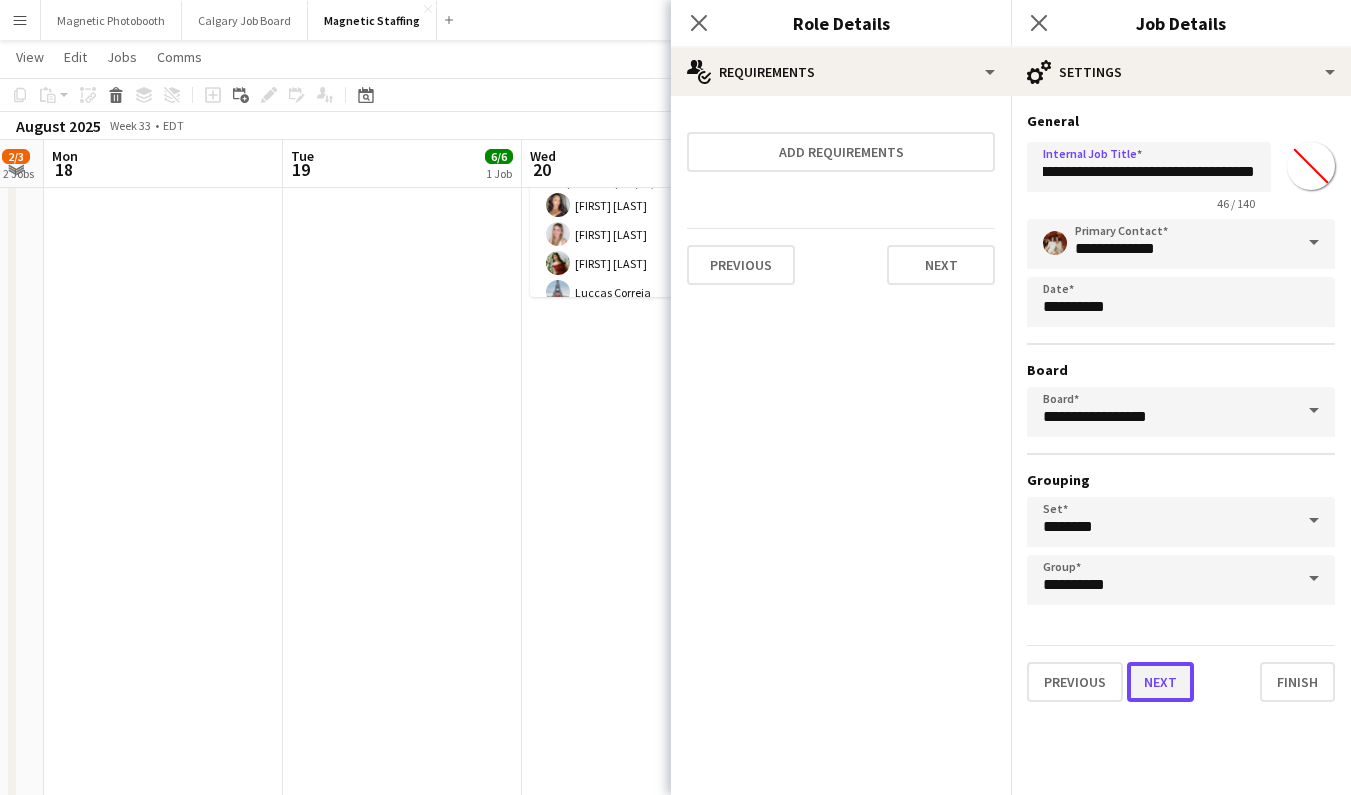 click on "Next" at bounding box center [1160, 682] 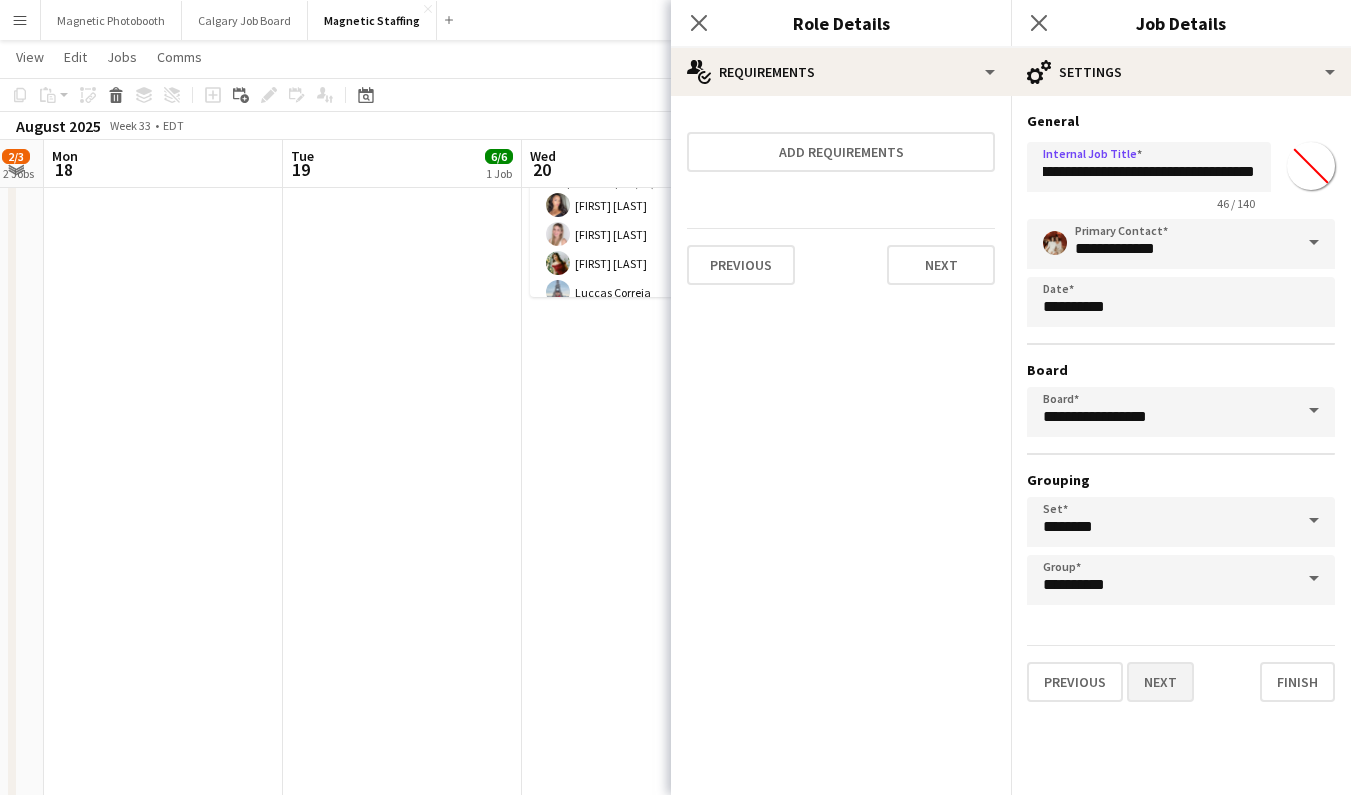 scroll, scrollTop: 0, scrollLeft: 0, axis: both 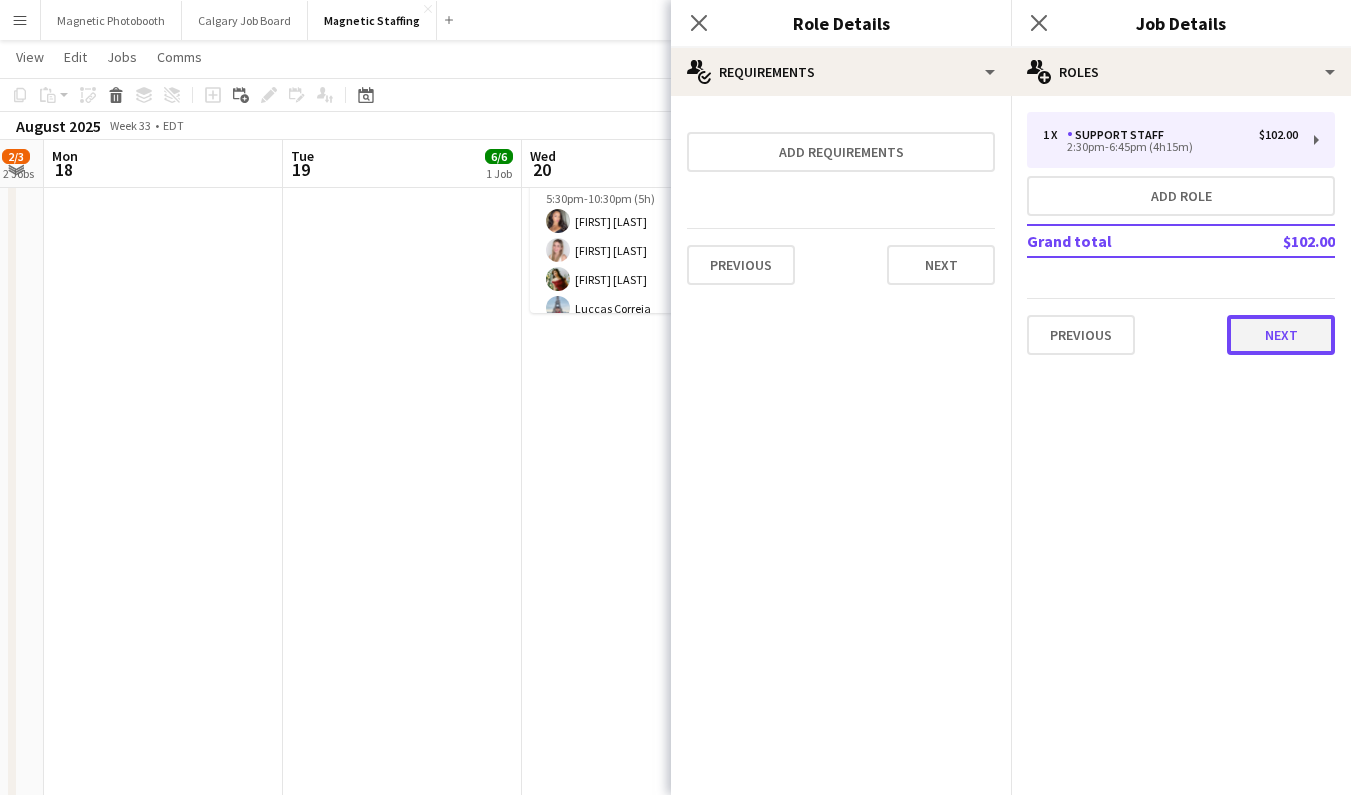 click on "Next" at bounding box center [1281, 335] 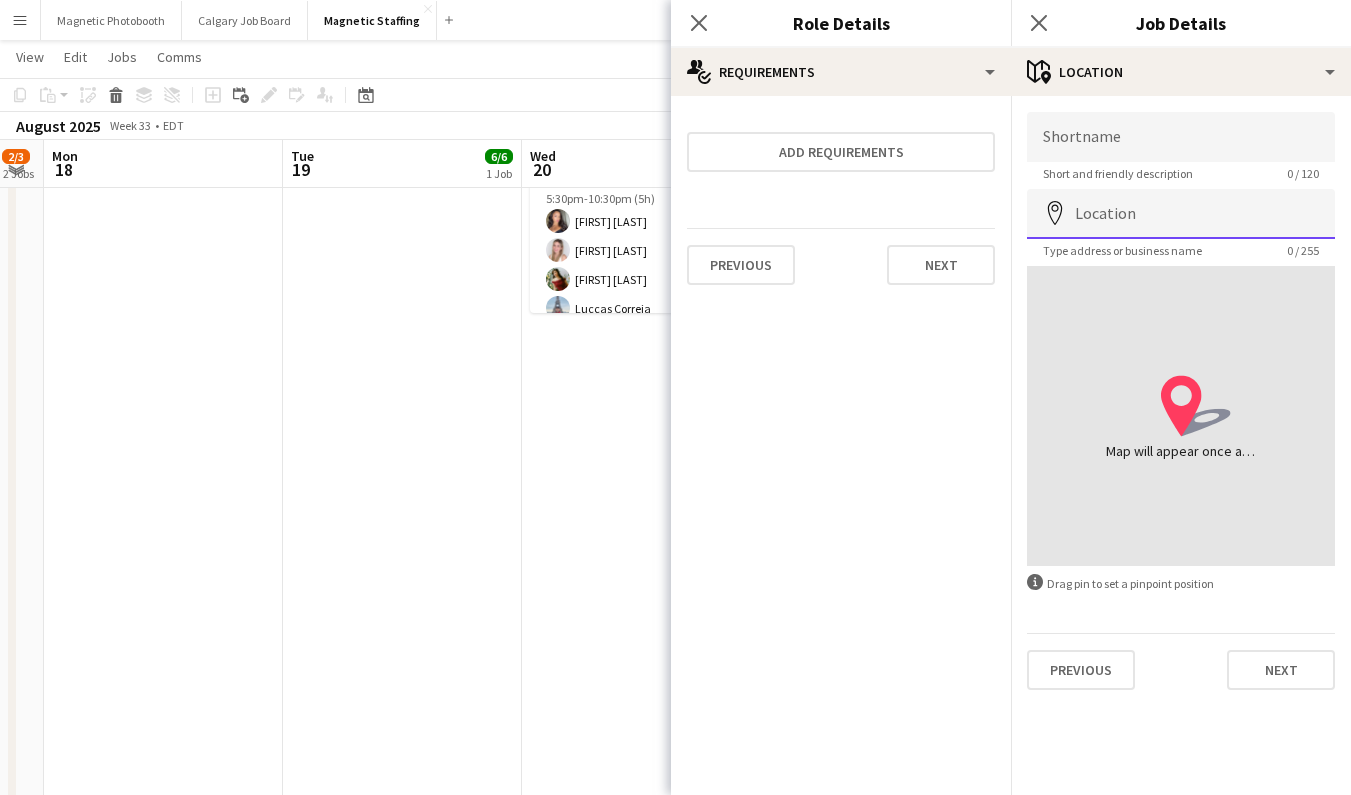 click on "Location" at bounding box center [1181, 214] 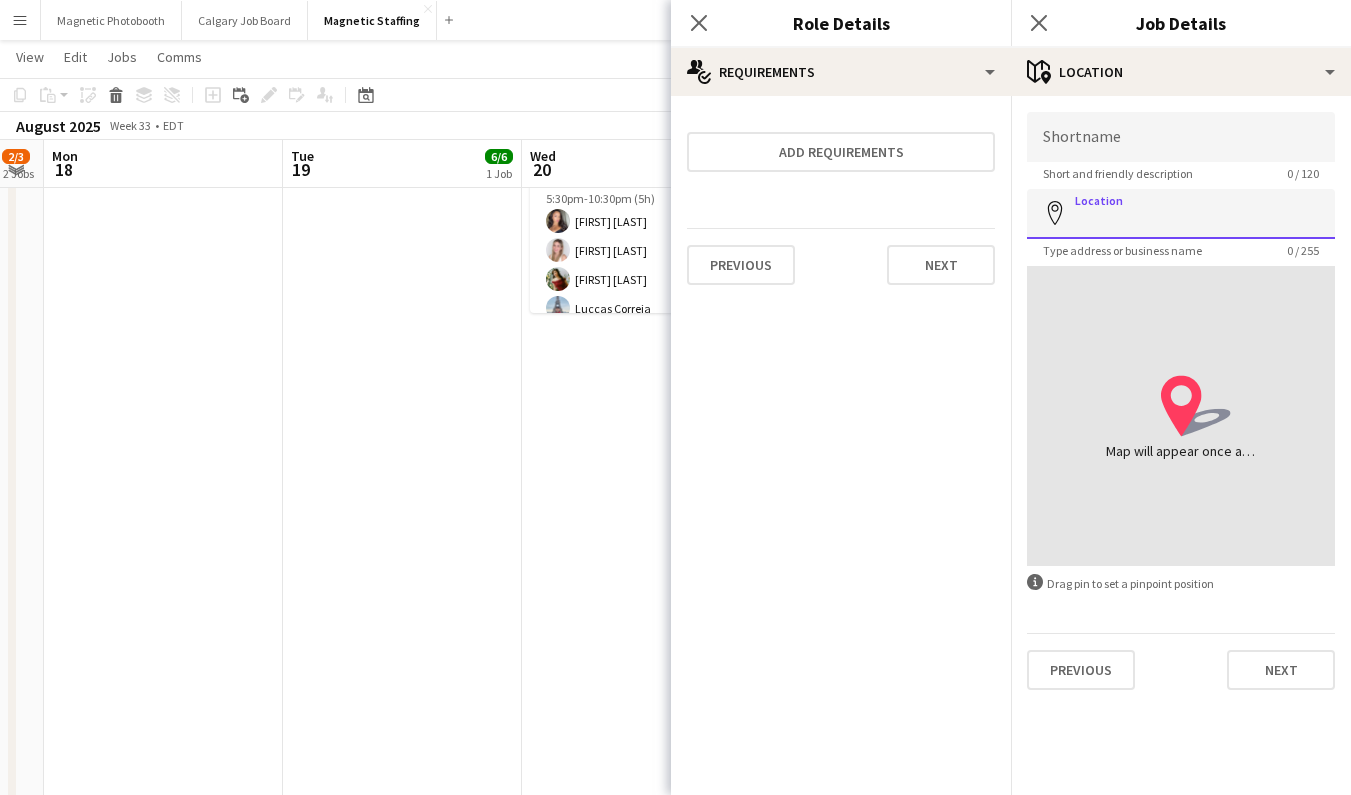 paste on "**********" 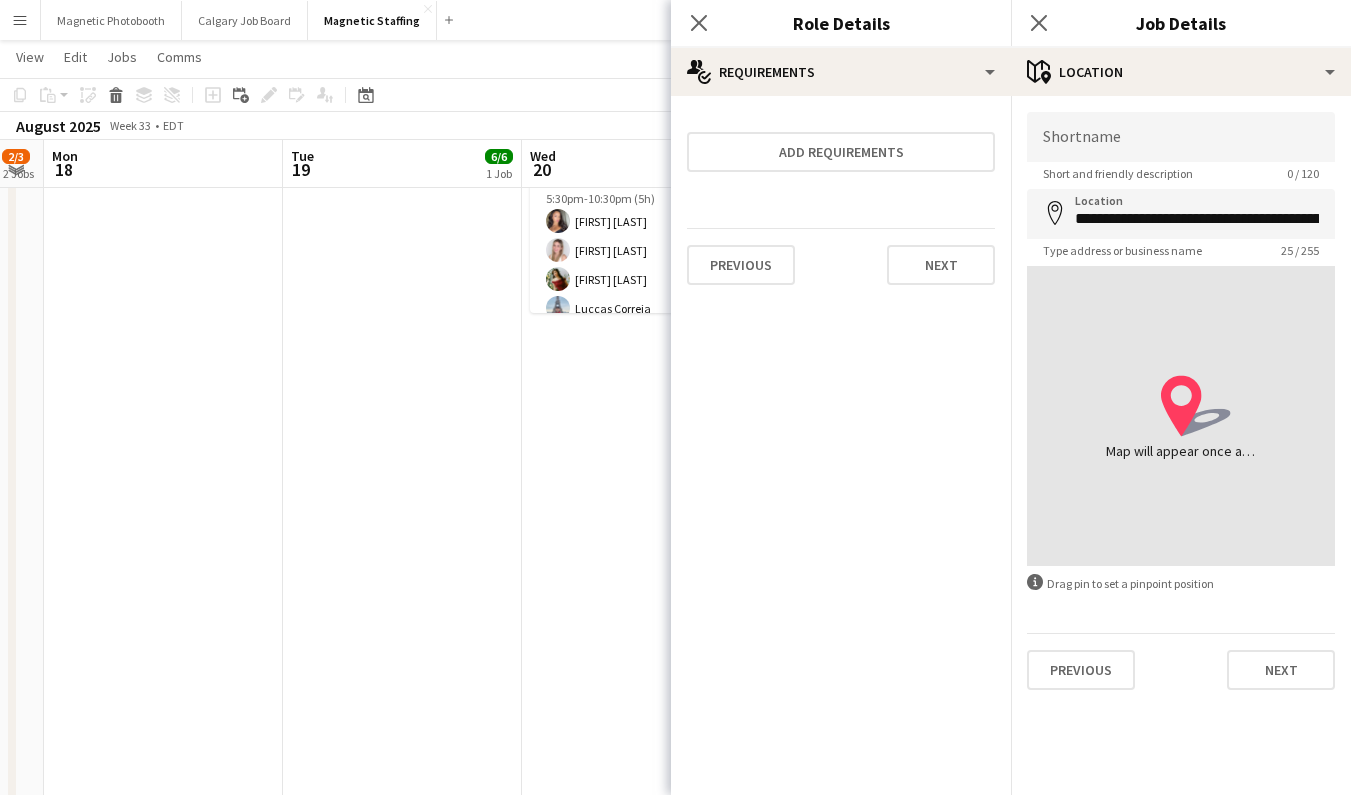 type on "**********" 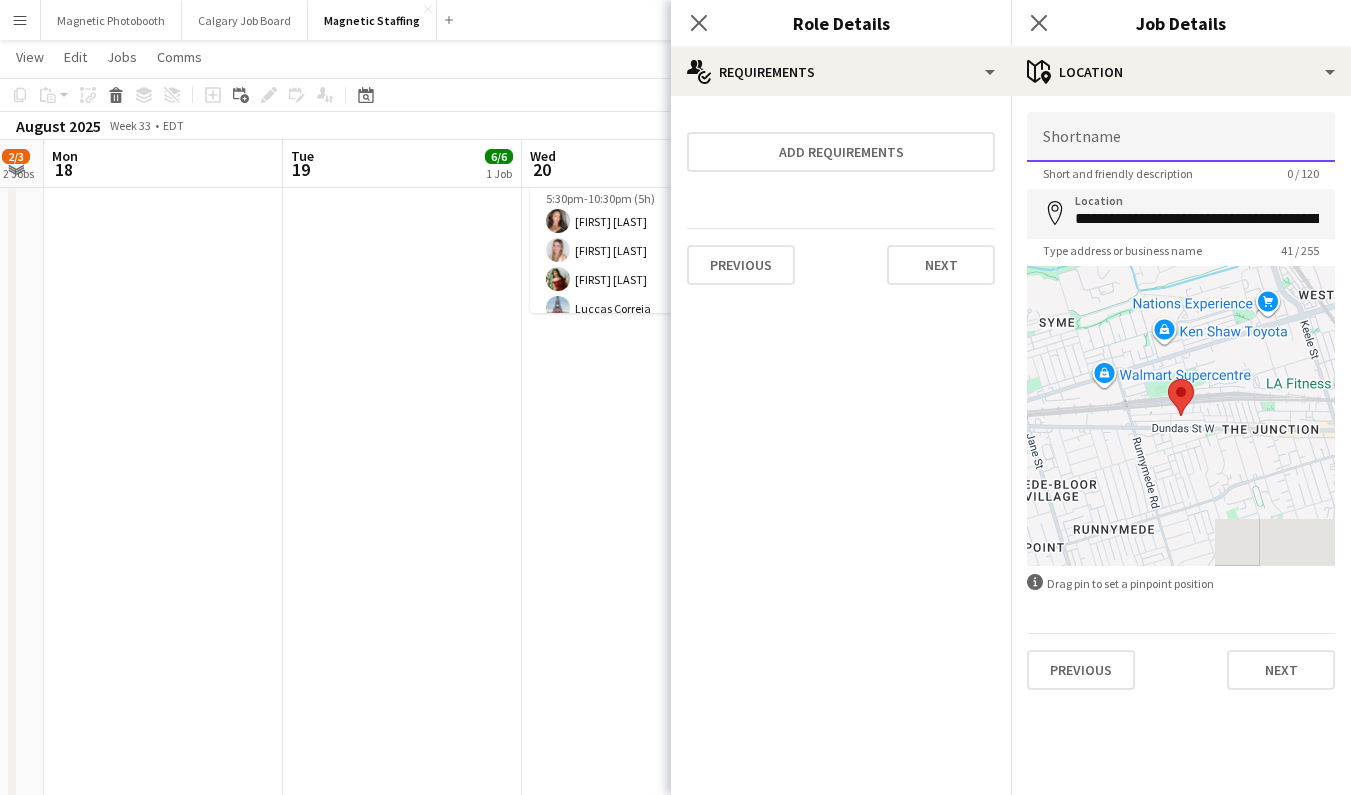 click on "Shortname" at bounding box center (1181, 137) 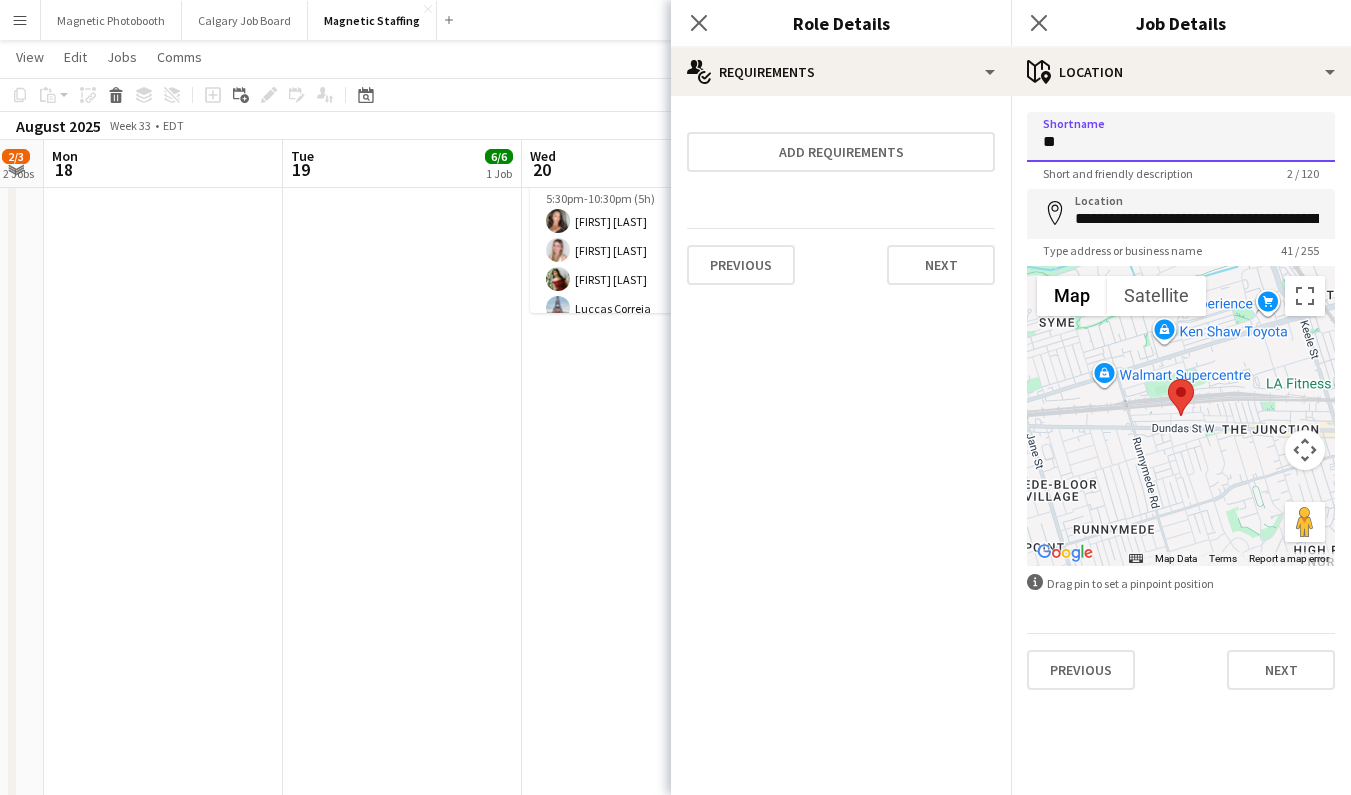 type on "*" 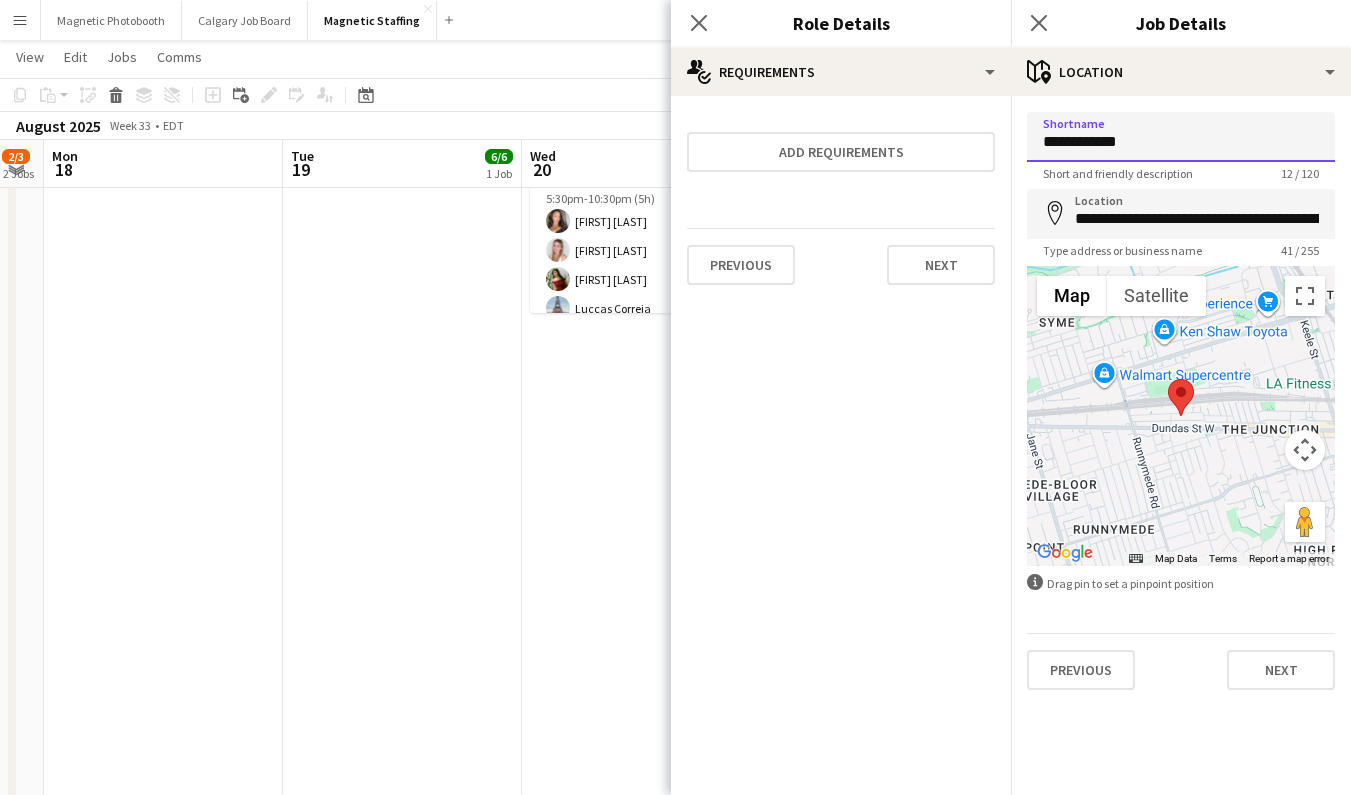 type on "**********" 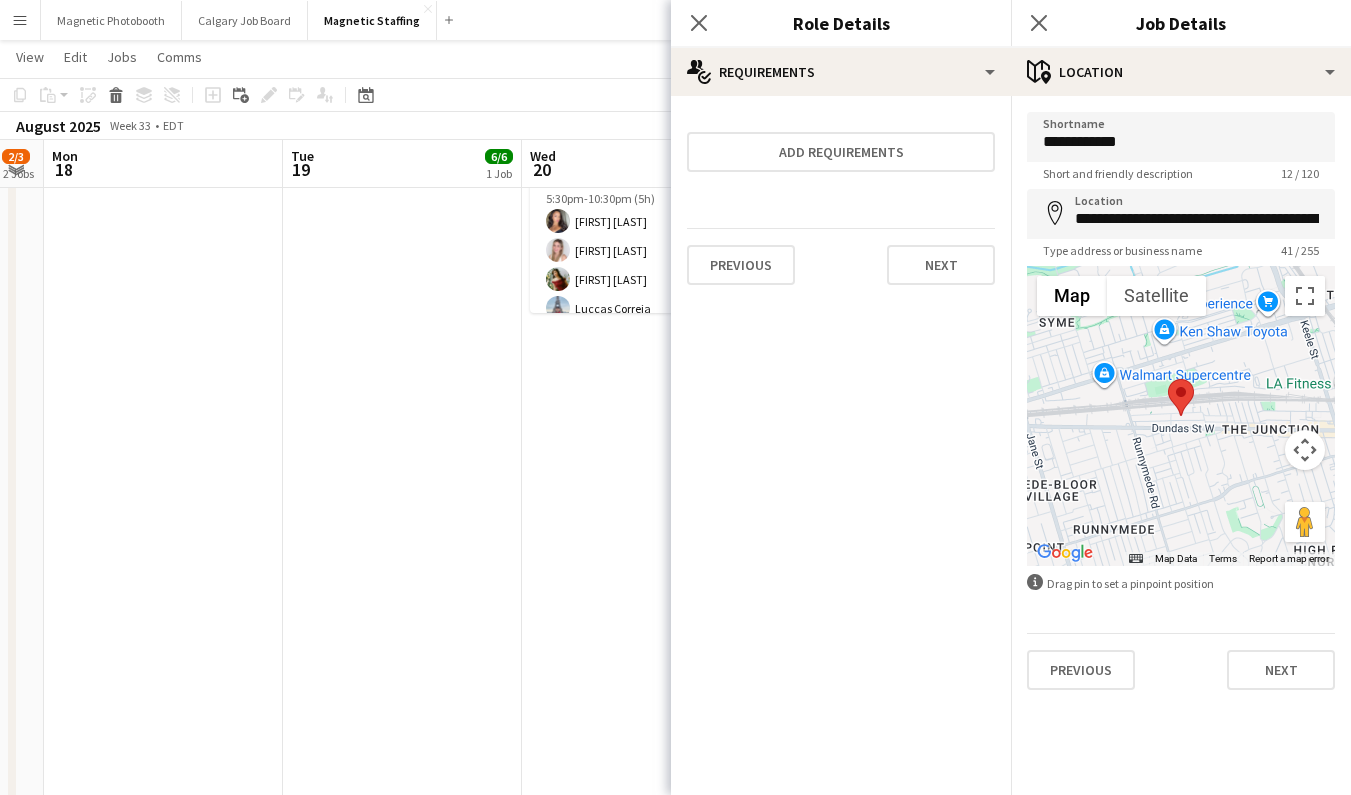 click on "Previous   Next" at bounding box center [1181, 661] 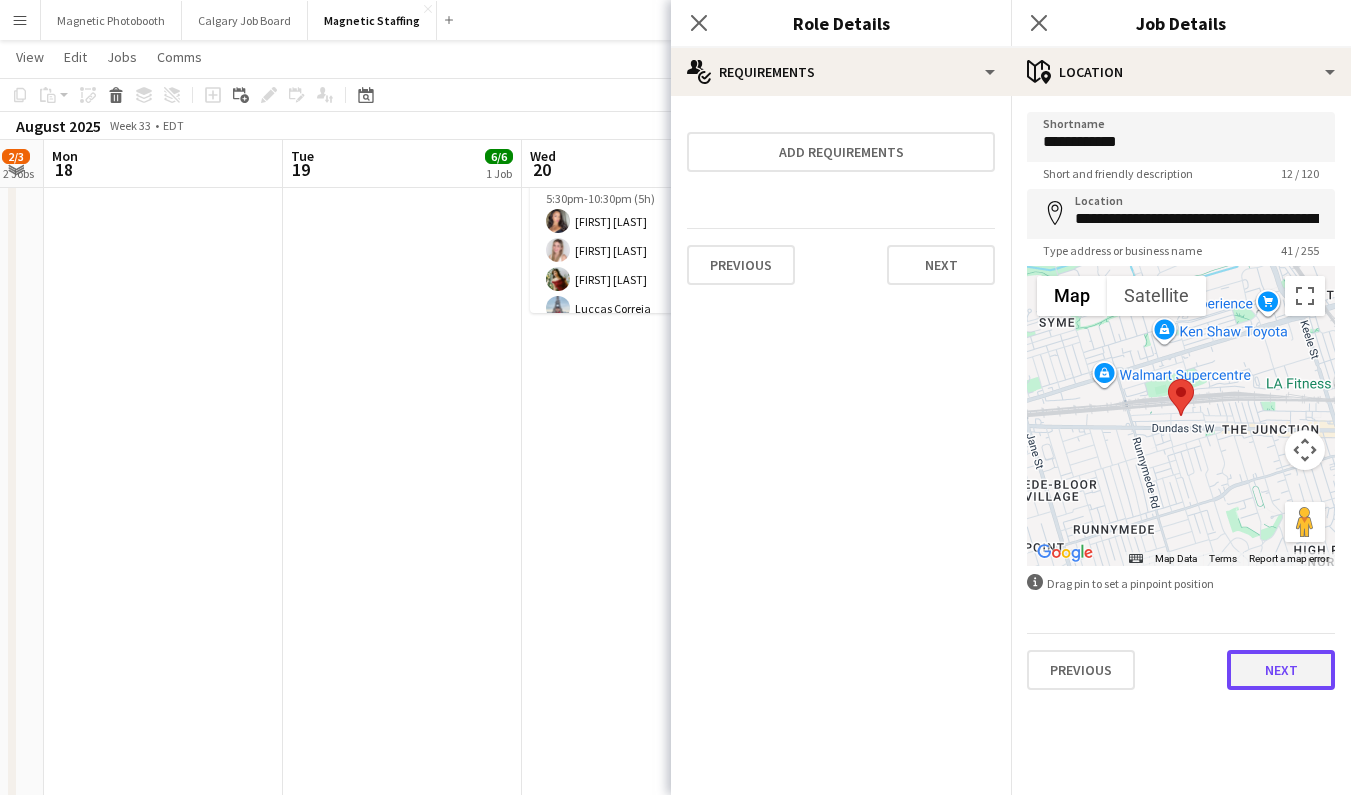 click on "Next" at bounding box center (1281, 670) 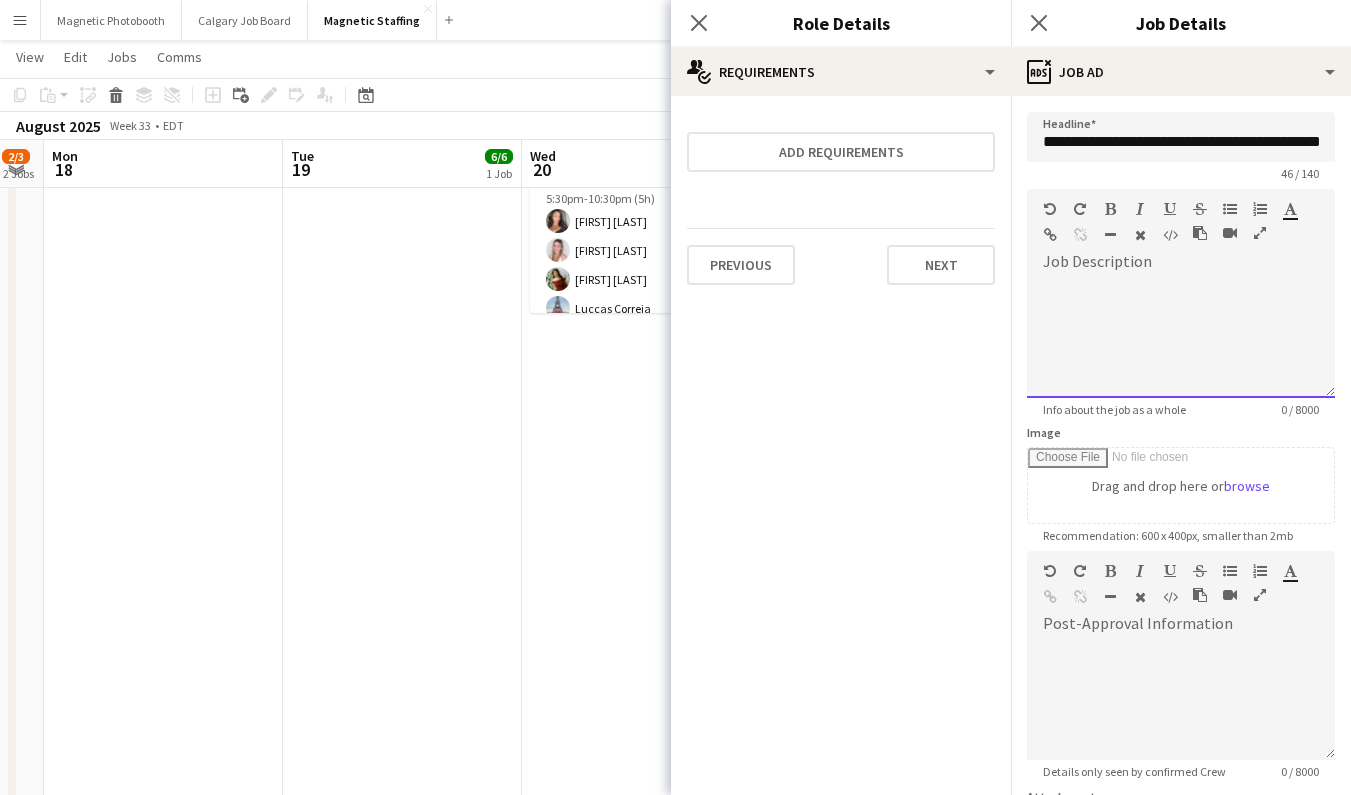 click at bounding box center (1181, 338) 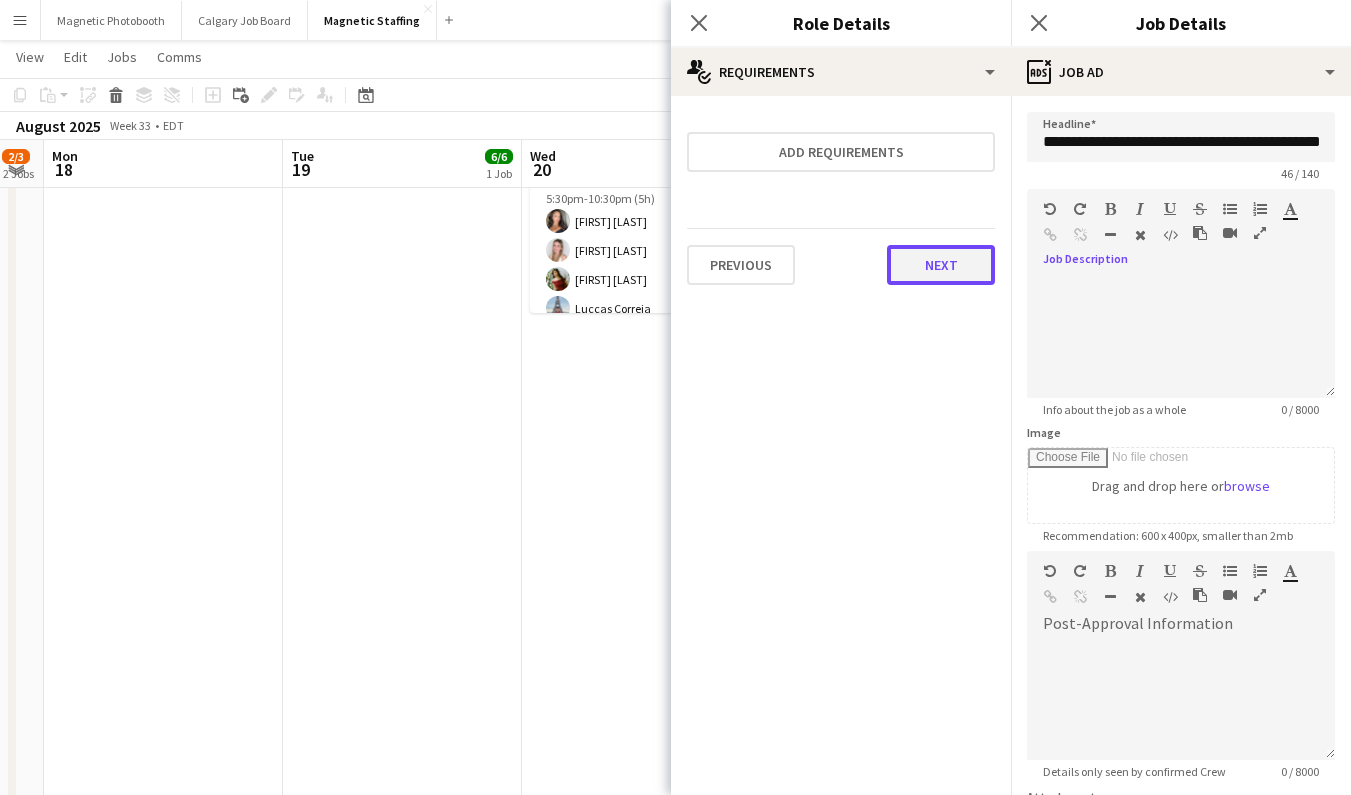 click on "Next" at bounding box center [941, 265] 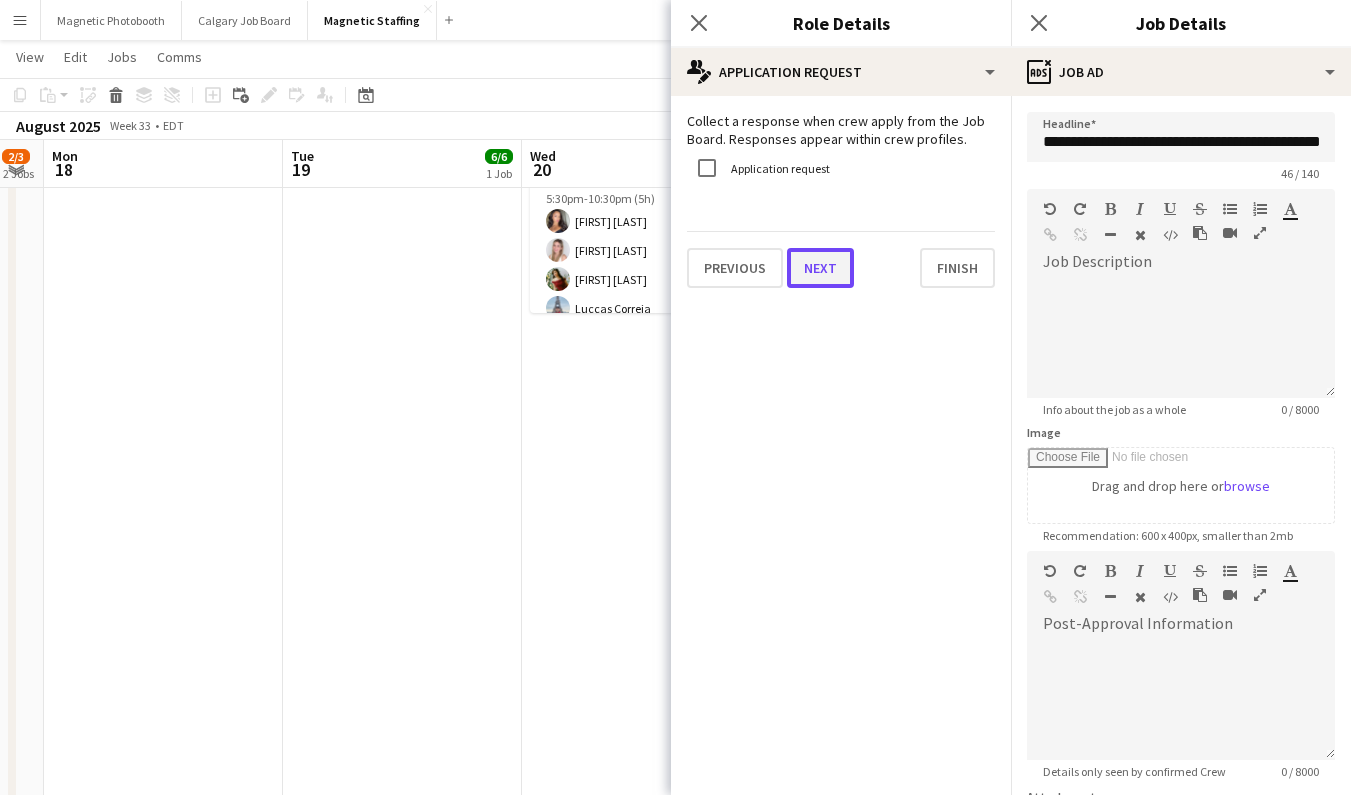 click on "Next" at bounding box center (820, 268) 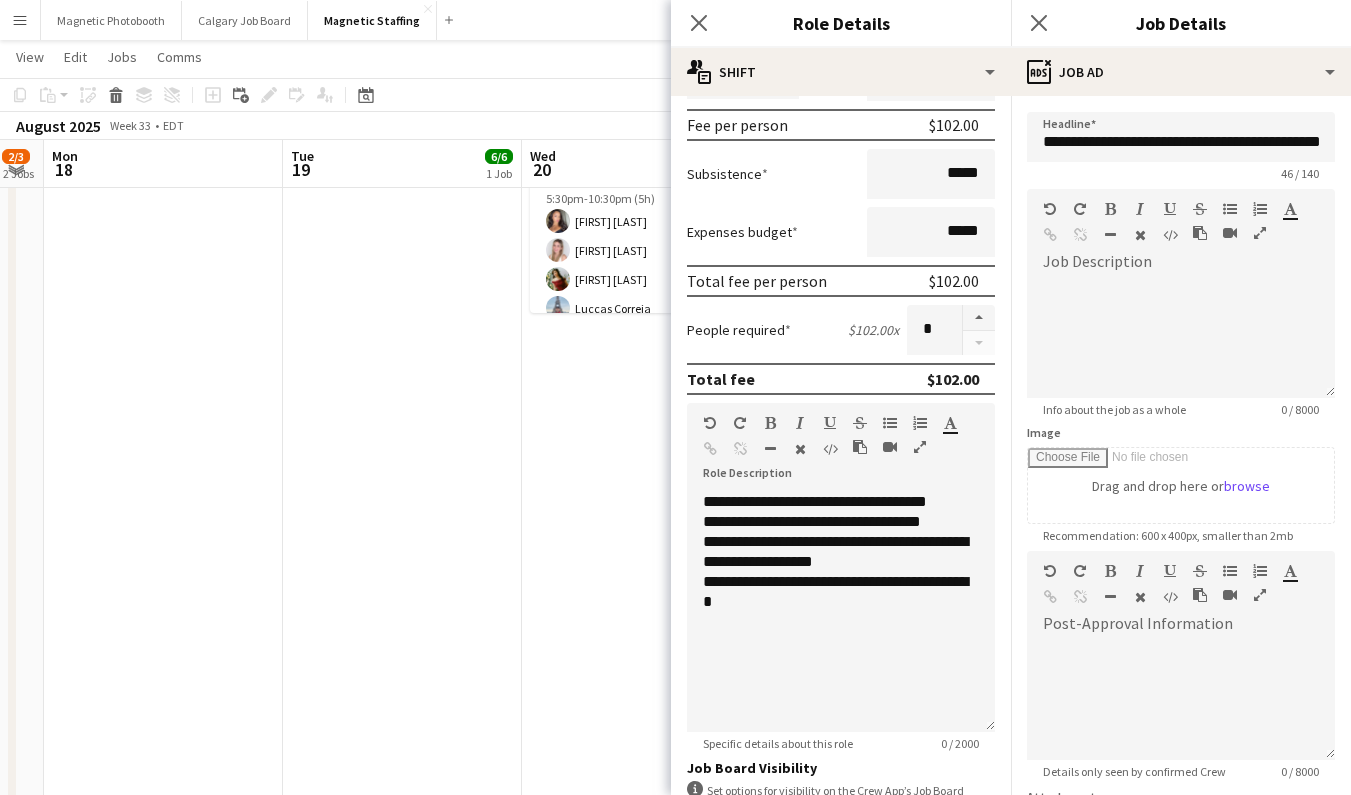 scroll, scrollTop: 378, scrollLeft: 0, axis: vertical 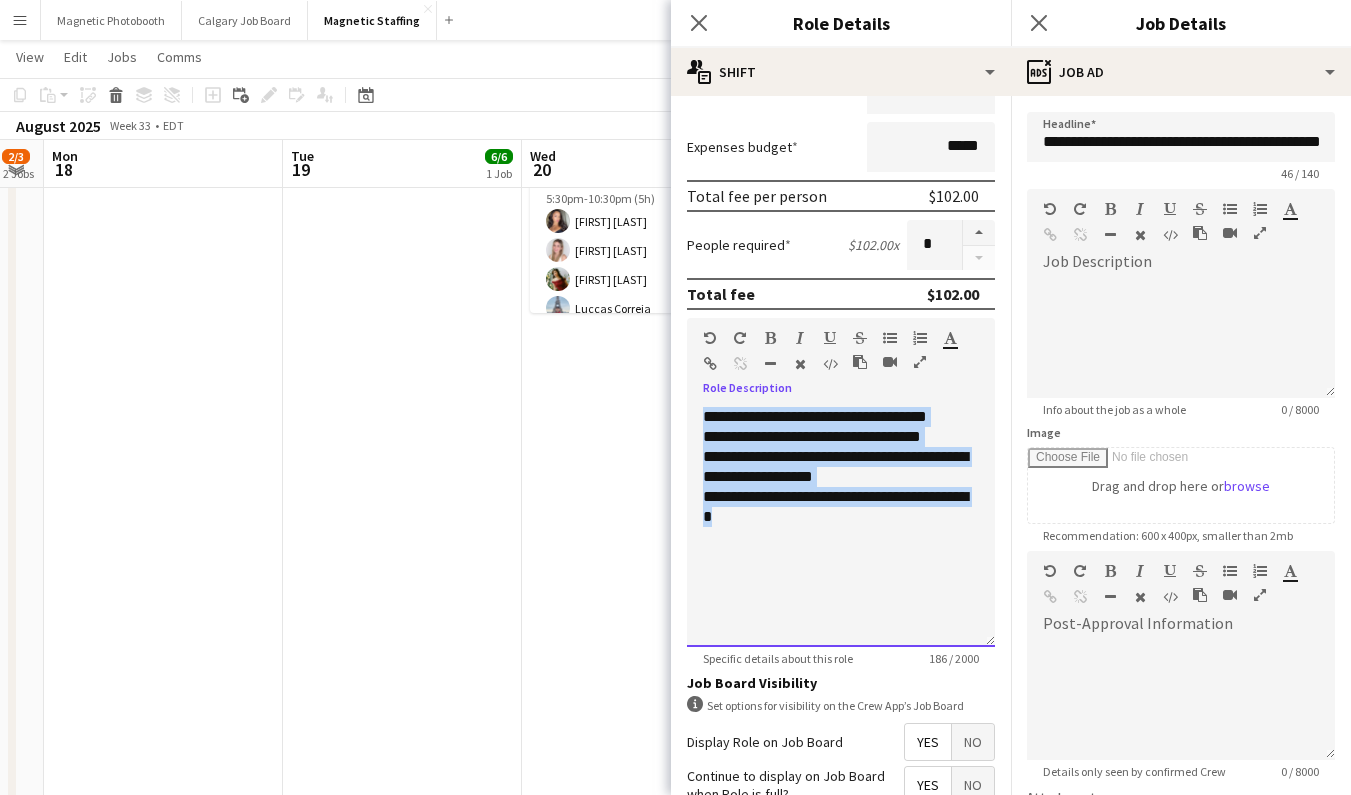 drag, startPoint x: 803, startPoint y: 533, endPoint x: 609, endPoint y: 344, distance: 270.84497 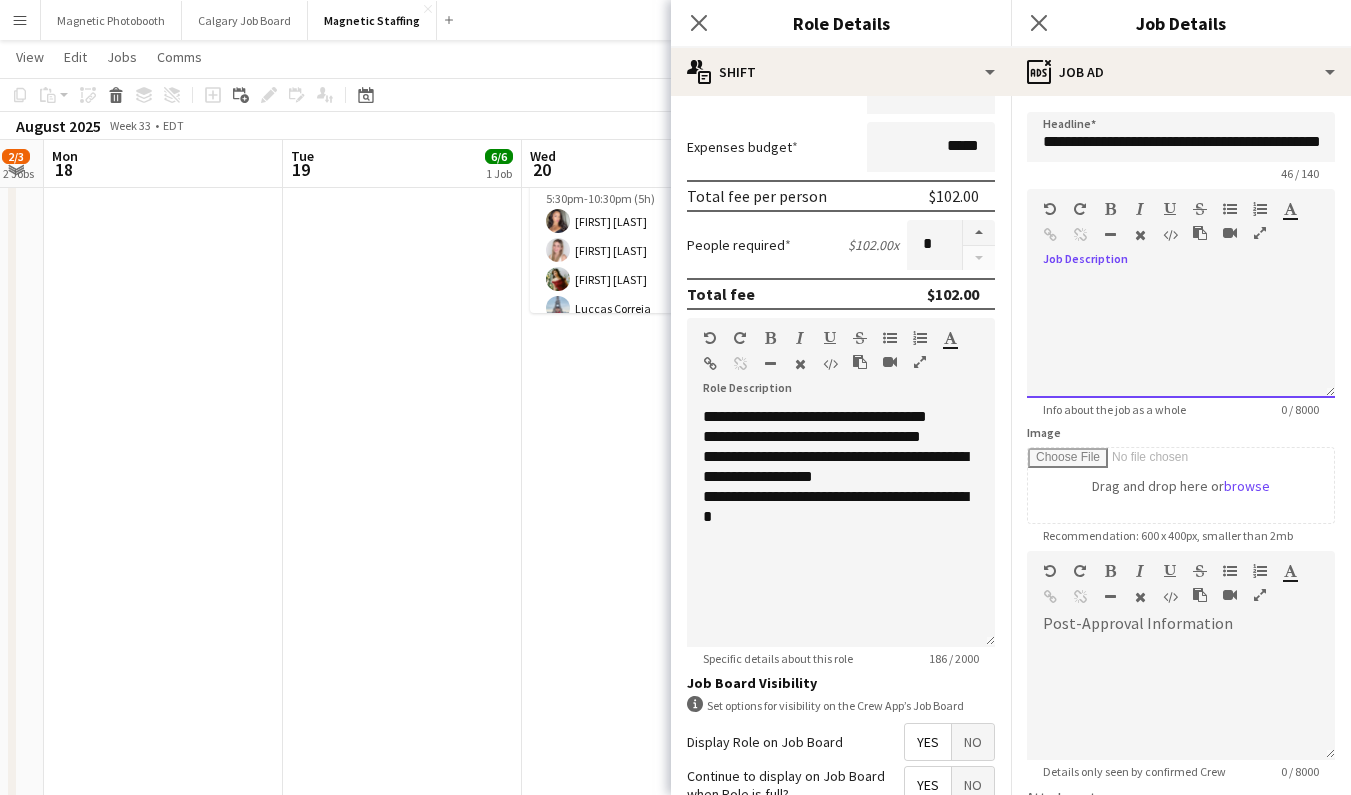 click at bounding box center [1181, 338] 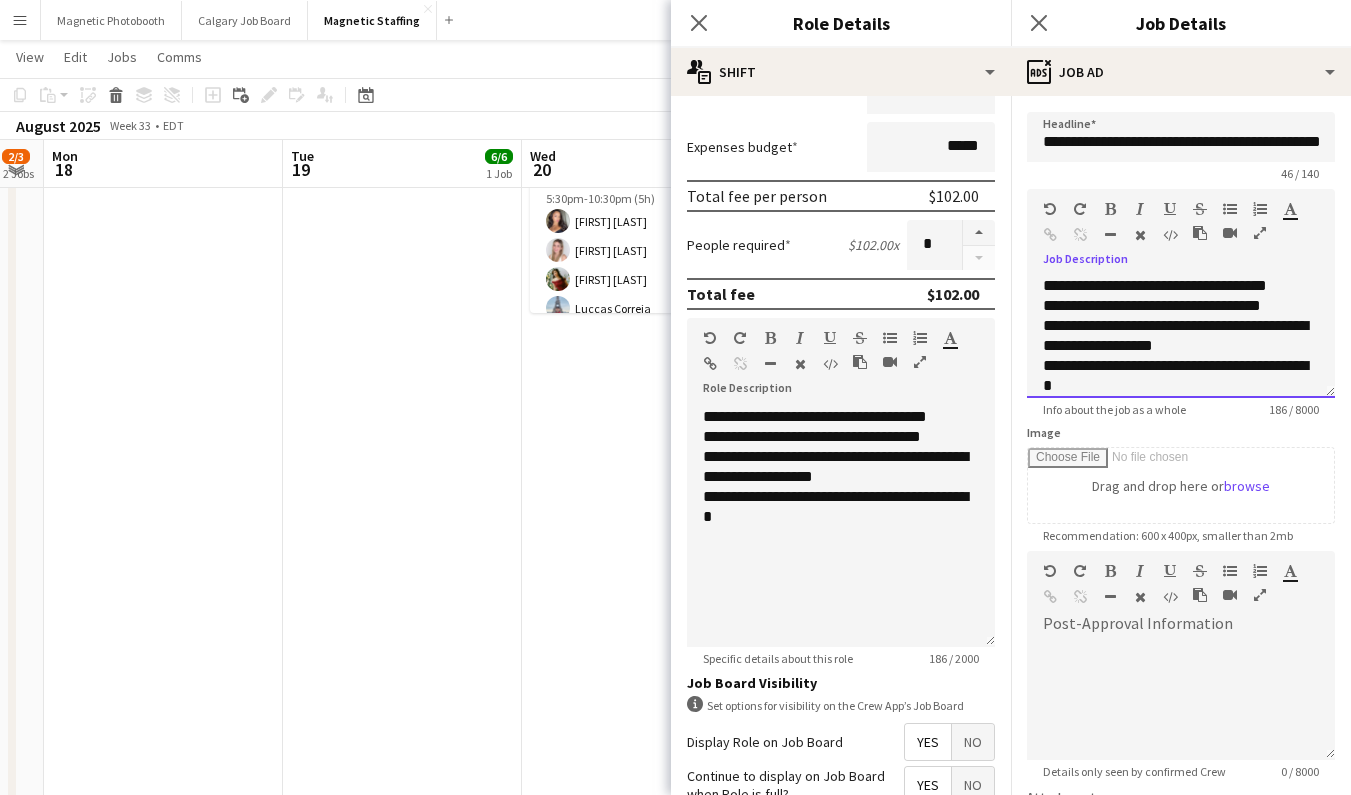 scroll, scrollTop: 16, scrollLeft: 0, axis: vertical 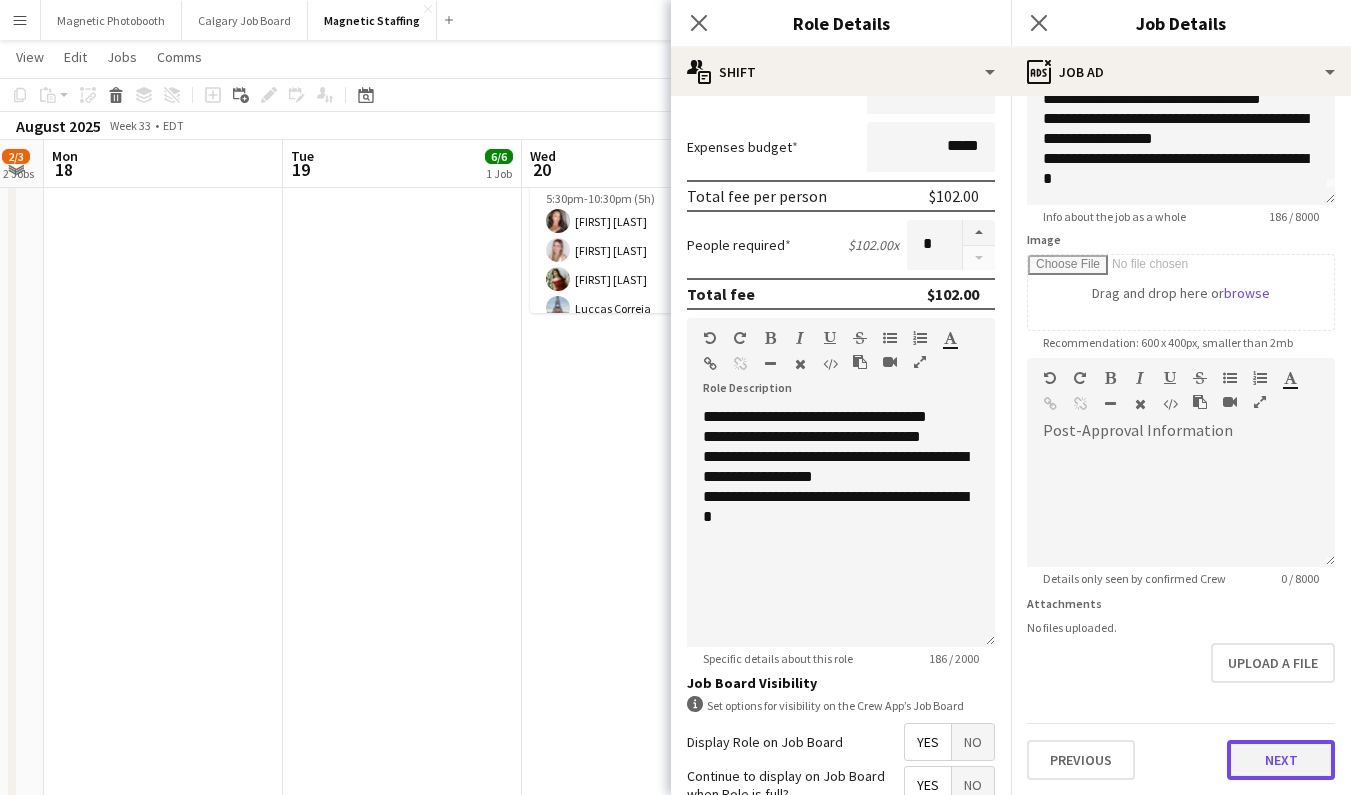 click on "Next" at bounding box center (1281, 760) 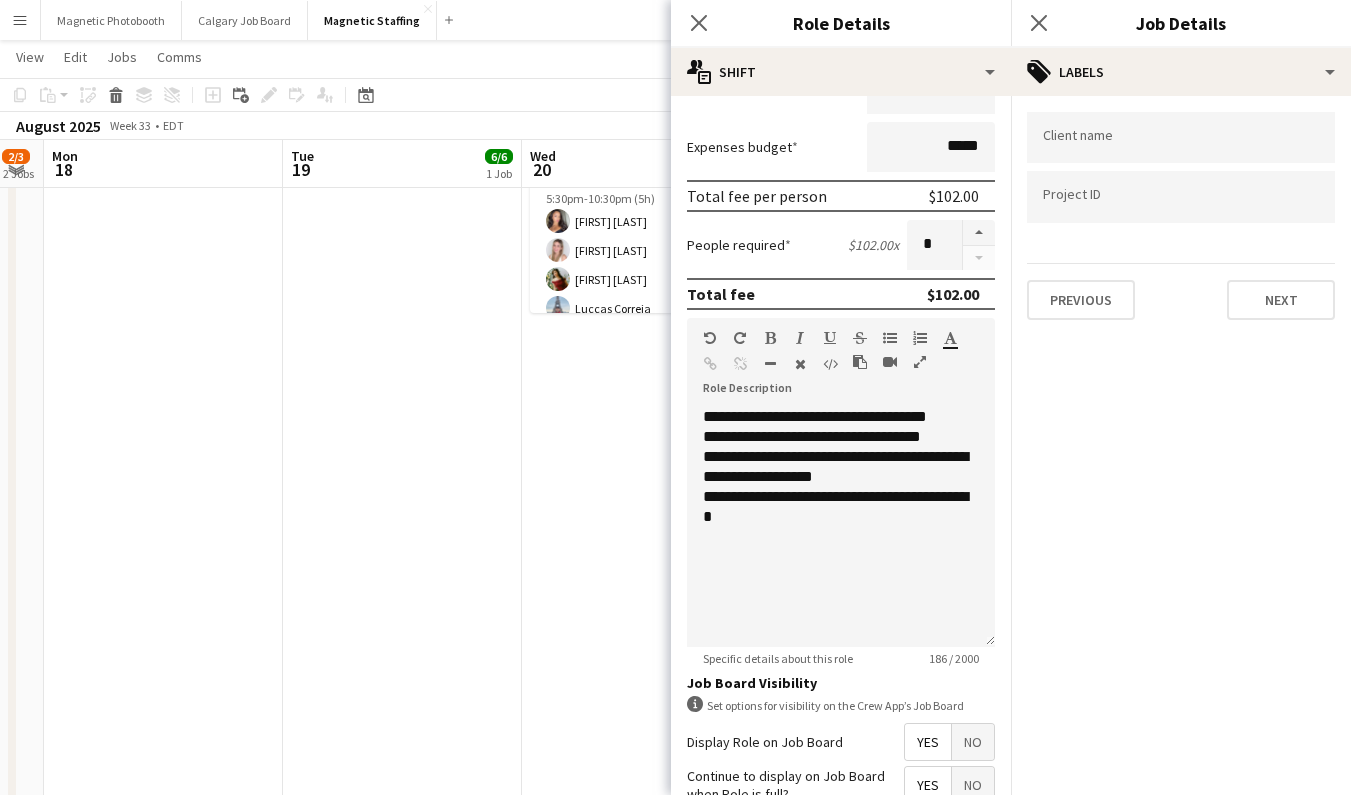 scroll, scrollTop: 0, scrollLeft: 0, axis: both 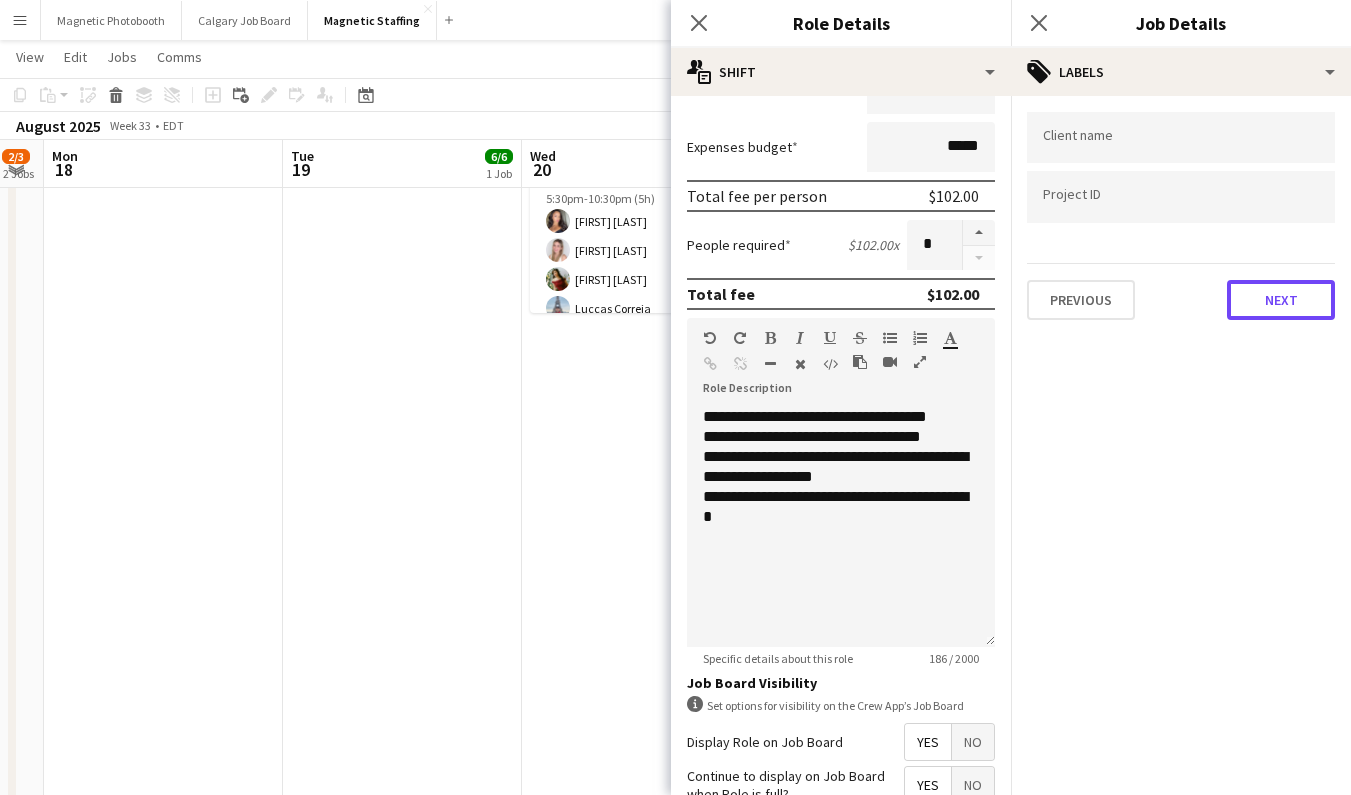 click on "Next" at bounding box center [1281, 300] 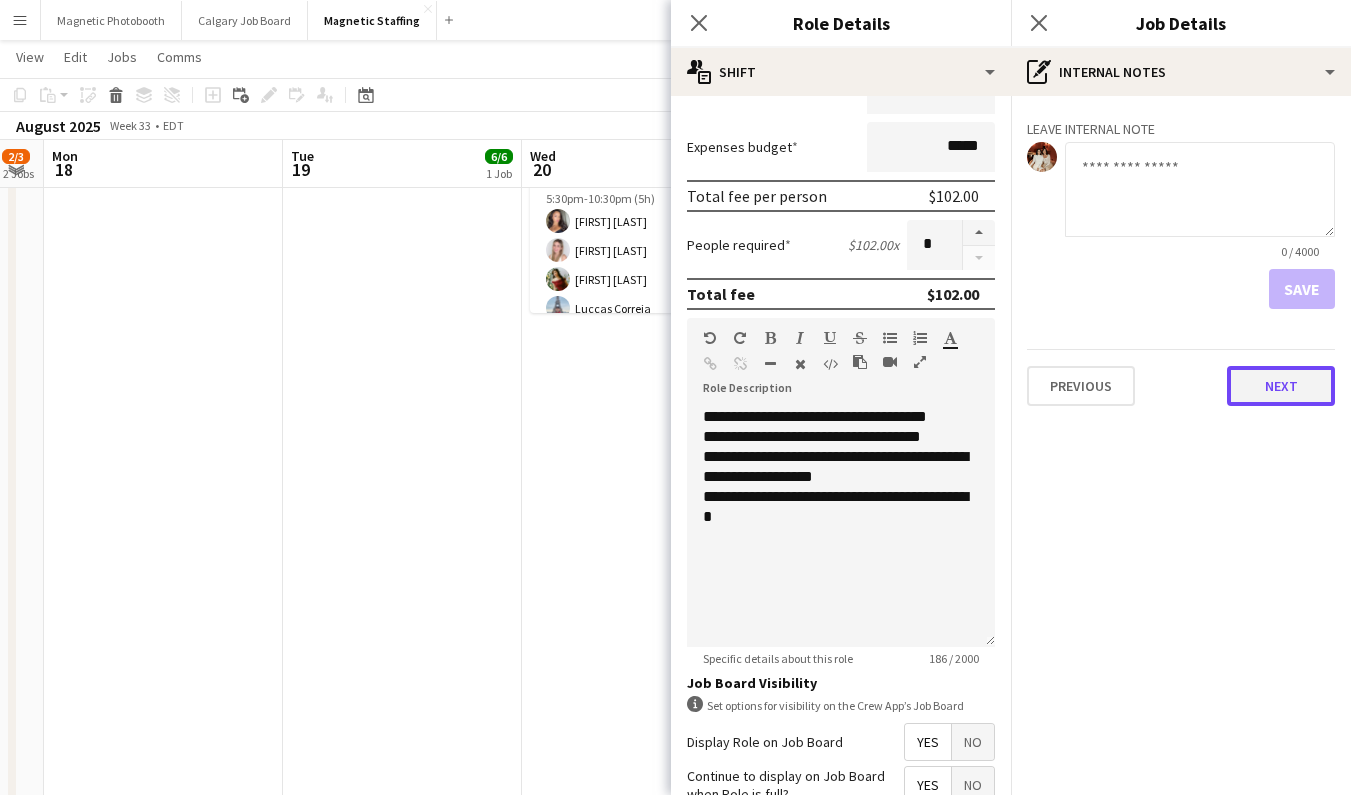 click on "Next" at bounding box center [1281, 386] 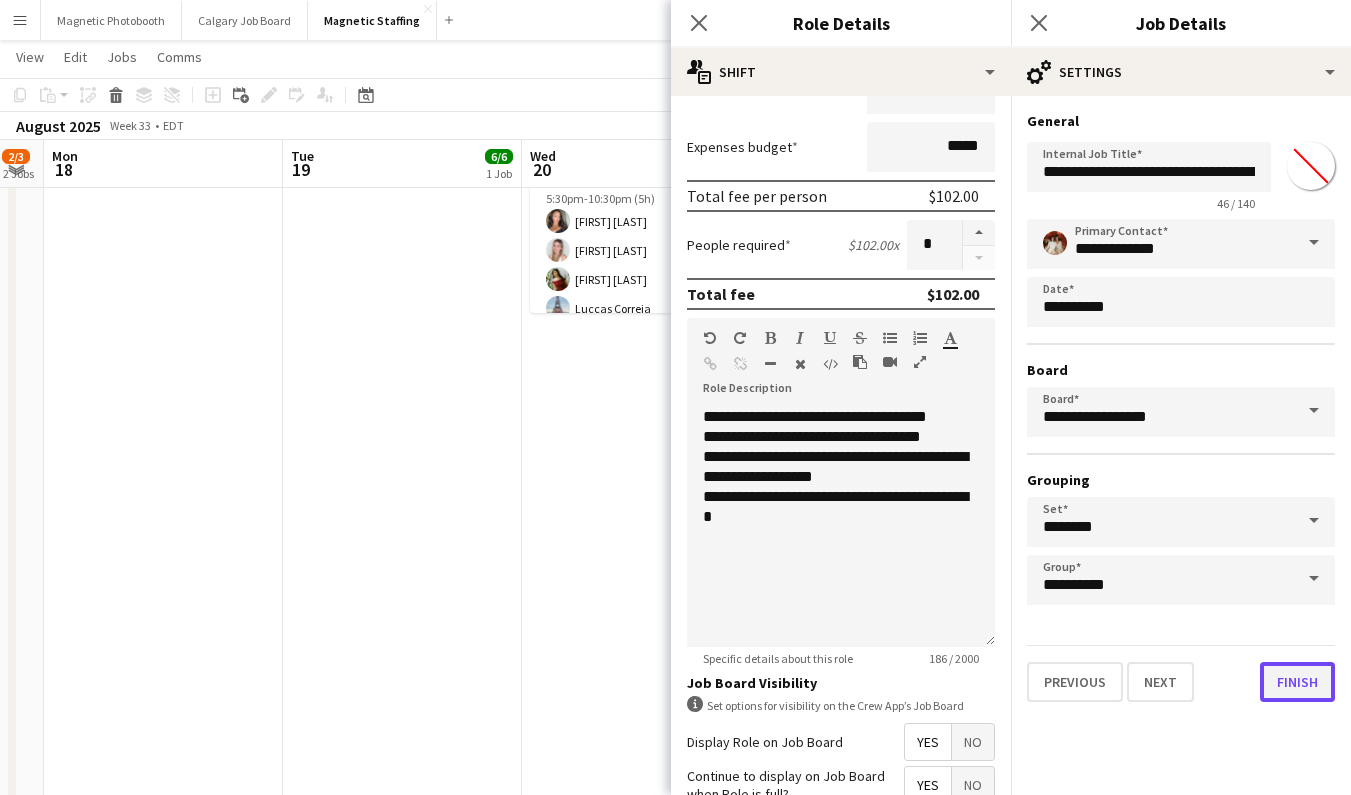click on "Finish" at bounding box center (1297, 682) 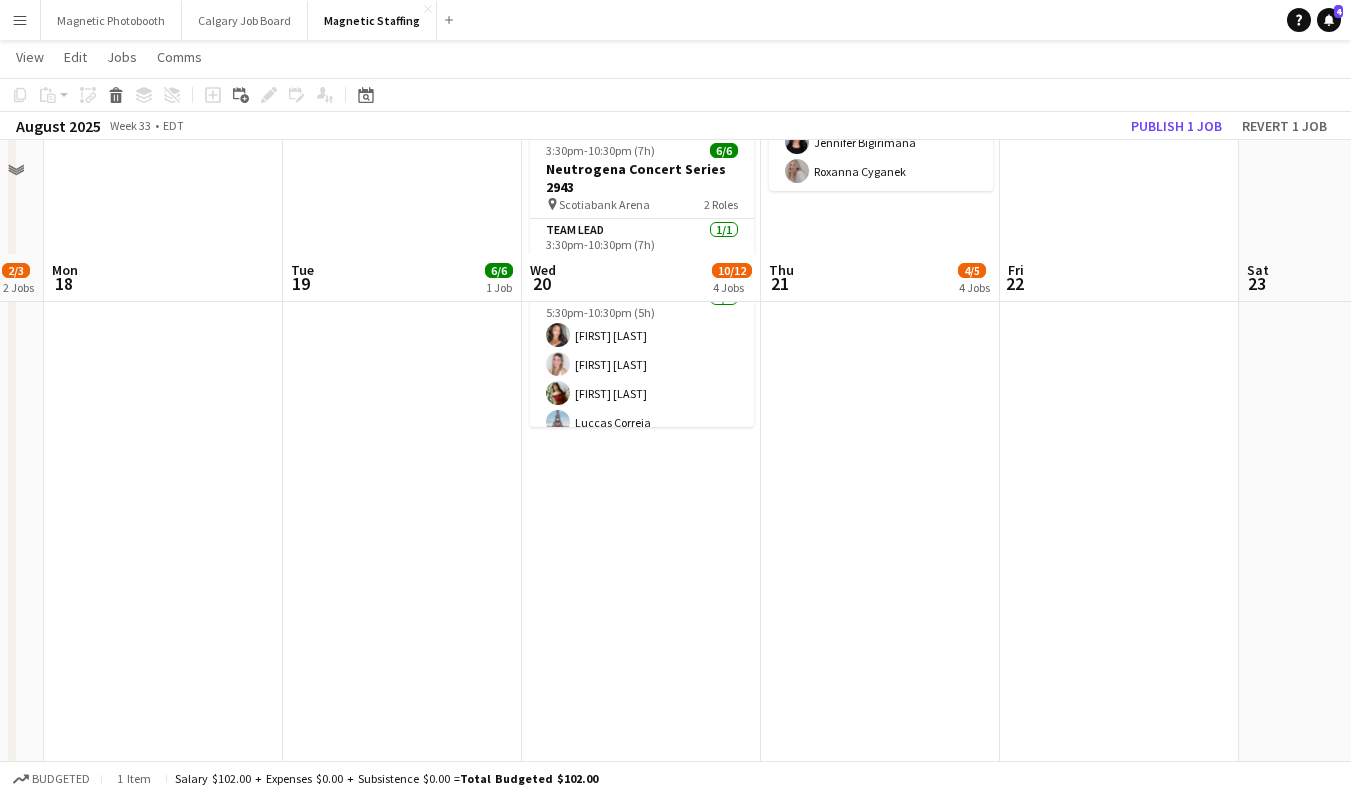 scroll, scrollTop: 0, scrollLeft: 0, axis: both 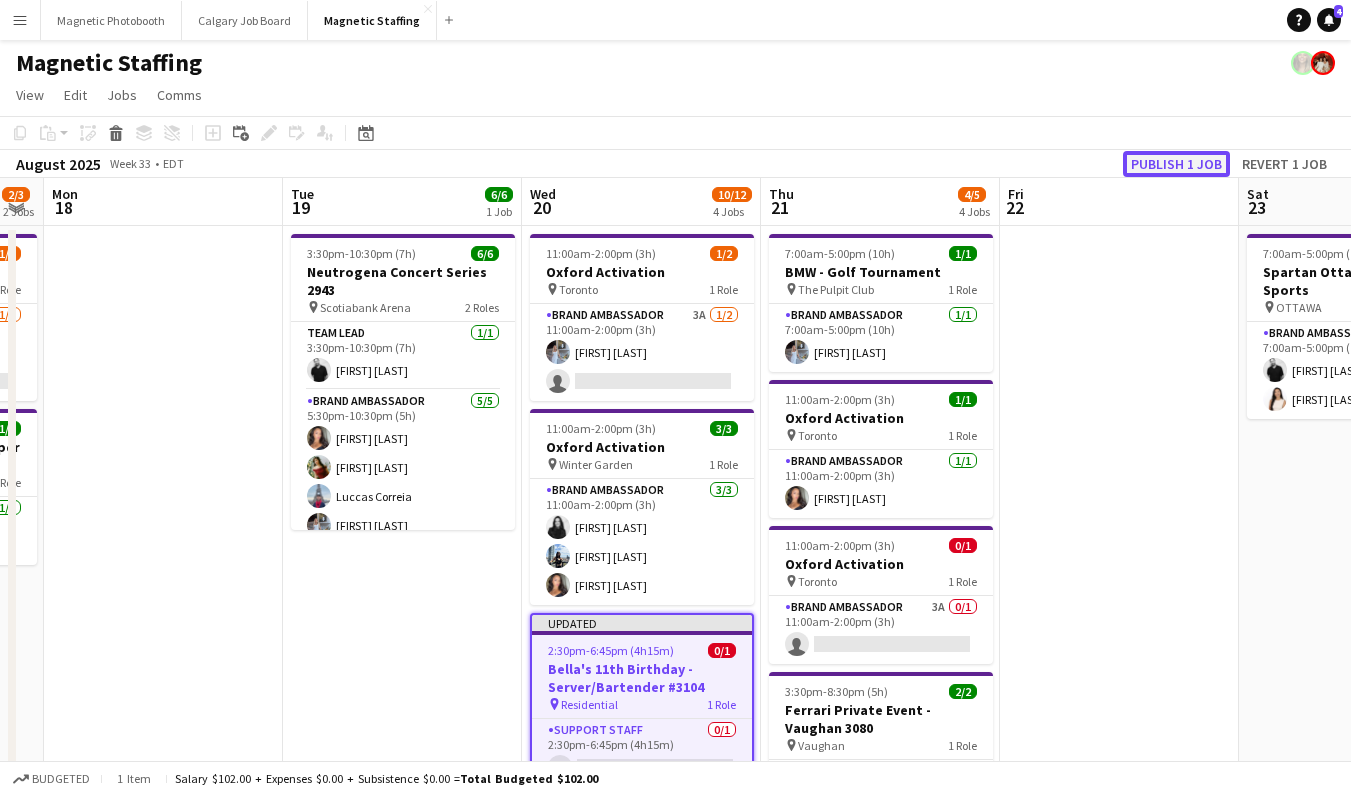 click on "Publish 1 job" 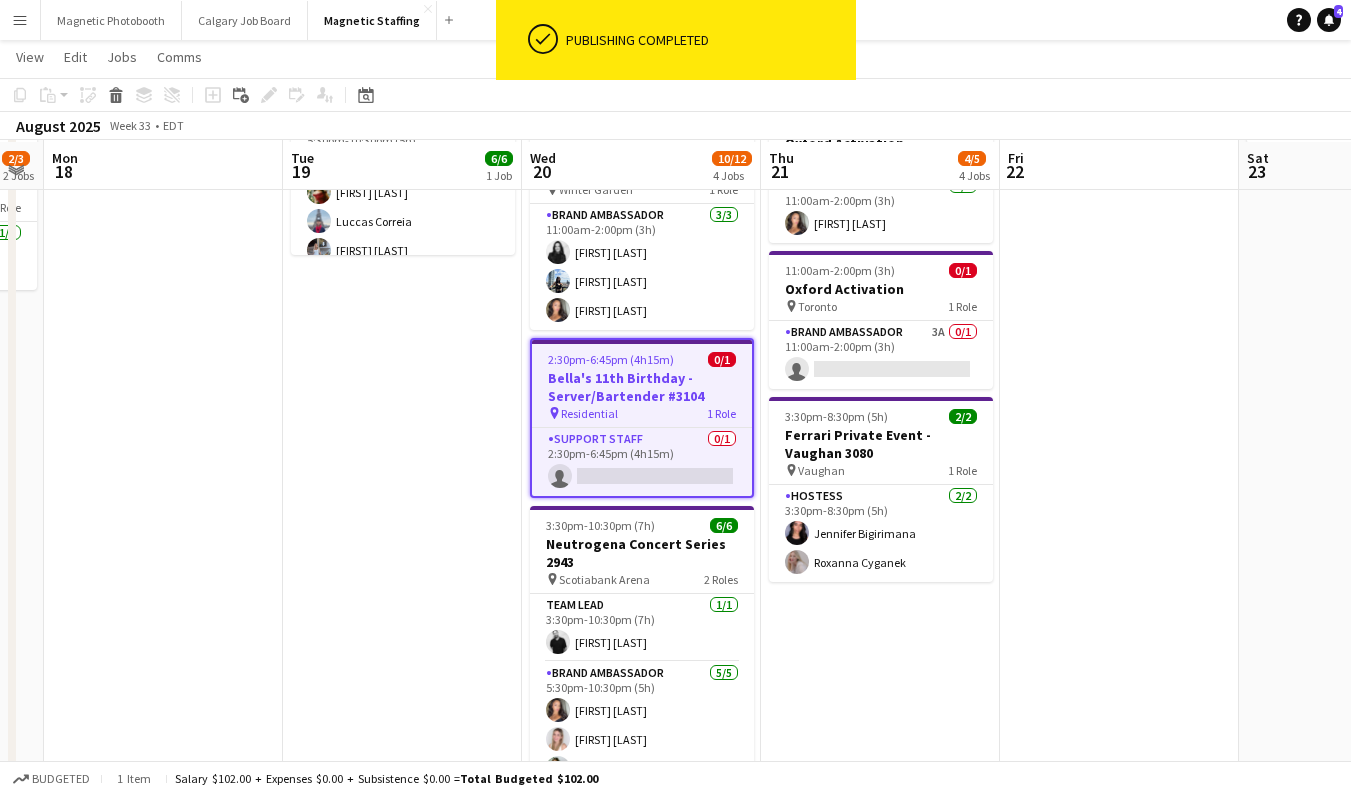 scroll, scrollTop: 275, scrollLeft: 0, axis: vertical 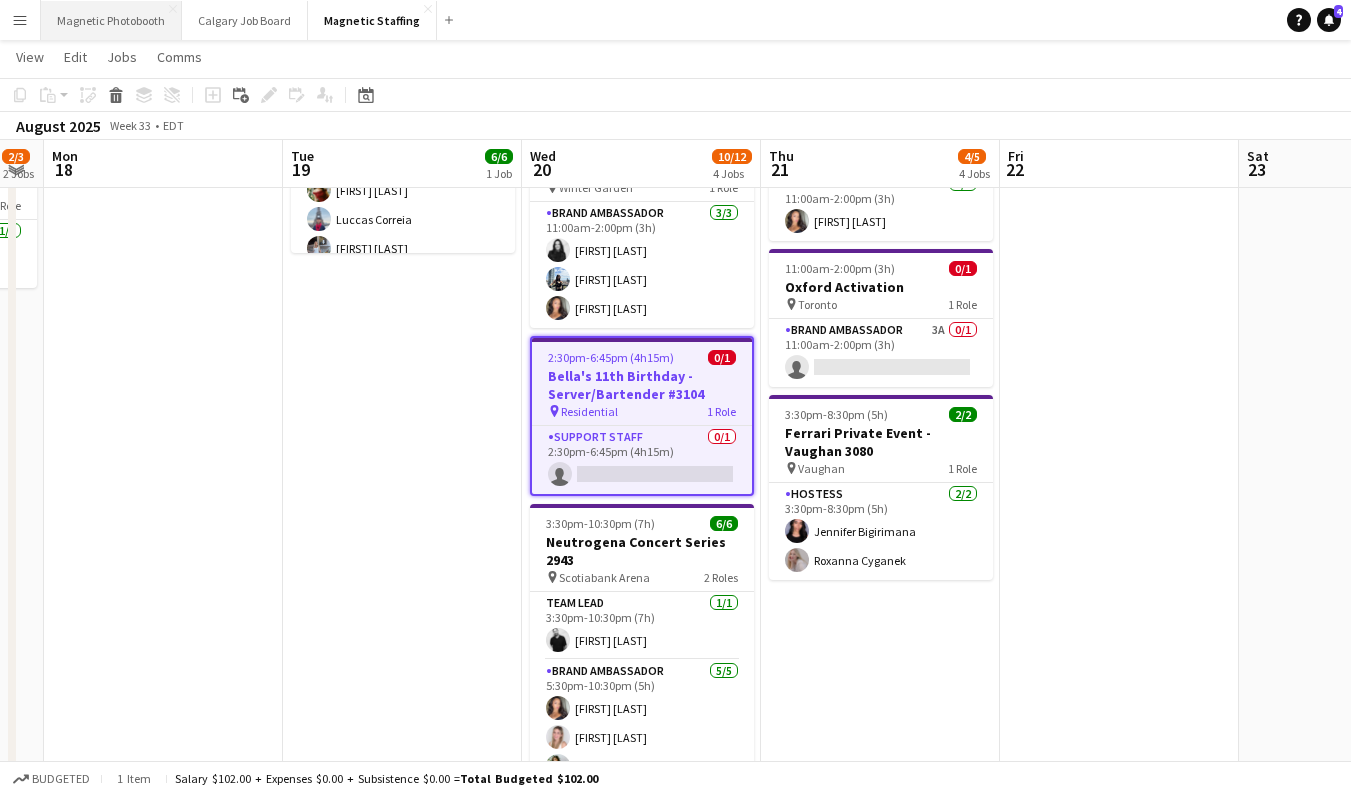 click on "Magnetic Photobooth
Close" at bounding box center (111, 20) 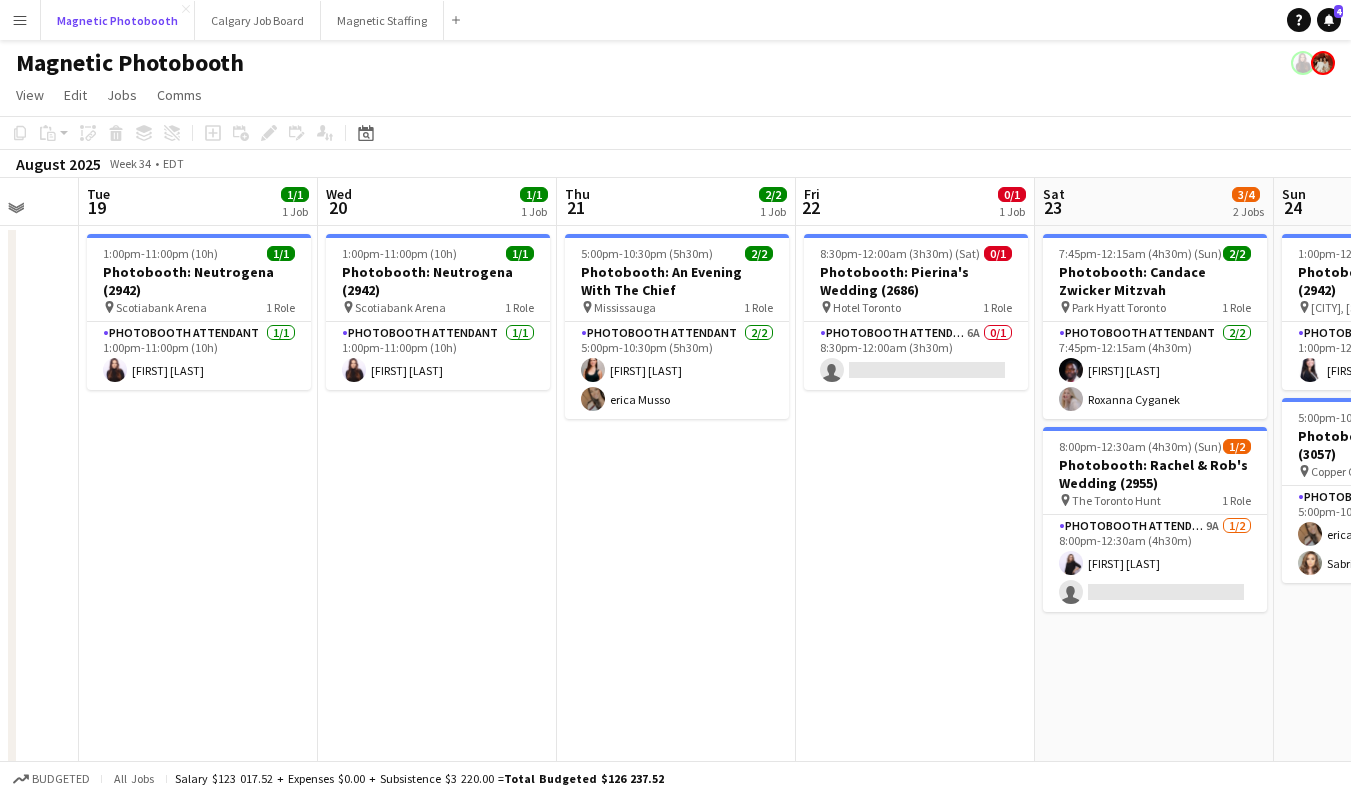 scroll, scrollTop: 0, scrollLeft: 692, axis: horizontal 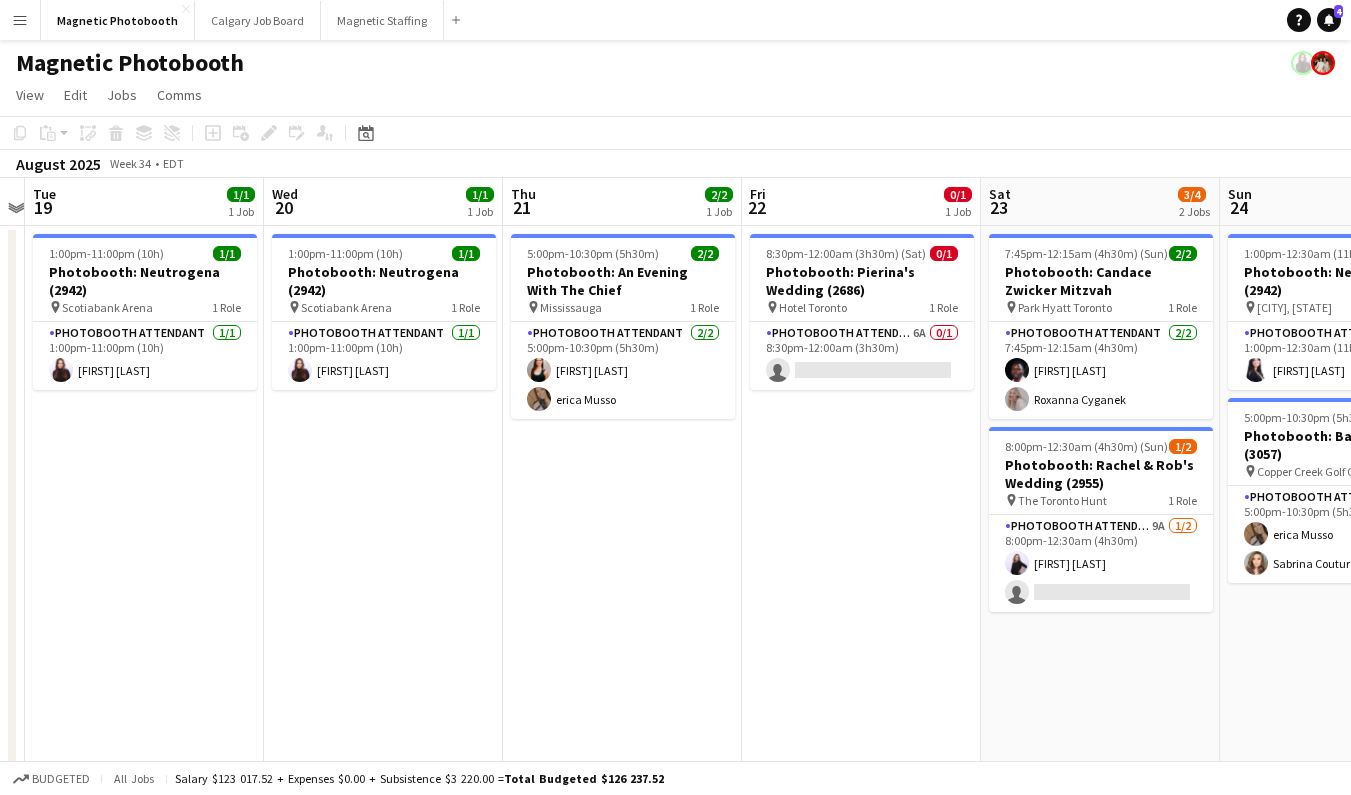 click on "1:00pm-11:00pm (10h)    1/1   Photobooth: Neutrogena (2942)
pin
[CITY]   1 Role   Photobooth Attendant    1/1   1:00pm-11:00pm (10h)
[FIRST] [LAST]" at bounding box center [383, 606] 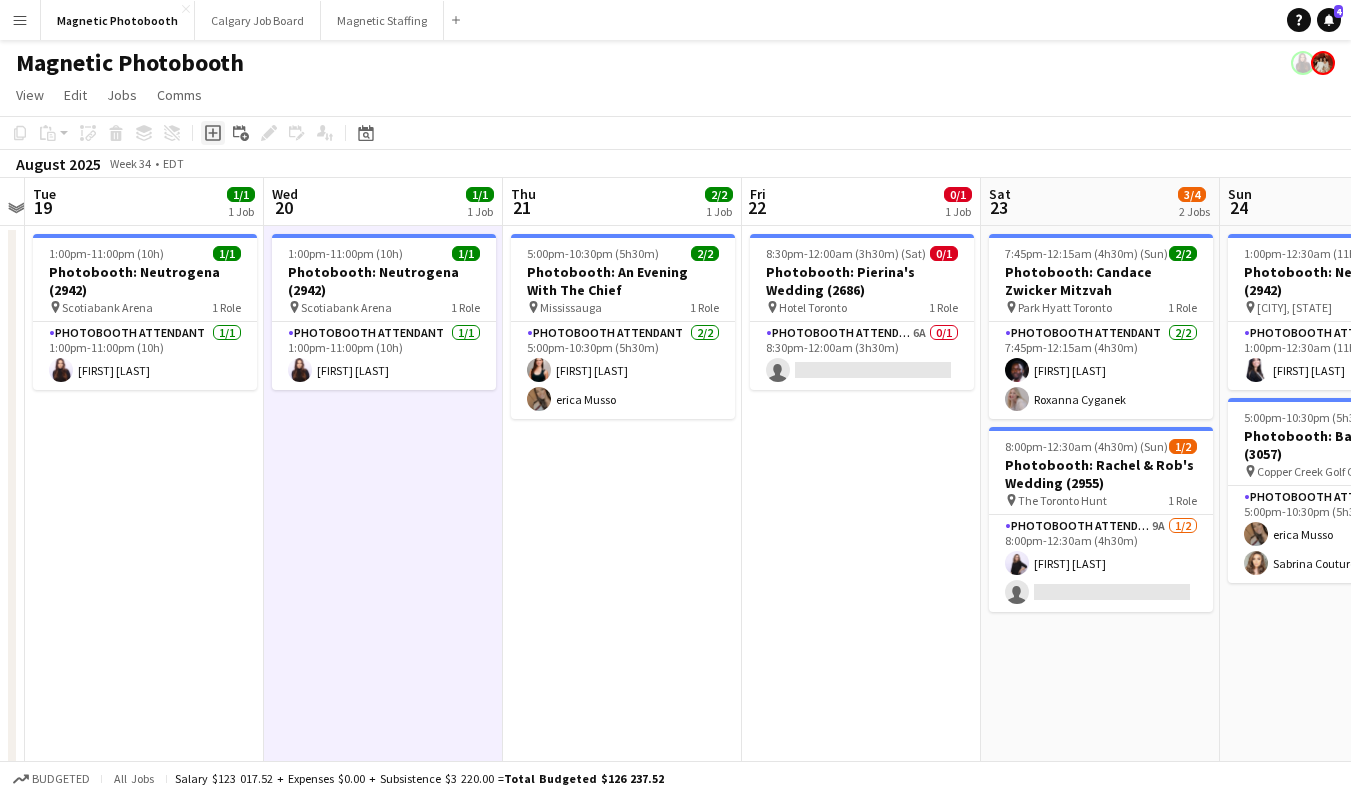 click on "Add job" 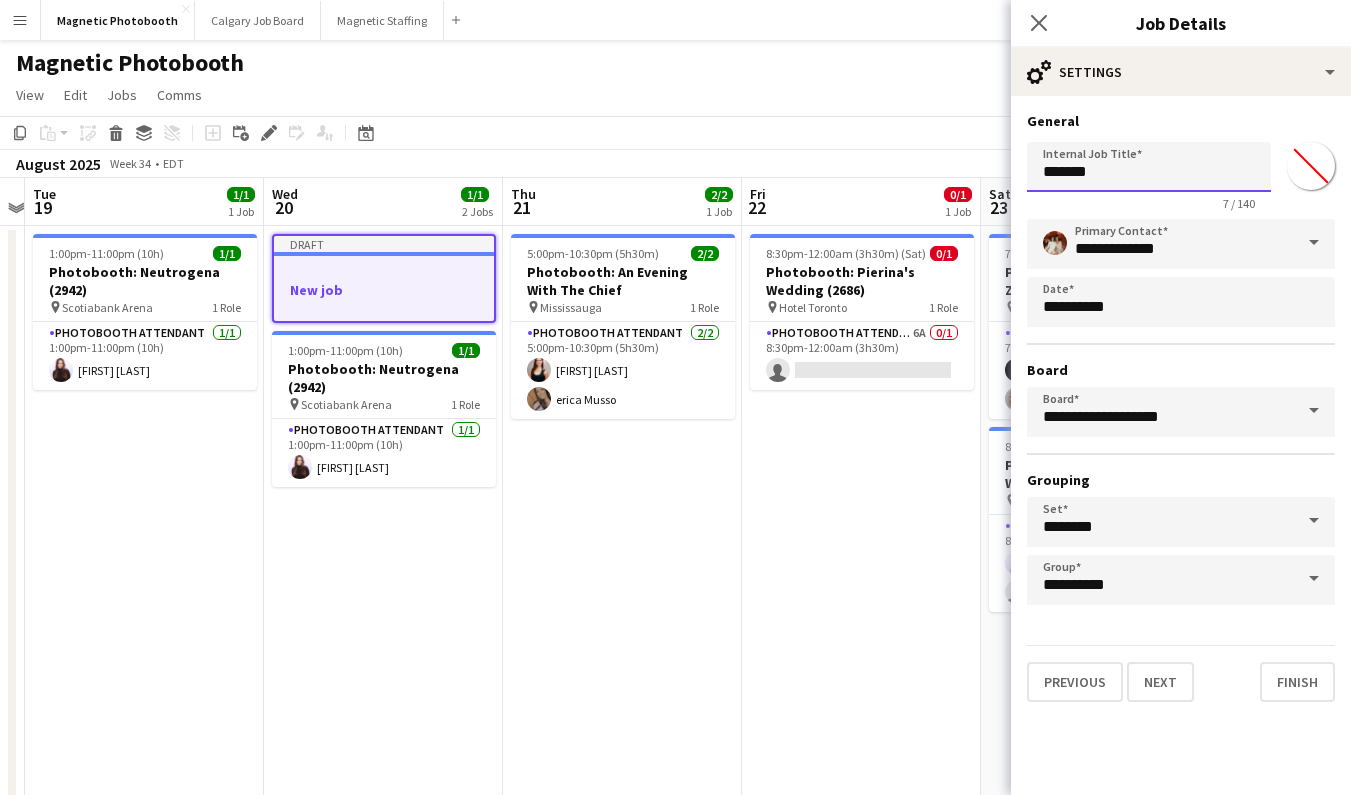 drag, startPoint x: 1154, startPoint y: 175, endPoint x: 818, endPoint y: 175, distance: 336 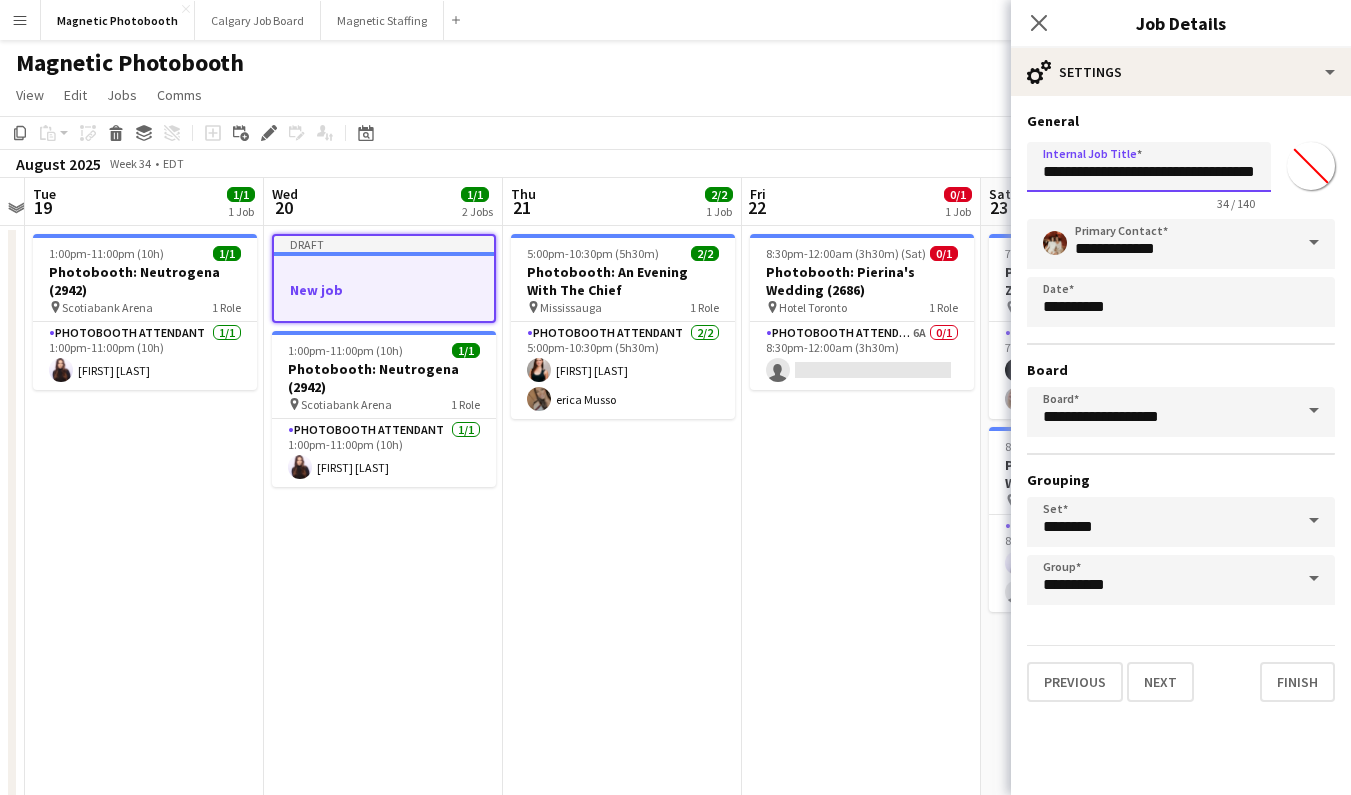 scroll, scrollTop: 0, scrollLeft: 21, axis: horizontal 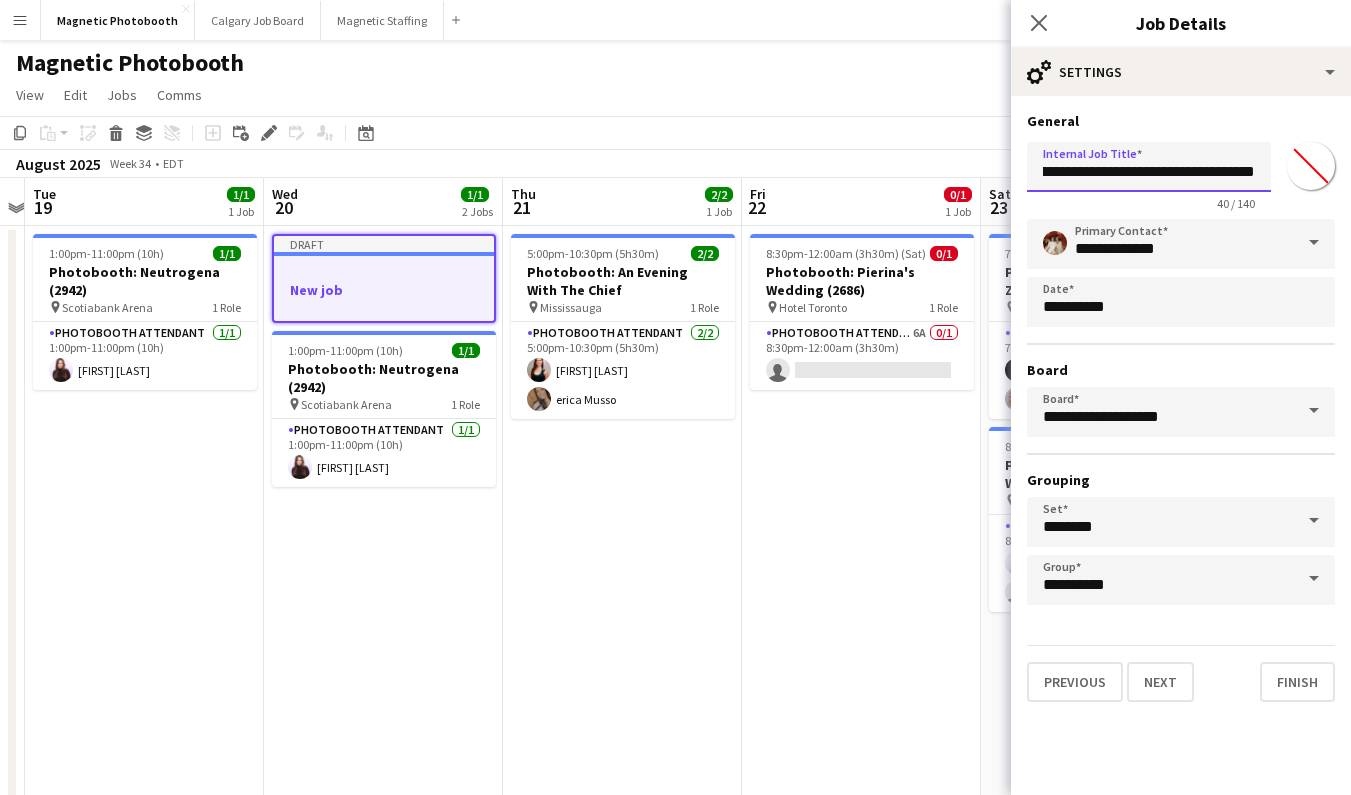 type on "**********" 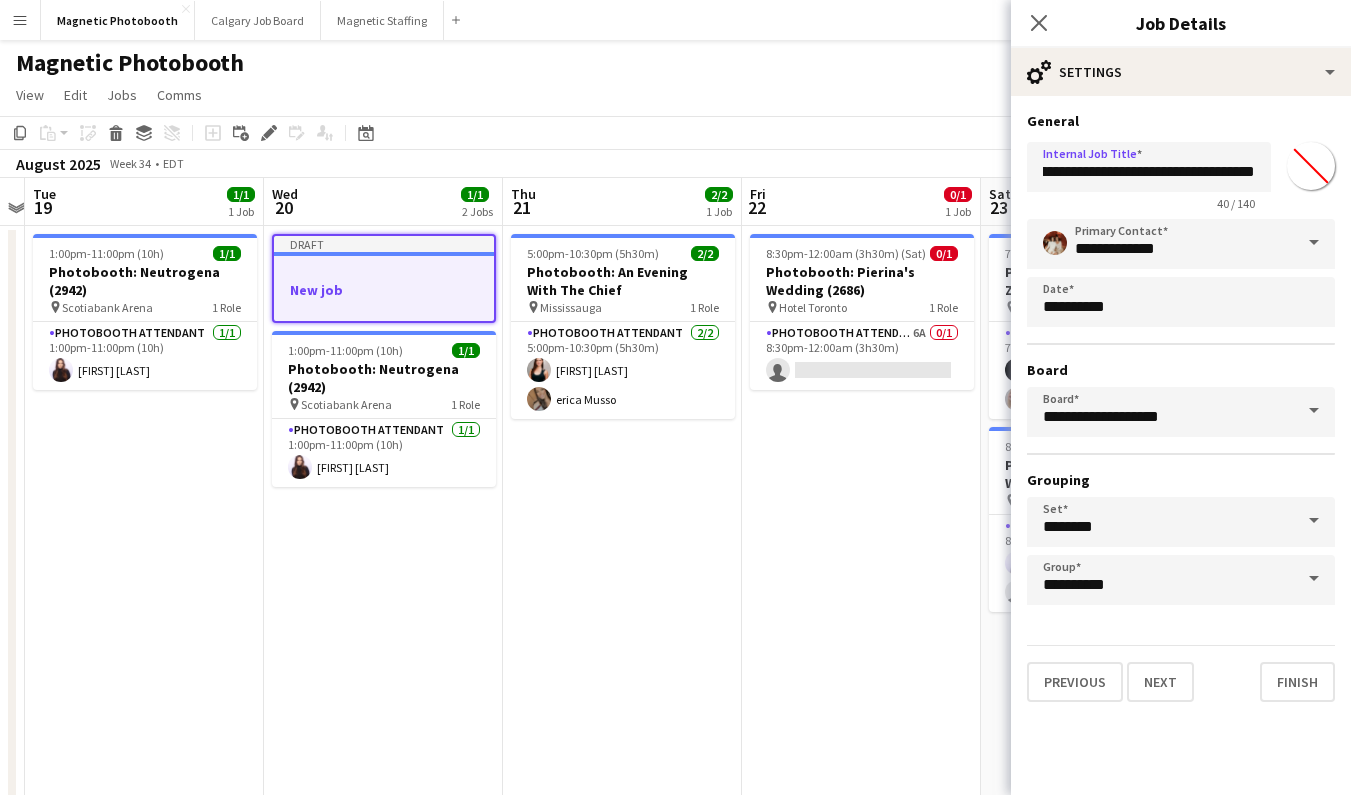 scroll, scrollTop: 0, scrollLeft: 0, axis: both 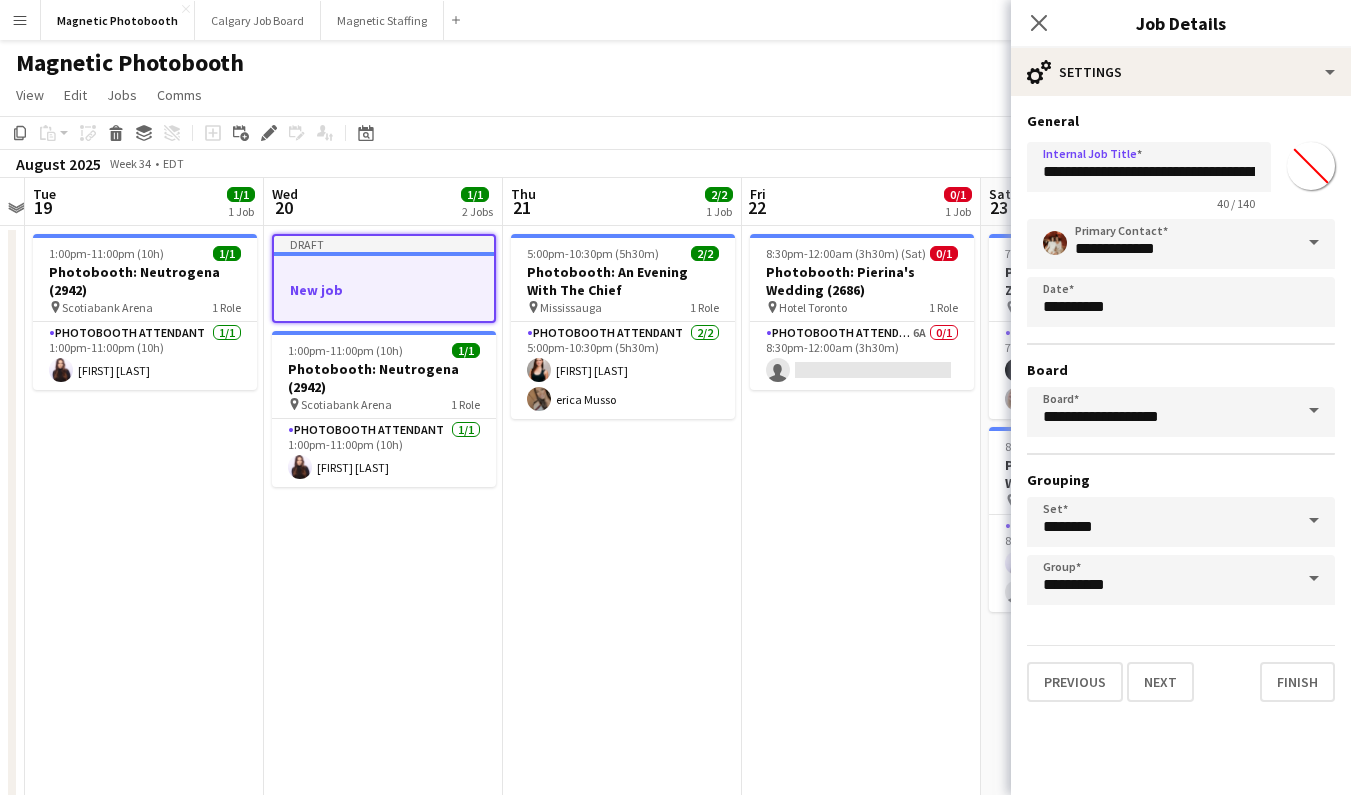 click on "Previous   Next   Finish" at bounding box center [1181, 673] 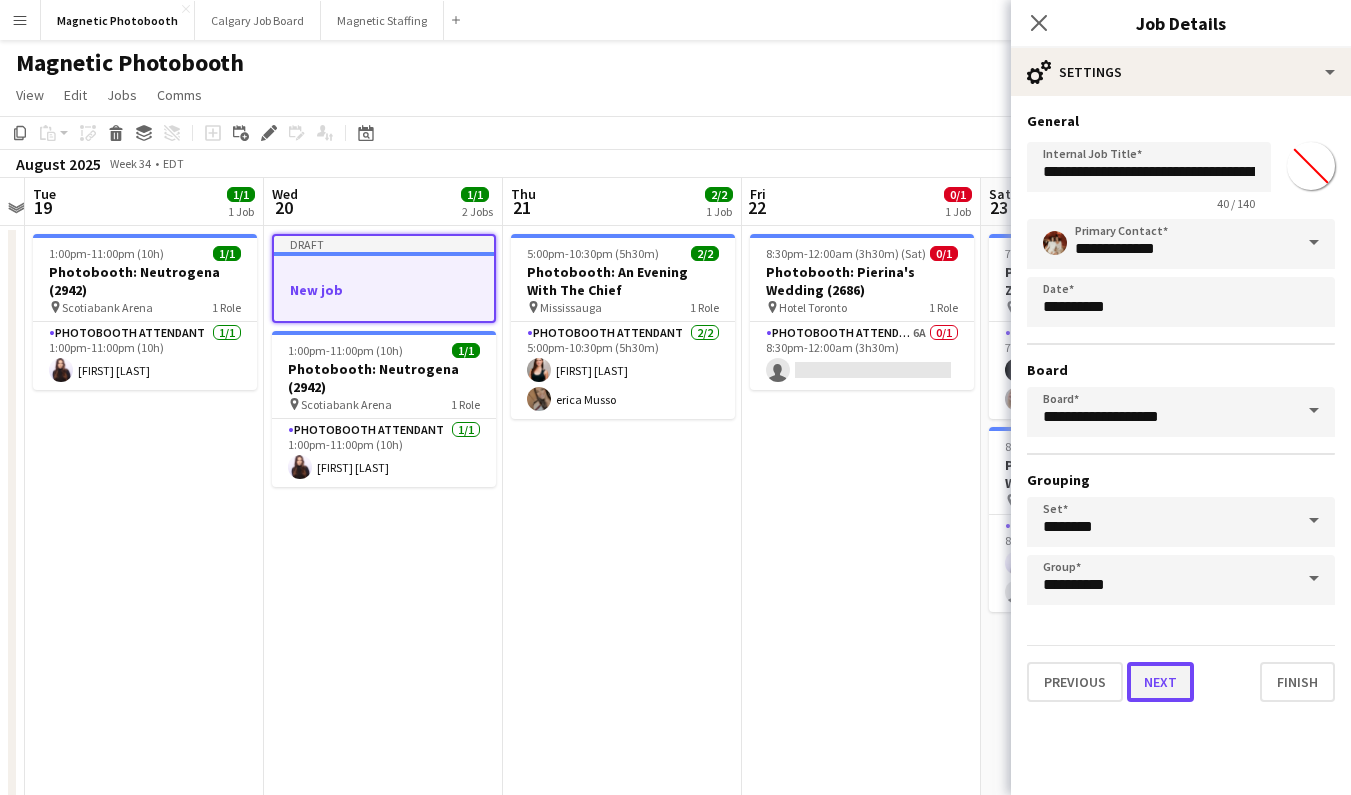 click on "Next" at bounding box center [1160, 682] 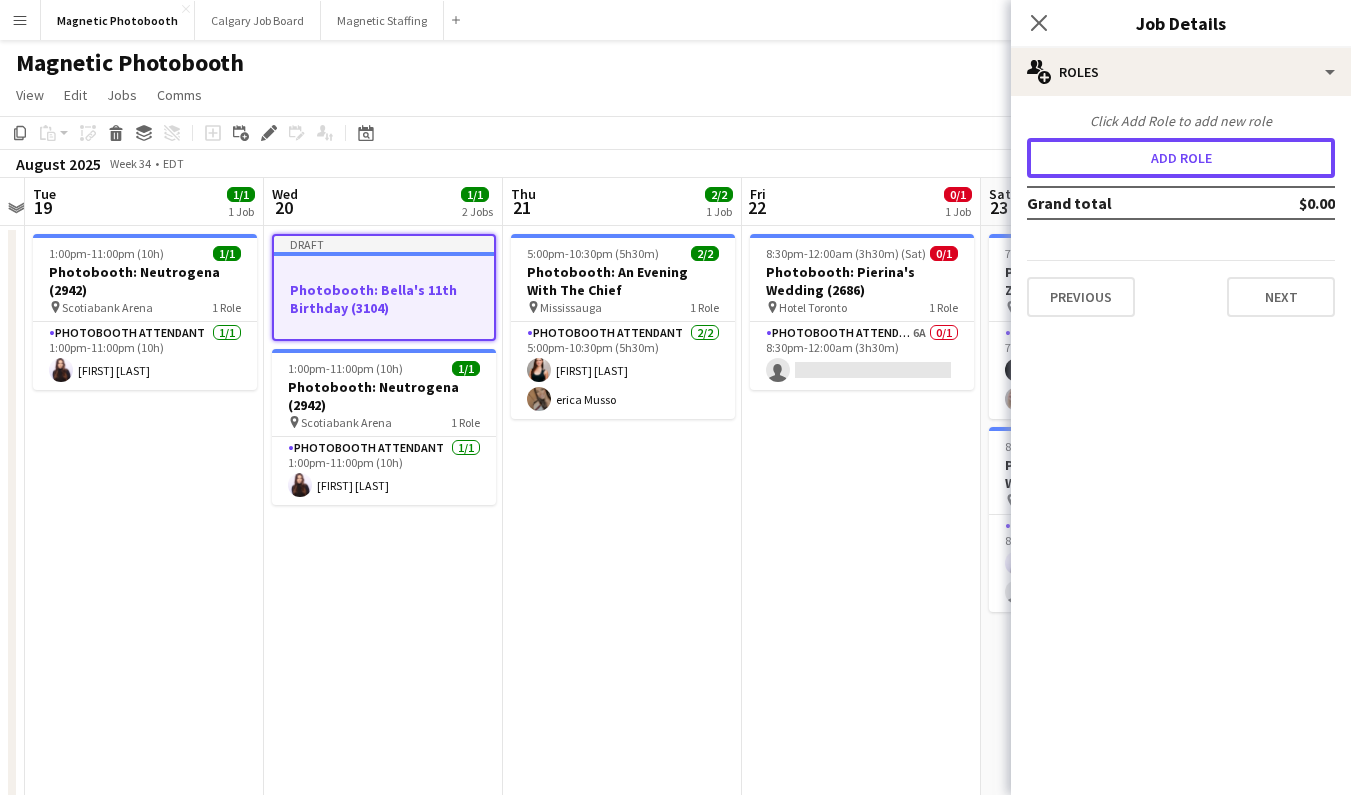 click on "Add role" at bounding box center (1181, 158) 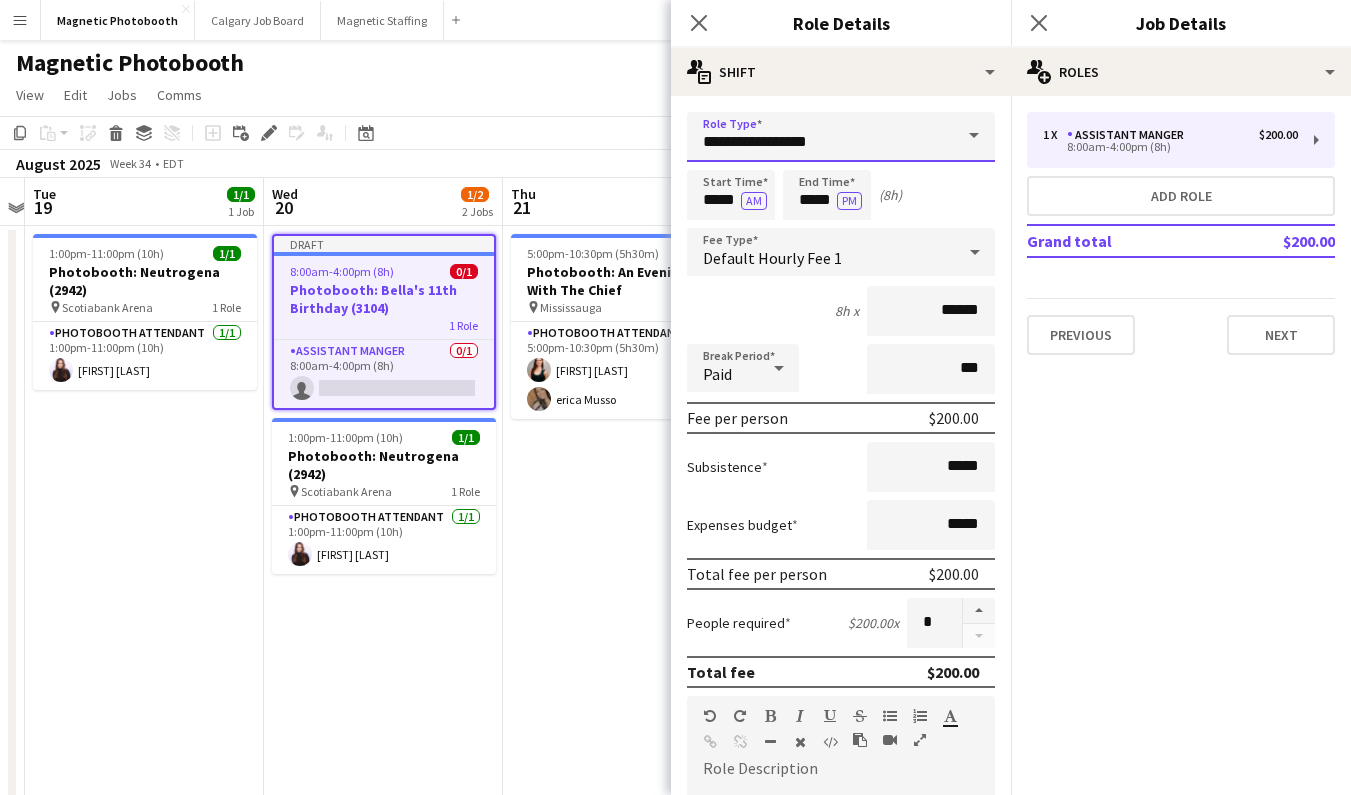 drag, startPoint x: 812, startPoint y: 140, endPoint x: 547, endPoint y: 136, distance: 265.03018 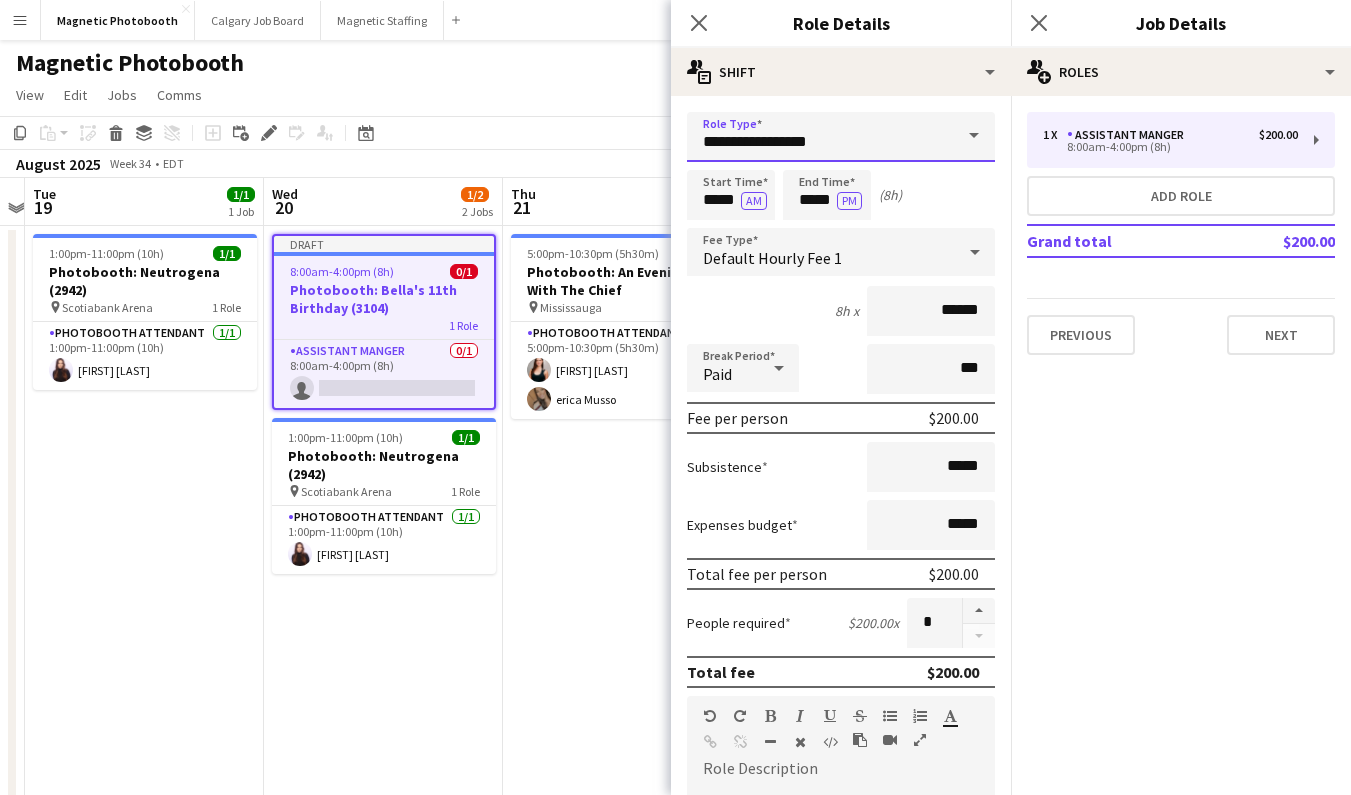 click on "Menu
Boards
Boards   Boards   All jobs   Status
Workforce
Workforce   My Workforce   Recruiting
Comms
Comms
Pay
Pay   Approvals   Payments   Reports
Platform Settings
Platform Settings   App settings   Your settings   Profiles
Training Academy
Training Academy
Knowledge Base
Knowledge Base
Product Updates
Product Updates   Log Out   Privacy   Magnetic Photobooth
Close
[CITY] Job Board
Close
Magnetic Staffing
Close
Add
Help
Notifications
4   Magnetic Photobooth   View  Day view expanded Day view collapsed" at bounding box center [675, 510] 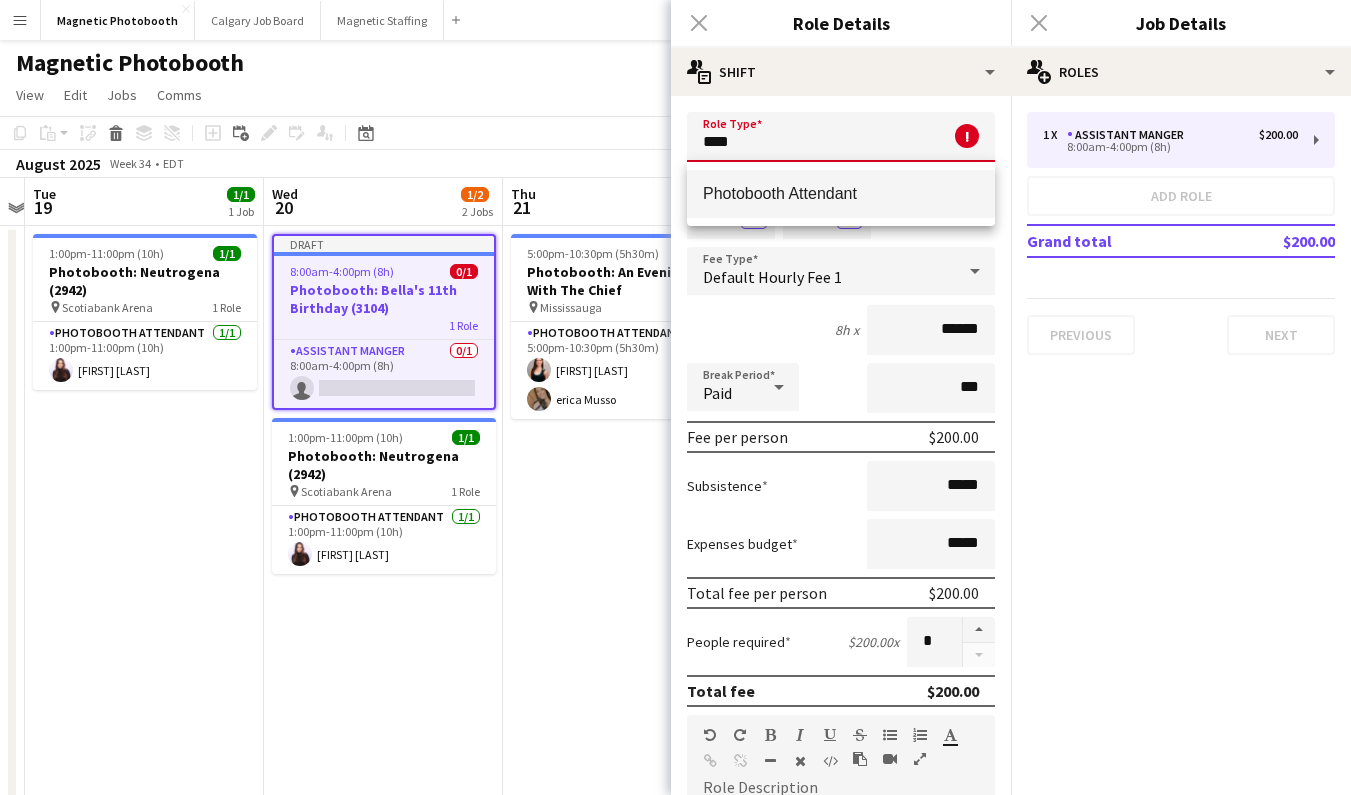 click on "Photobooth Attendant" at bounding box center [841, 194] 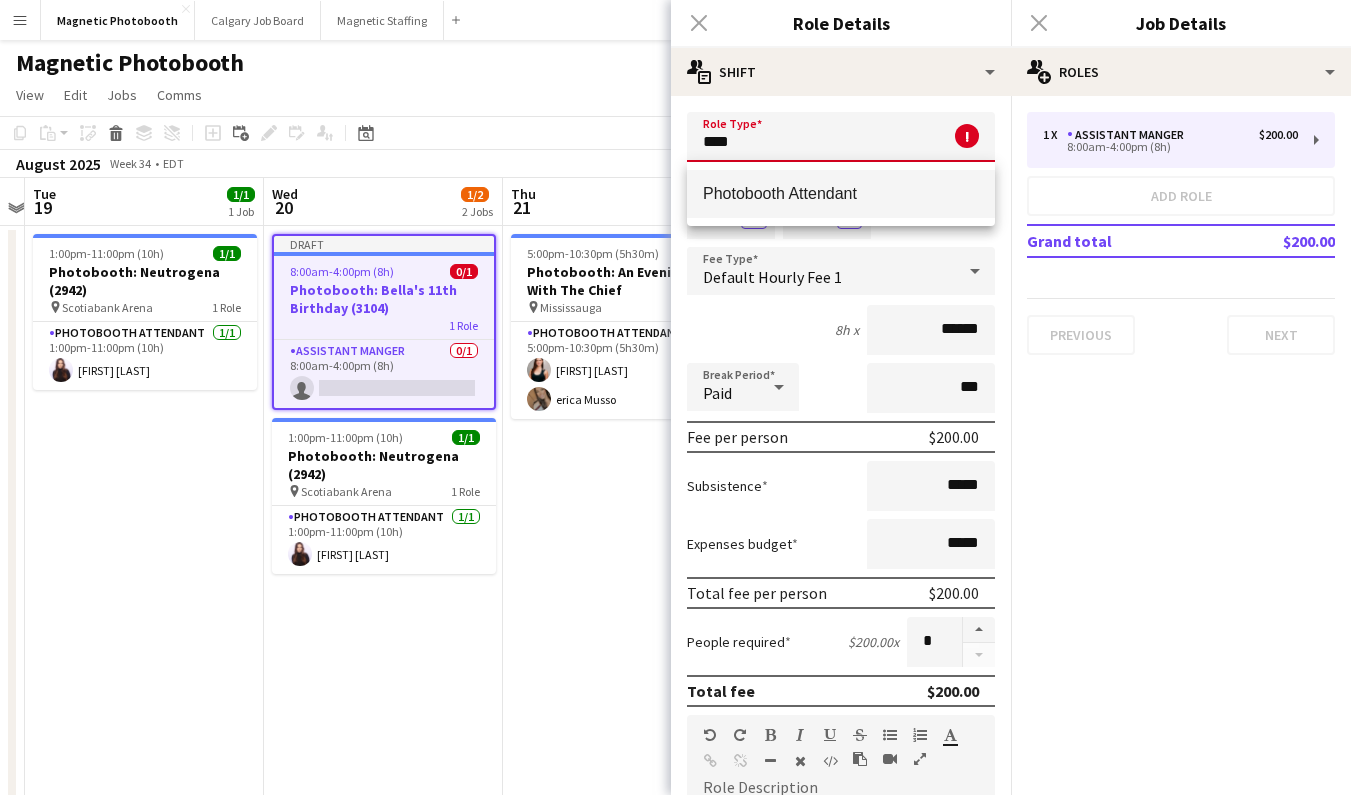 type on "**********" 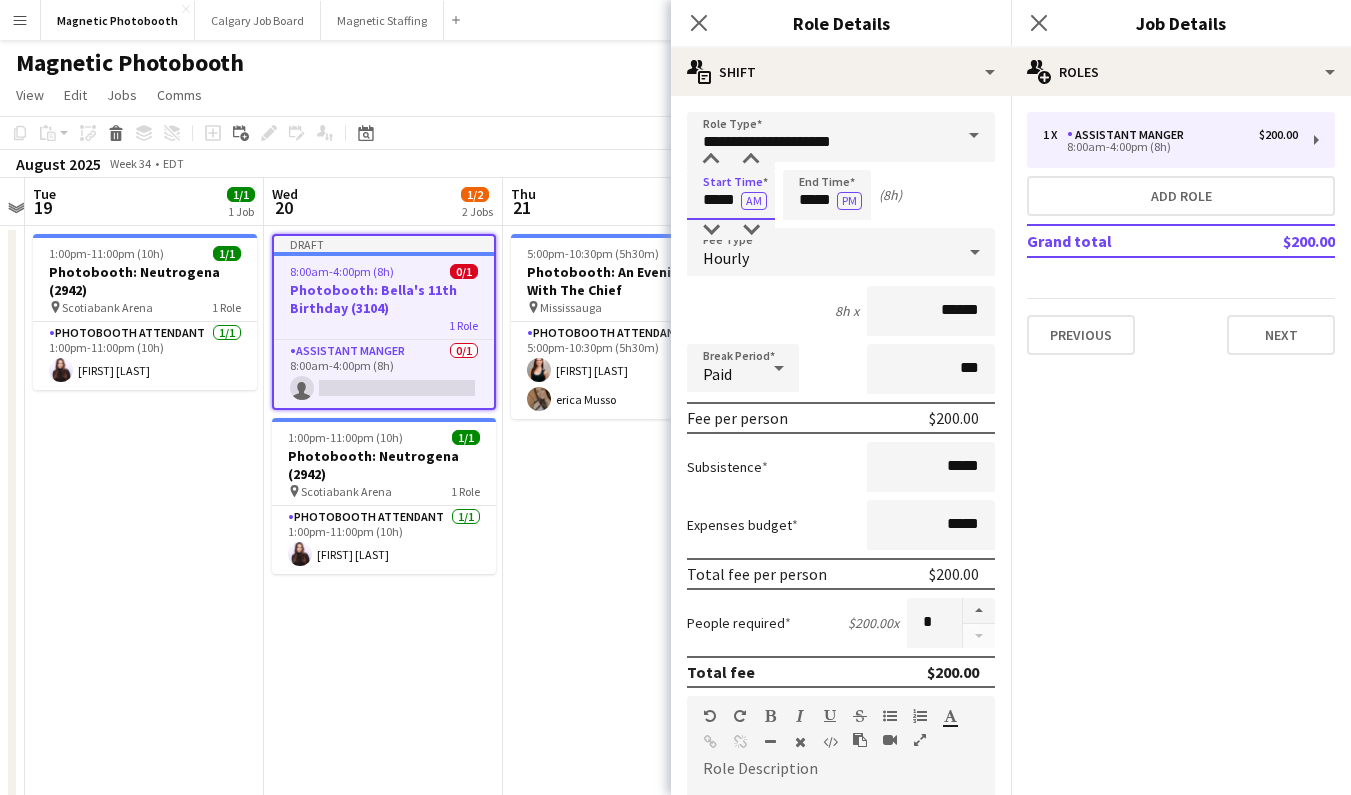 drag, startPoint x: 716, startPoint y: 197, endPoint x: 731, endPoint y: 214, distance: 22.671568 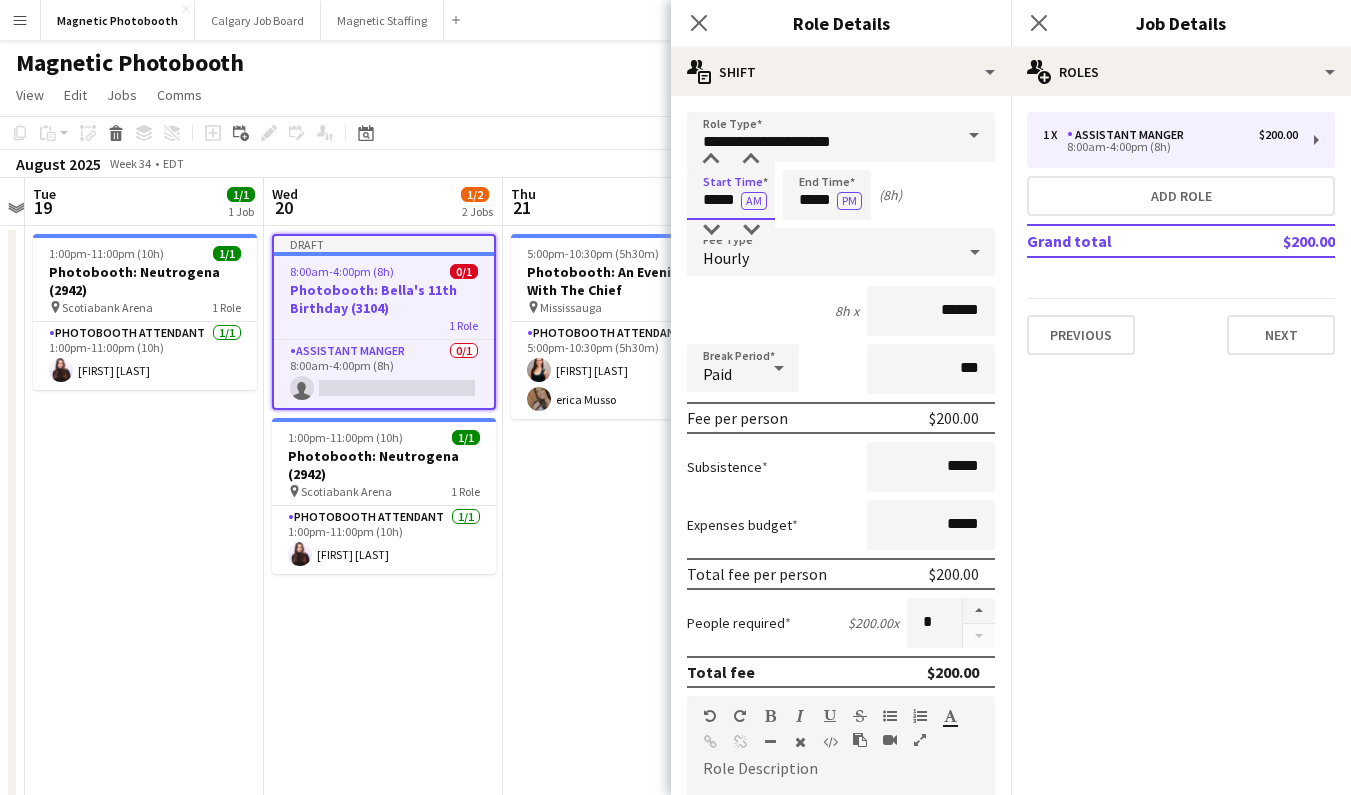 click on "*****" at bounding box center [731, 195] 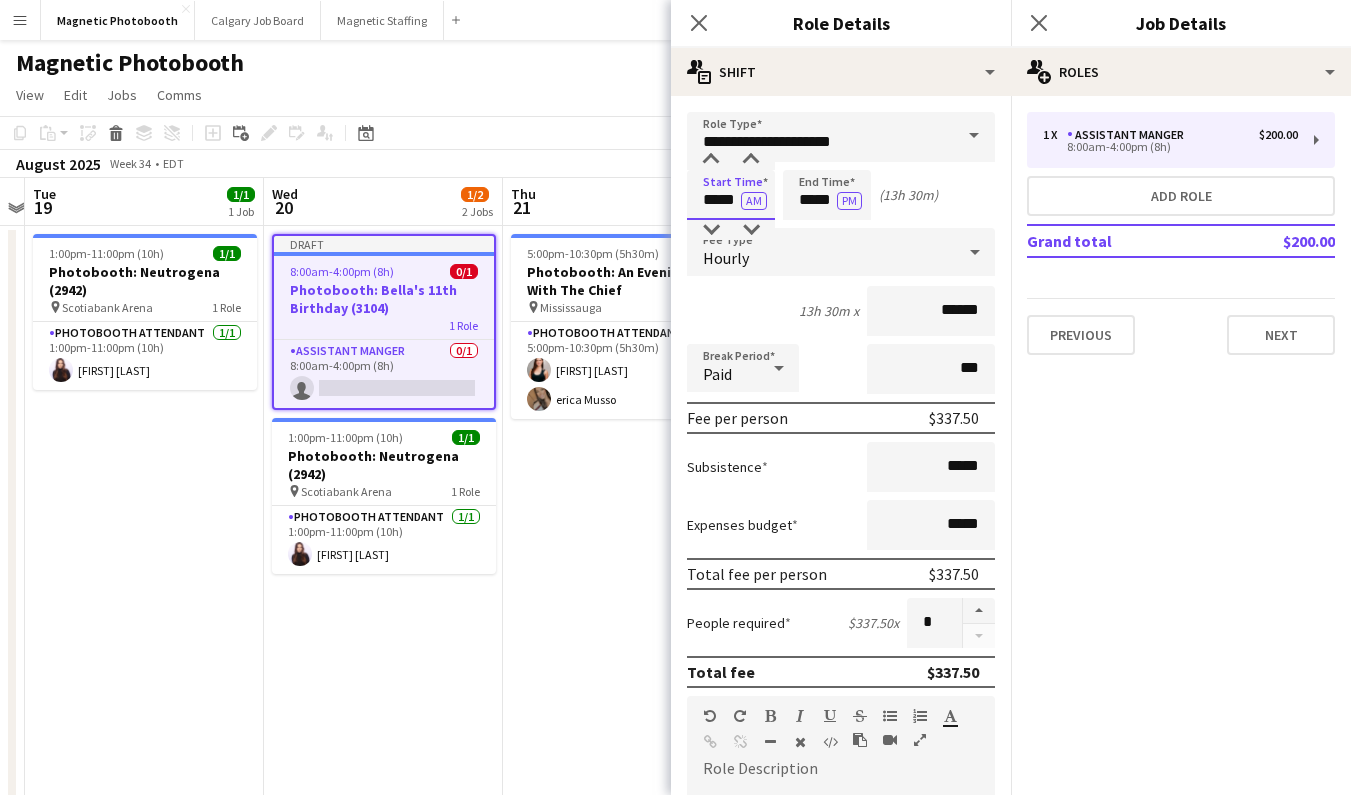 click on "*****" at bounding box center [731, 195] 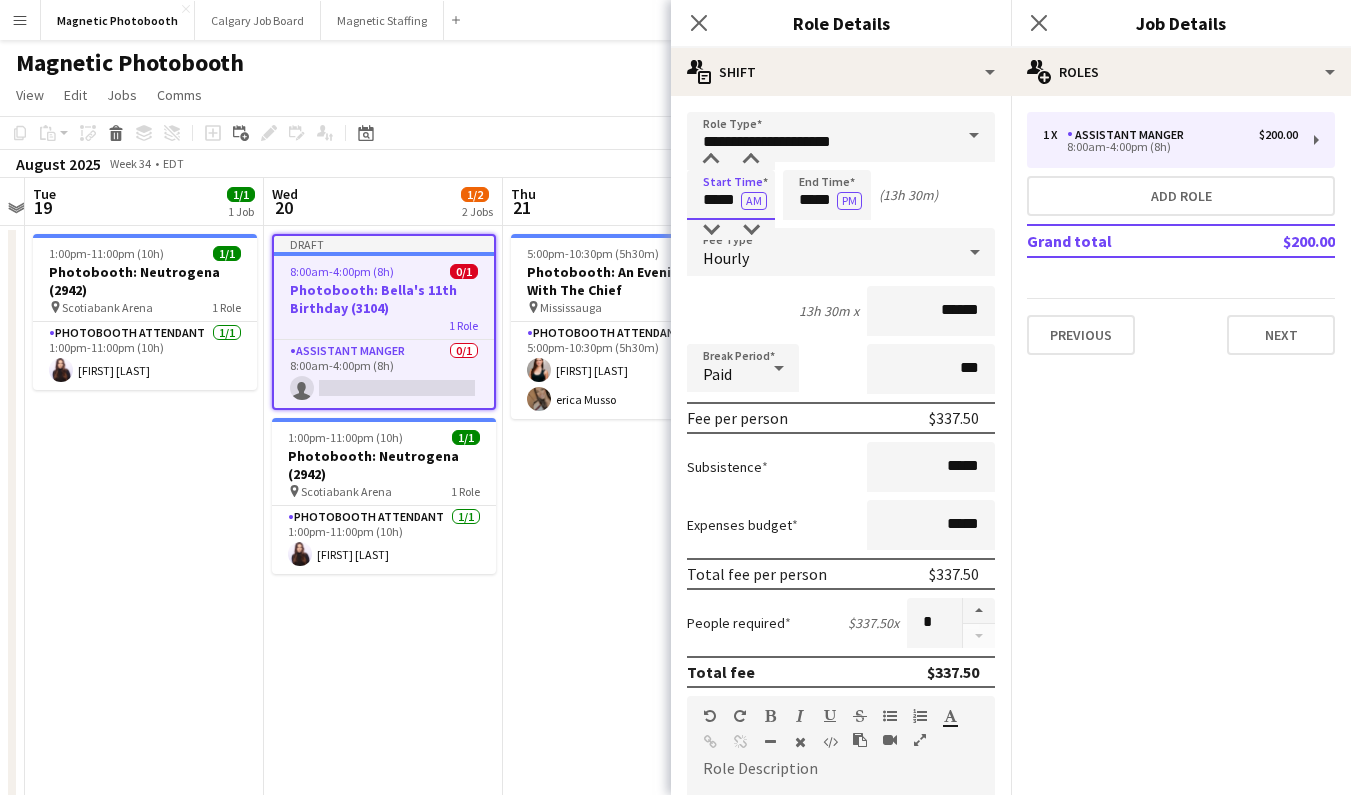 click on "*****" at bounding box center (731, 195) 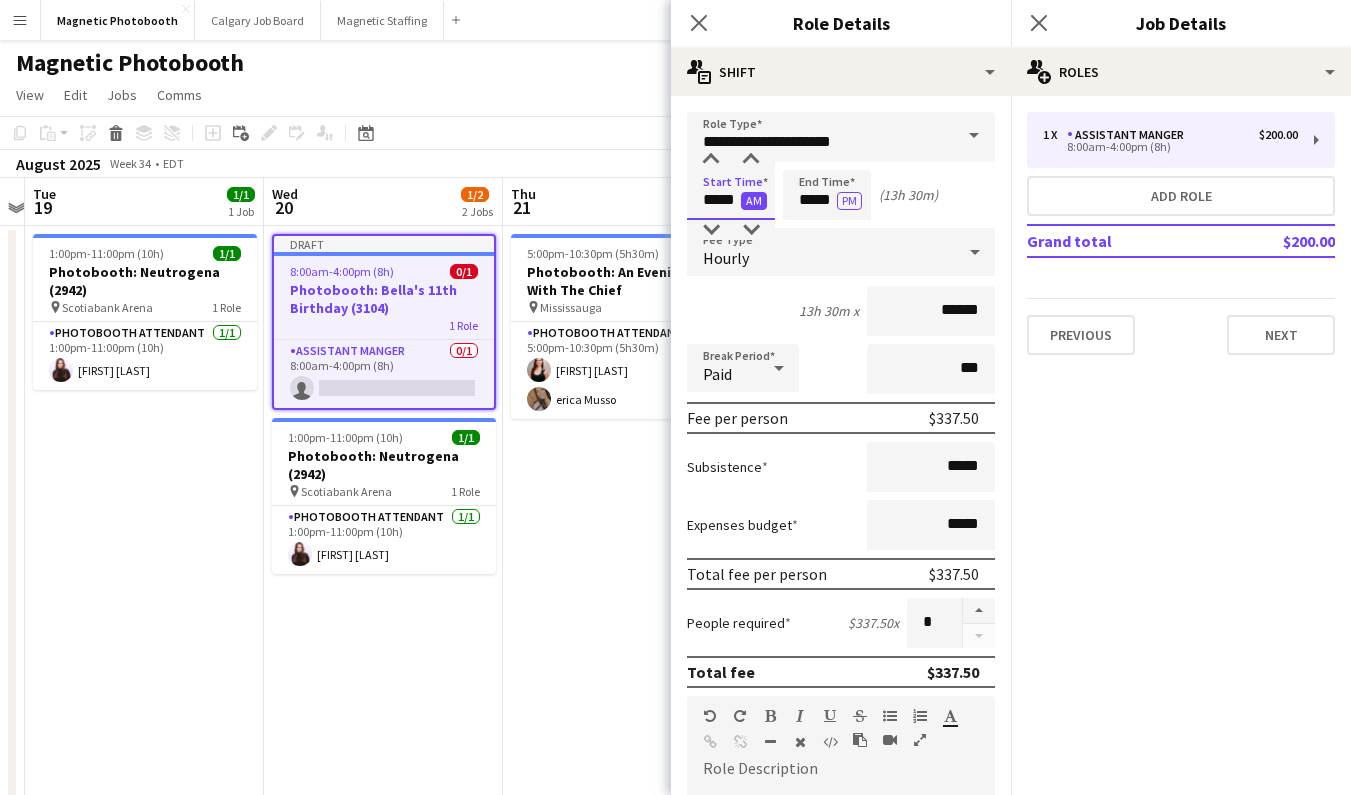 type on "*****" 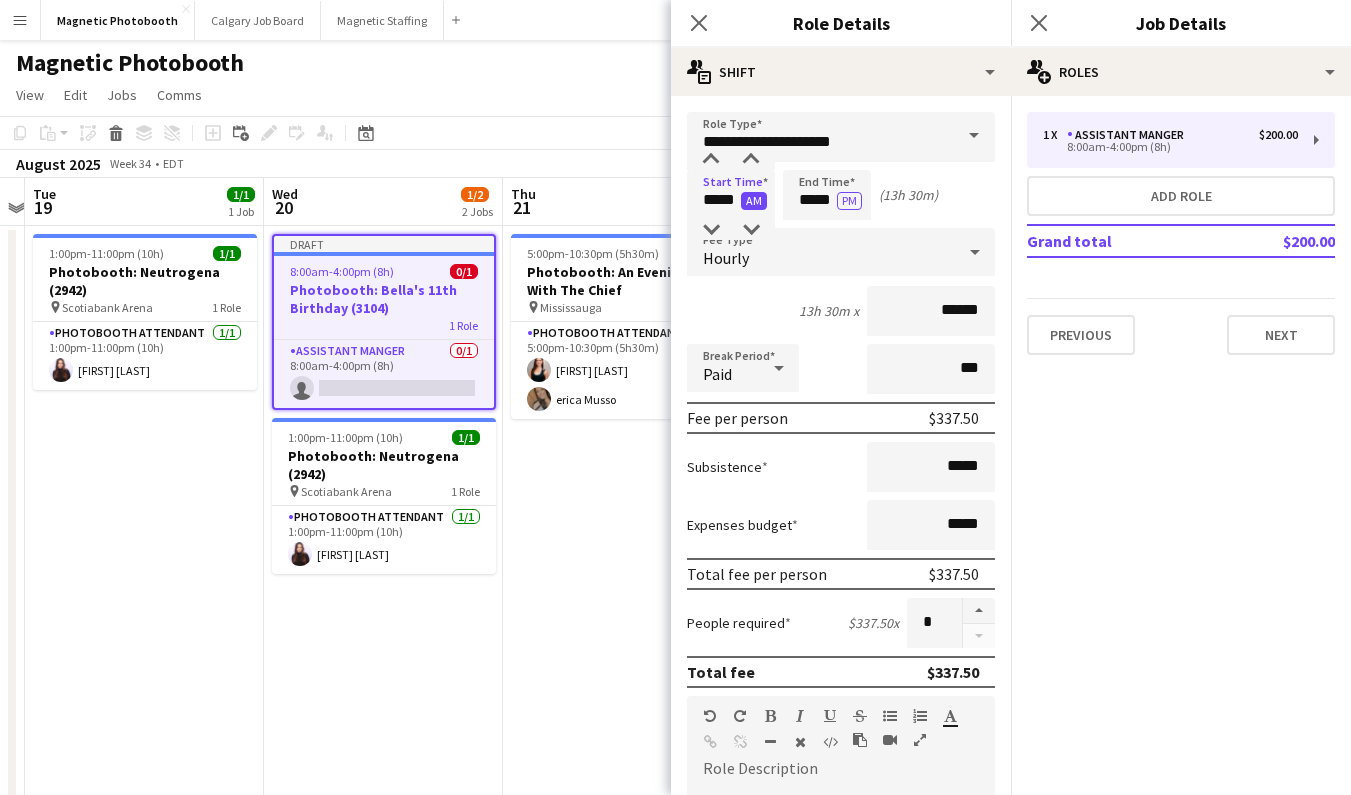 click on "AM" at bounding box center [754, 201] 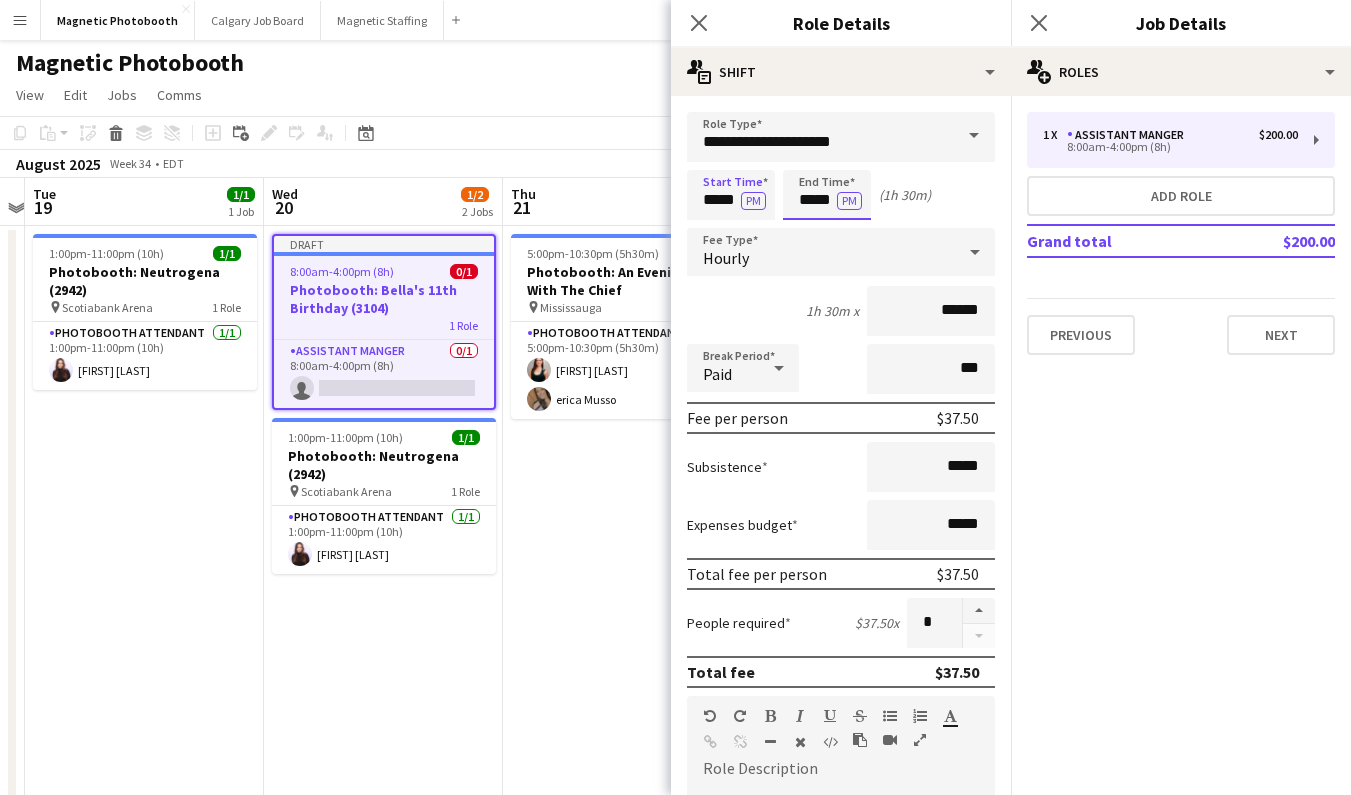 click on "*****" at bounding box center (827, 195) 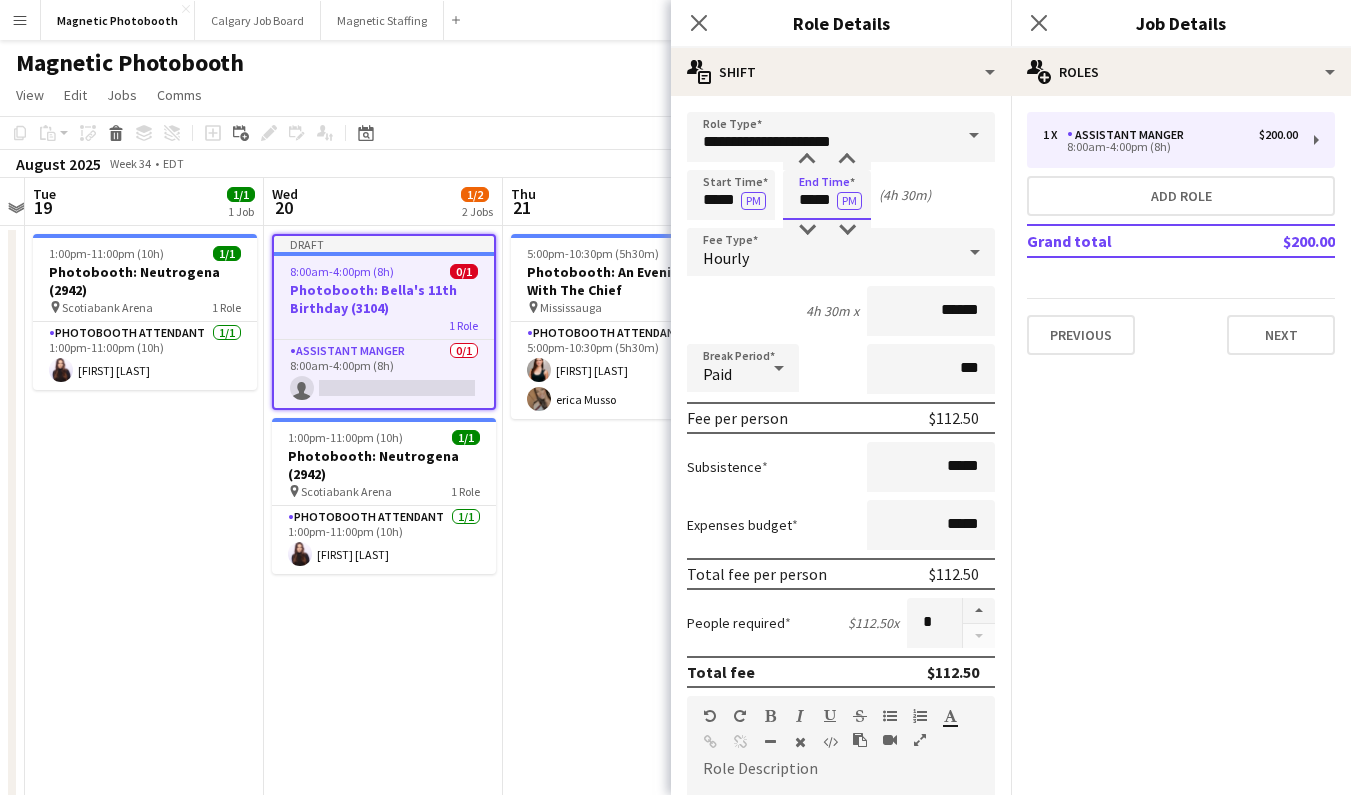 type on "*****" 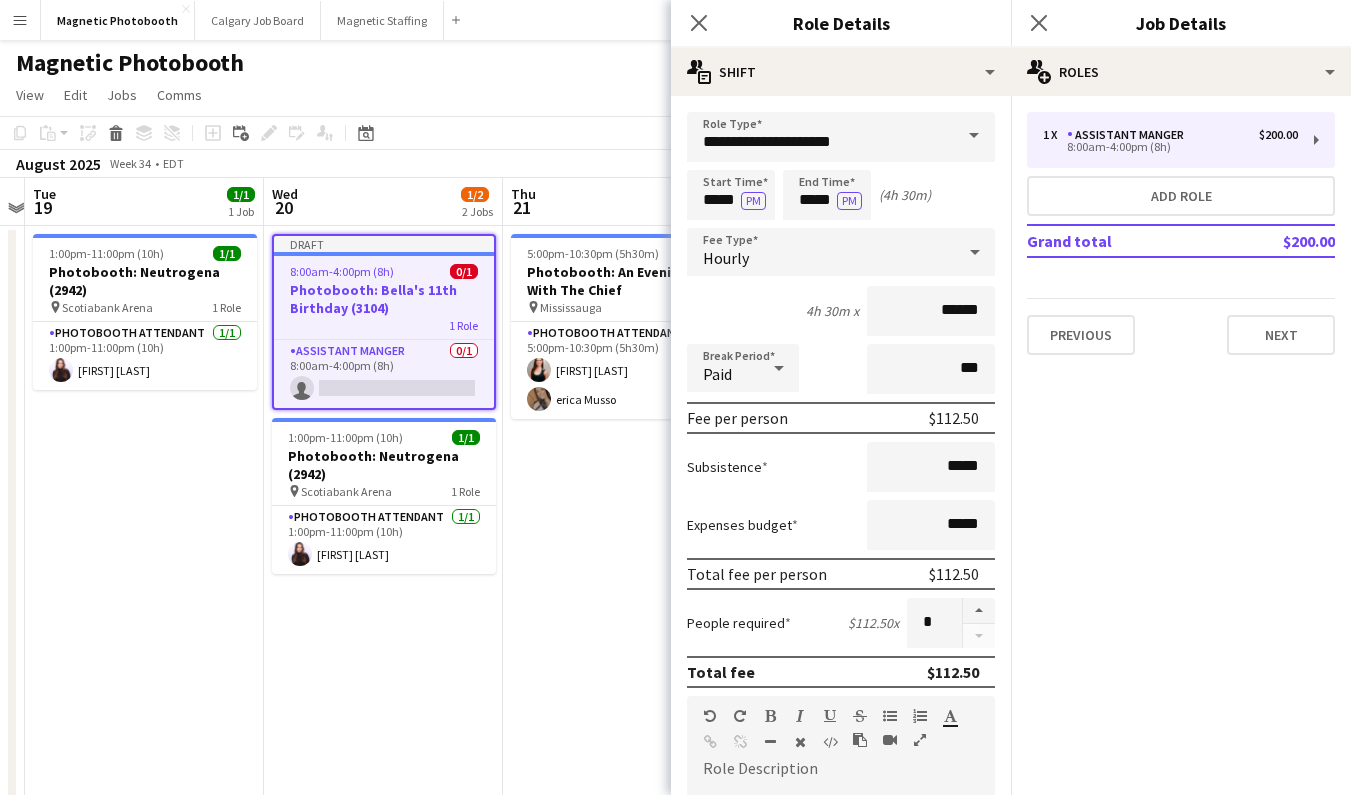 click on "Start Time  *****  PM
End Time  *****  PM
(4h 30m)" at bounding box center [841, 195] 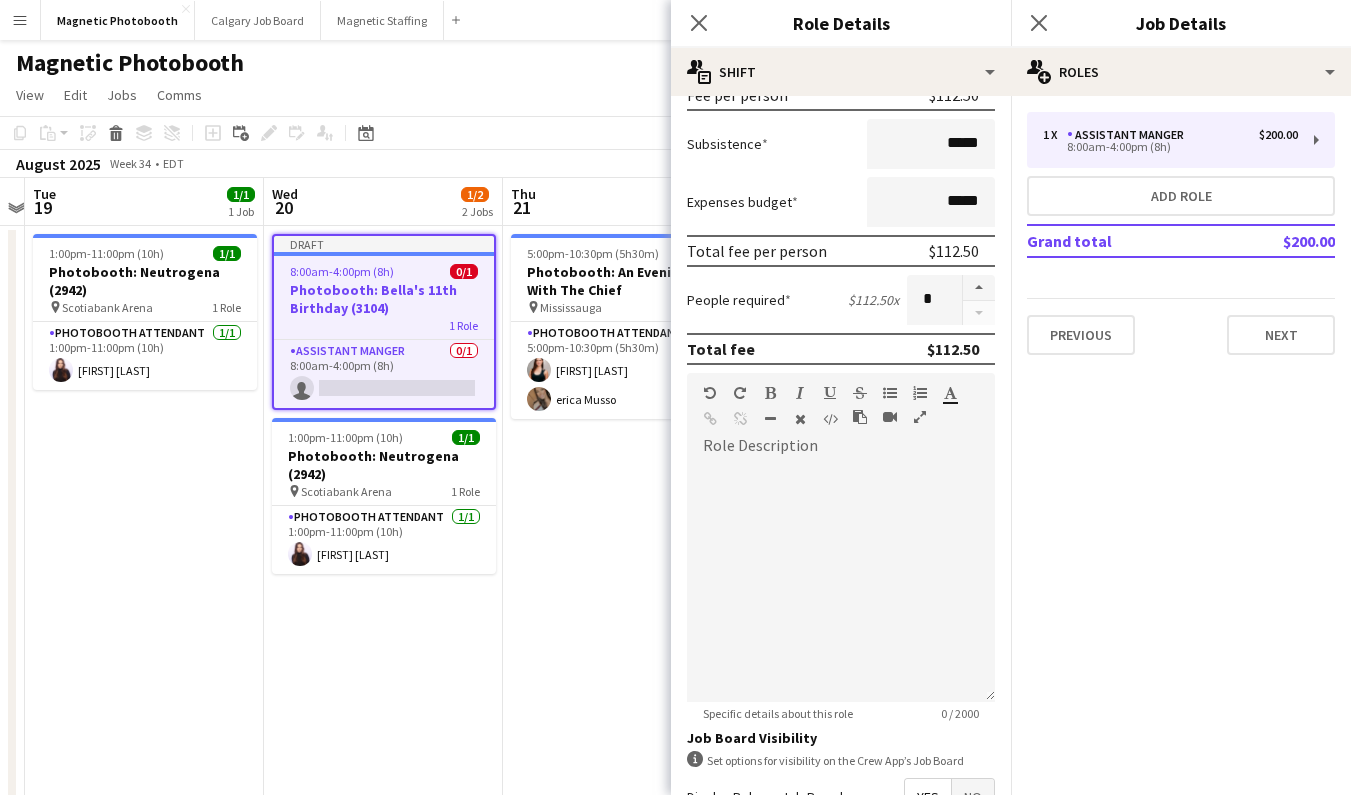 scroll, scrollTop: 425, scrollLeft: 0, axis: vertical 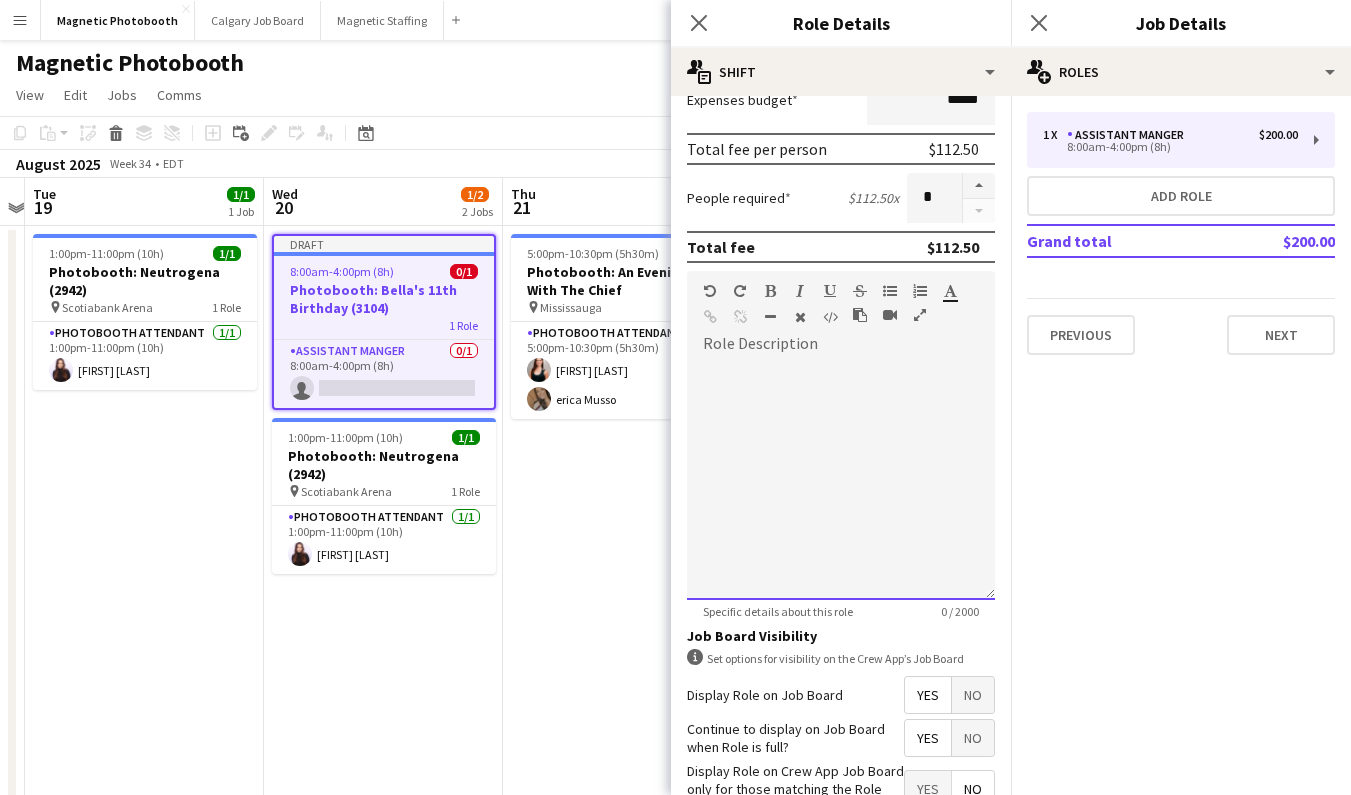 click at bounding box center [841, 480] 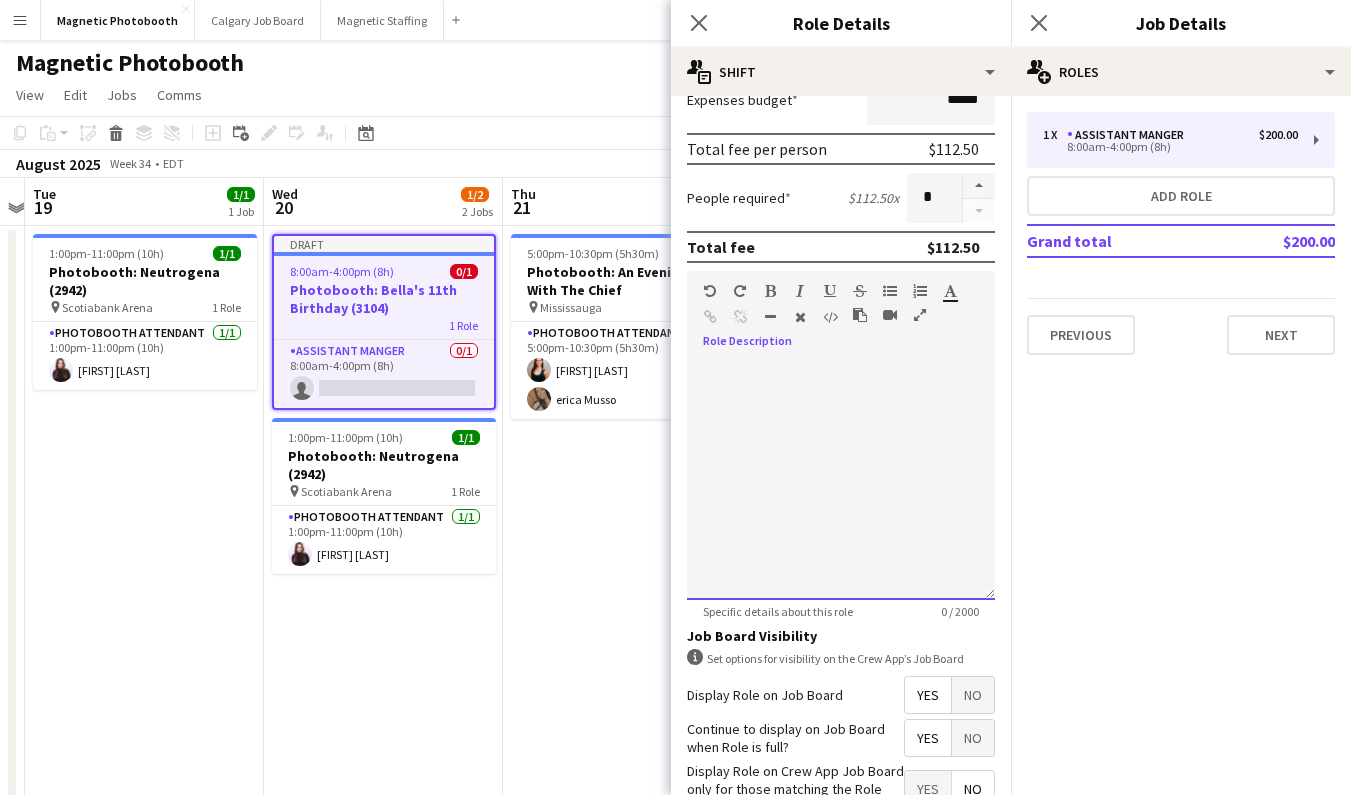 type 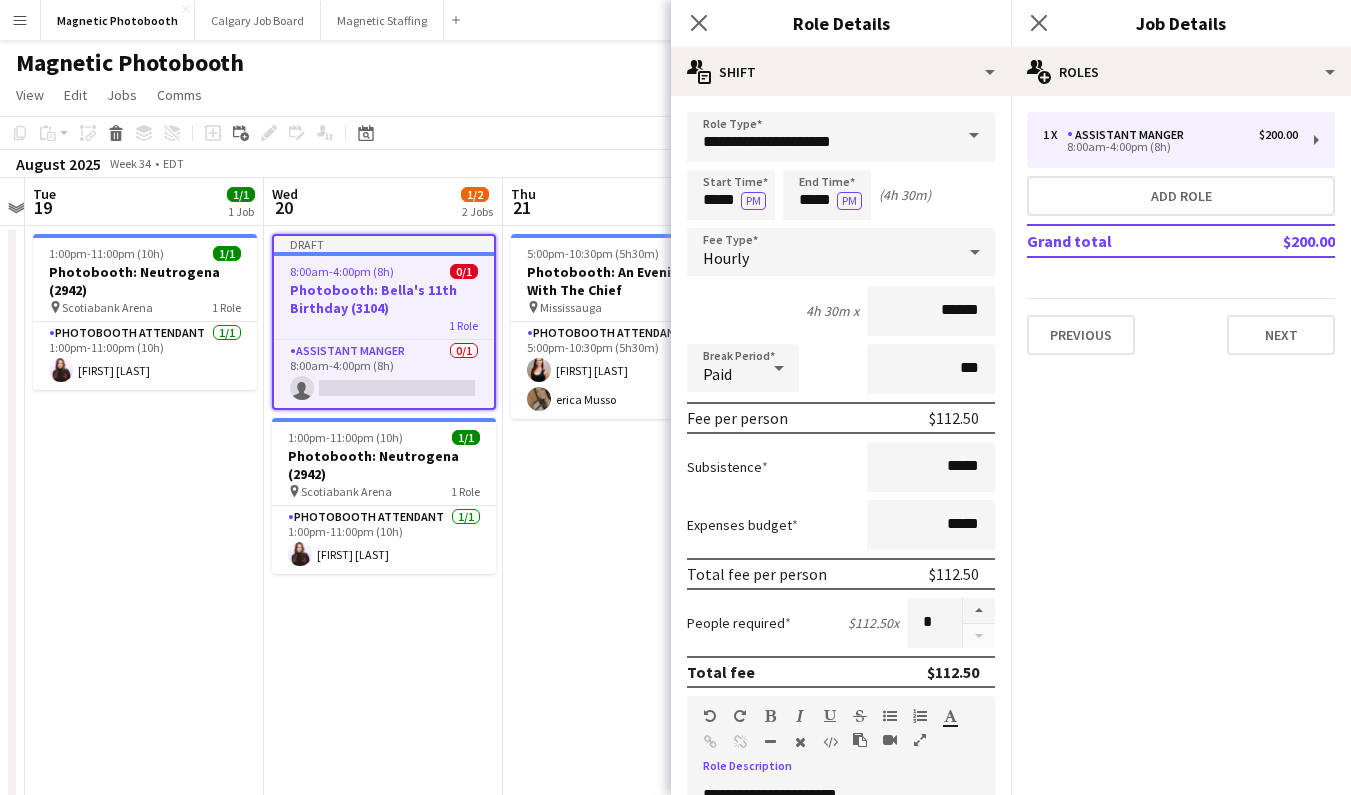 scroll, scrollTop: 559, scrollLeft: 0, axis: vertical 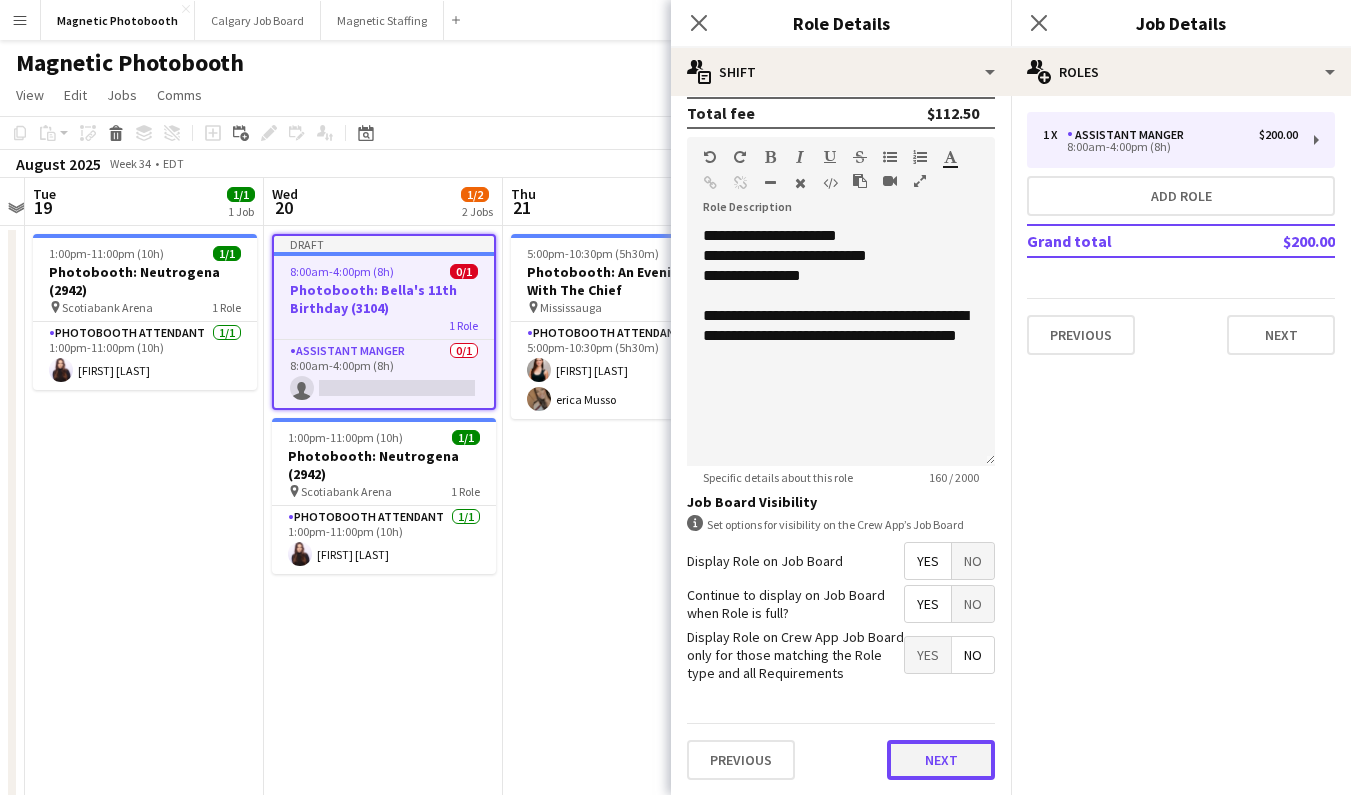 click on "Next" at bounding box center (941, 760) 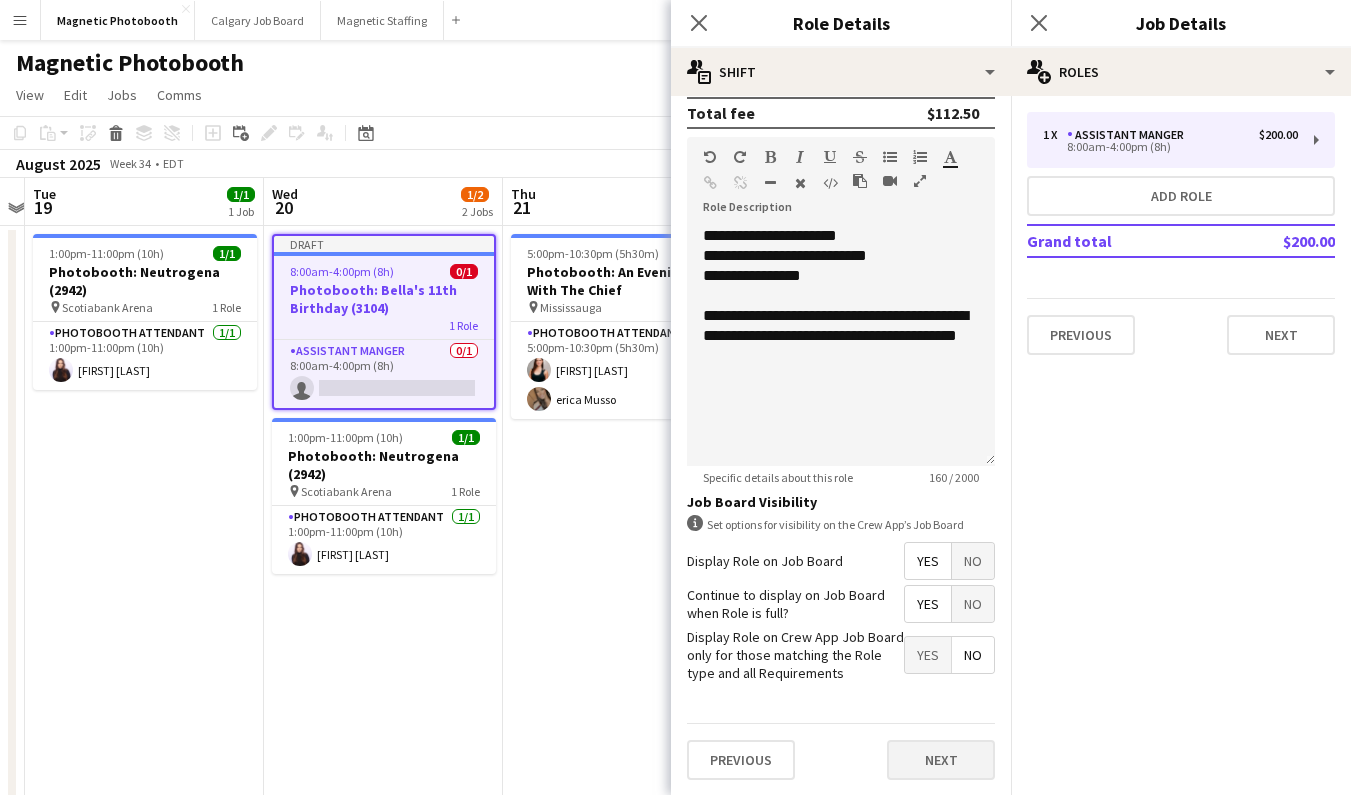 scroll, scrollTop: 0, scrollLeft: 0, axis: both 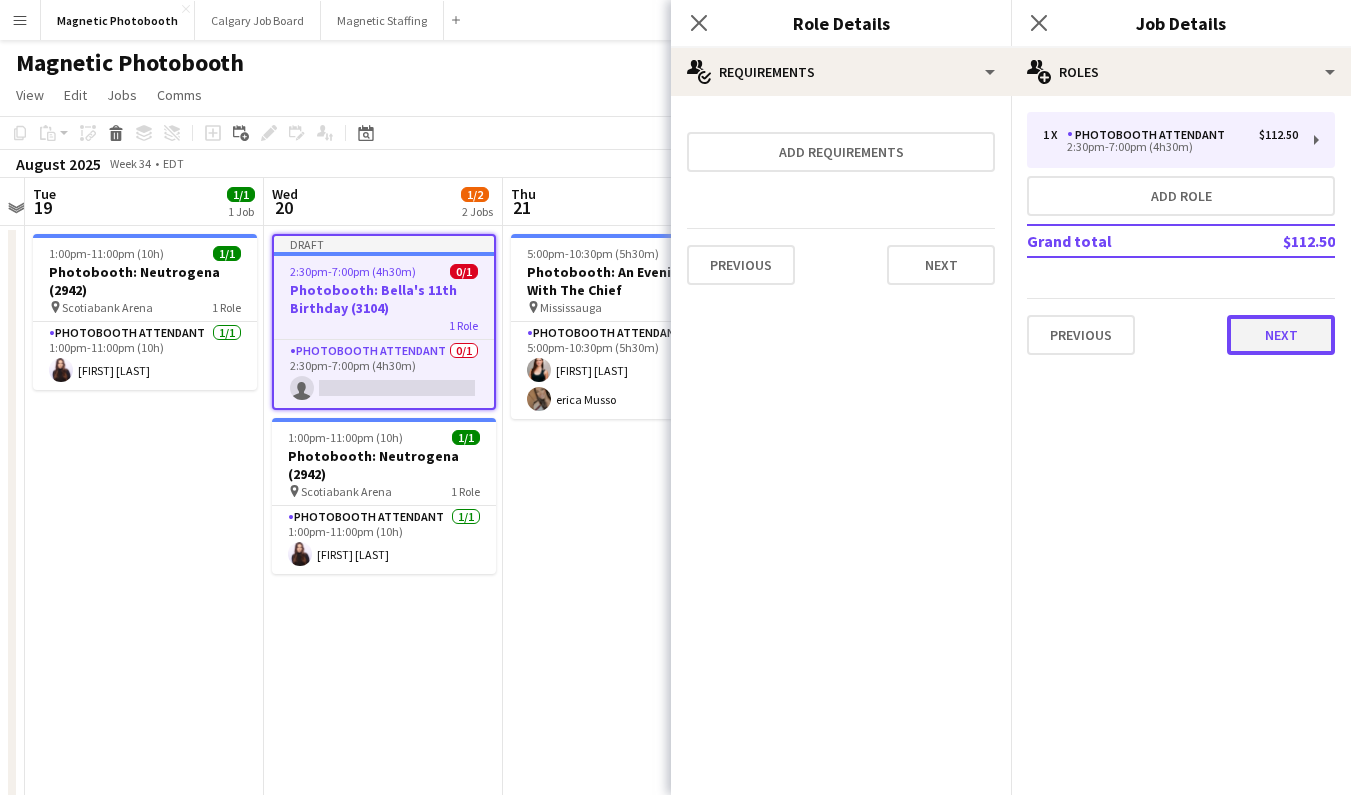 click on "Next" at bounding box center (1281, 335) 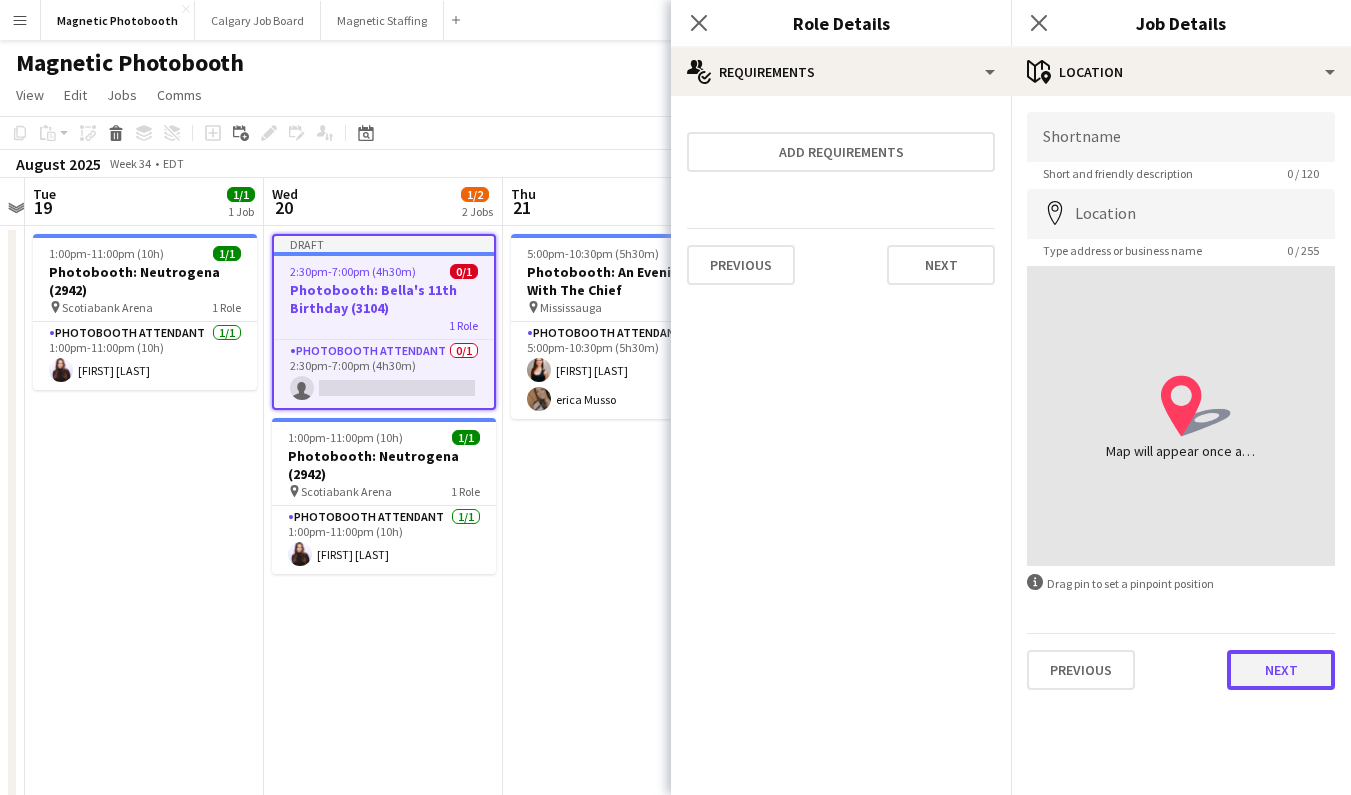 click on "Next" at bounding box center (1281, 670) 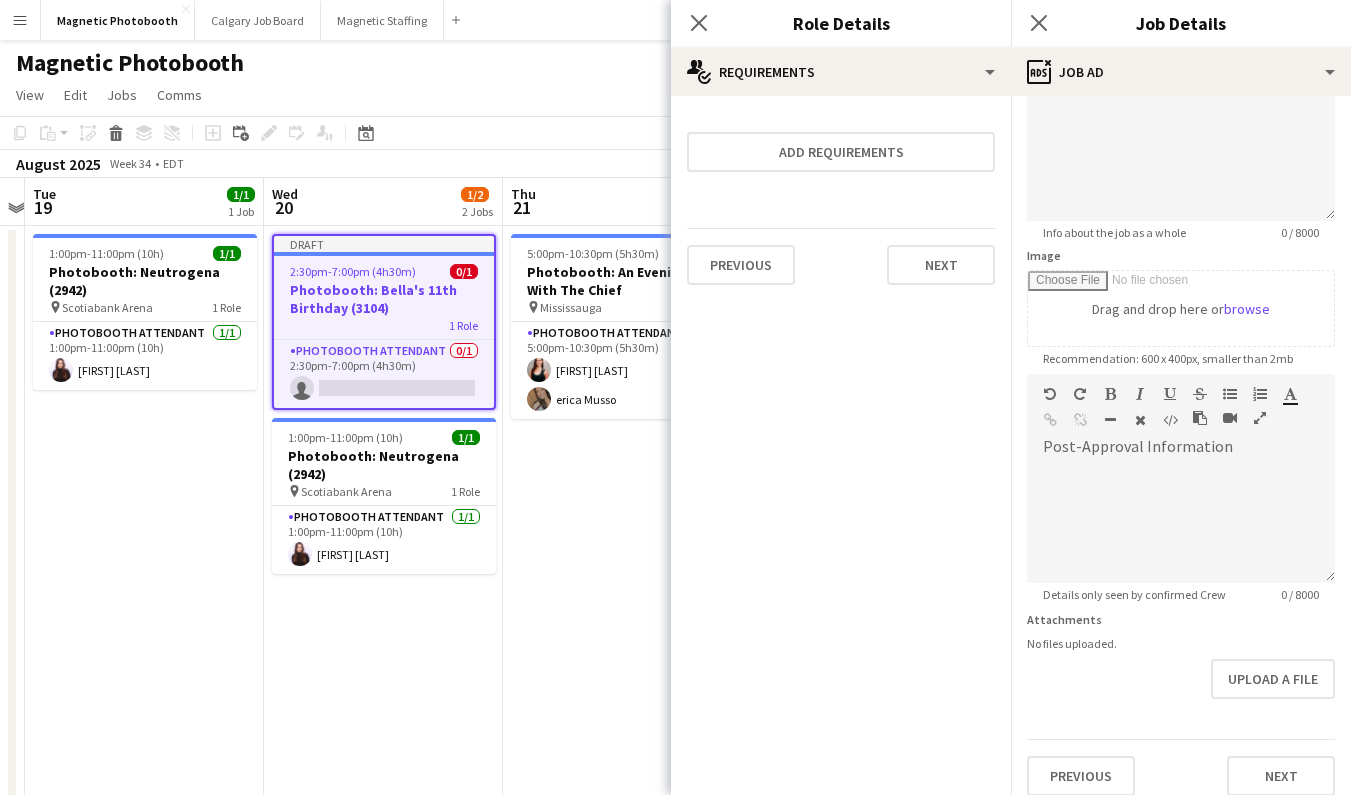 scroll, scrollTop: 193, scrollLeft: 0, axis: vertical 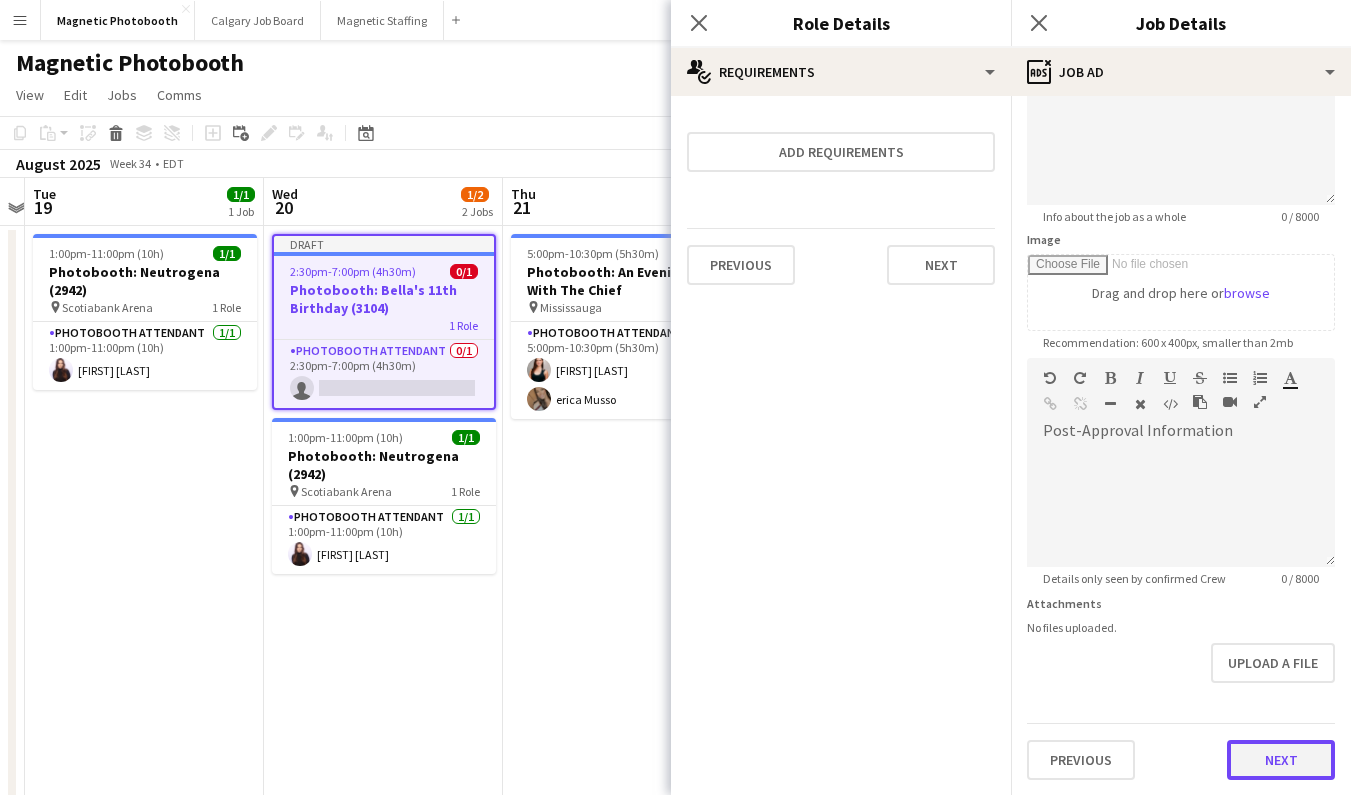 click on "Next" at bounding box center (1281, 760) 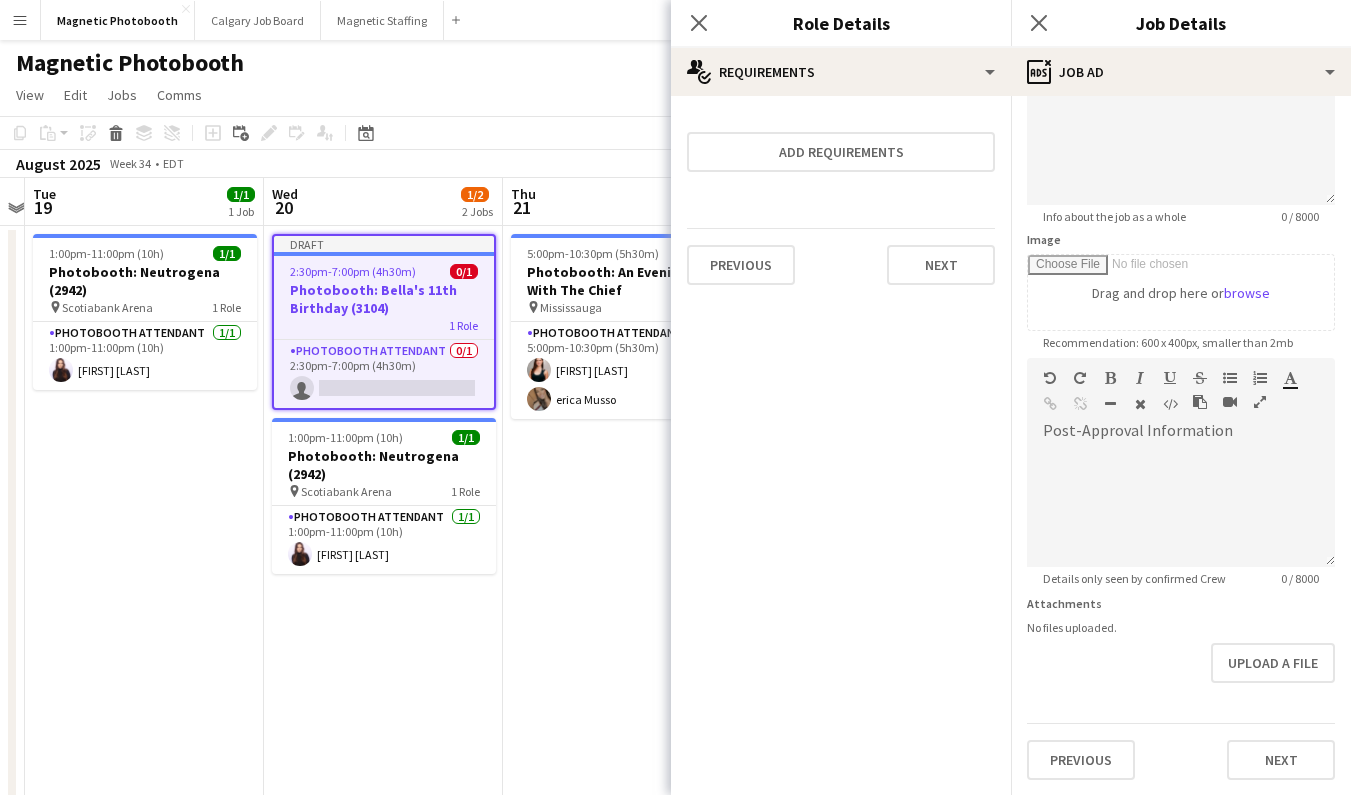 scroll, scrollTop: 0, scrollLeft: 0, axis: both 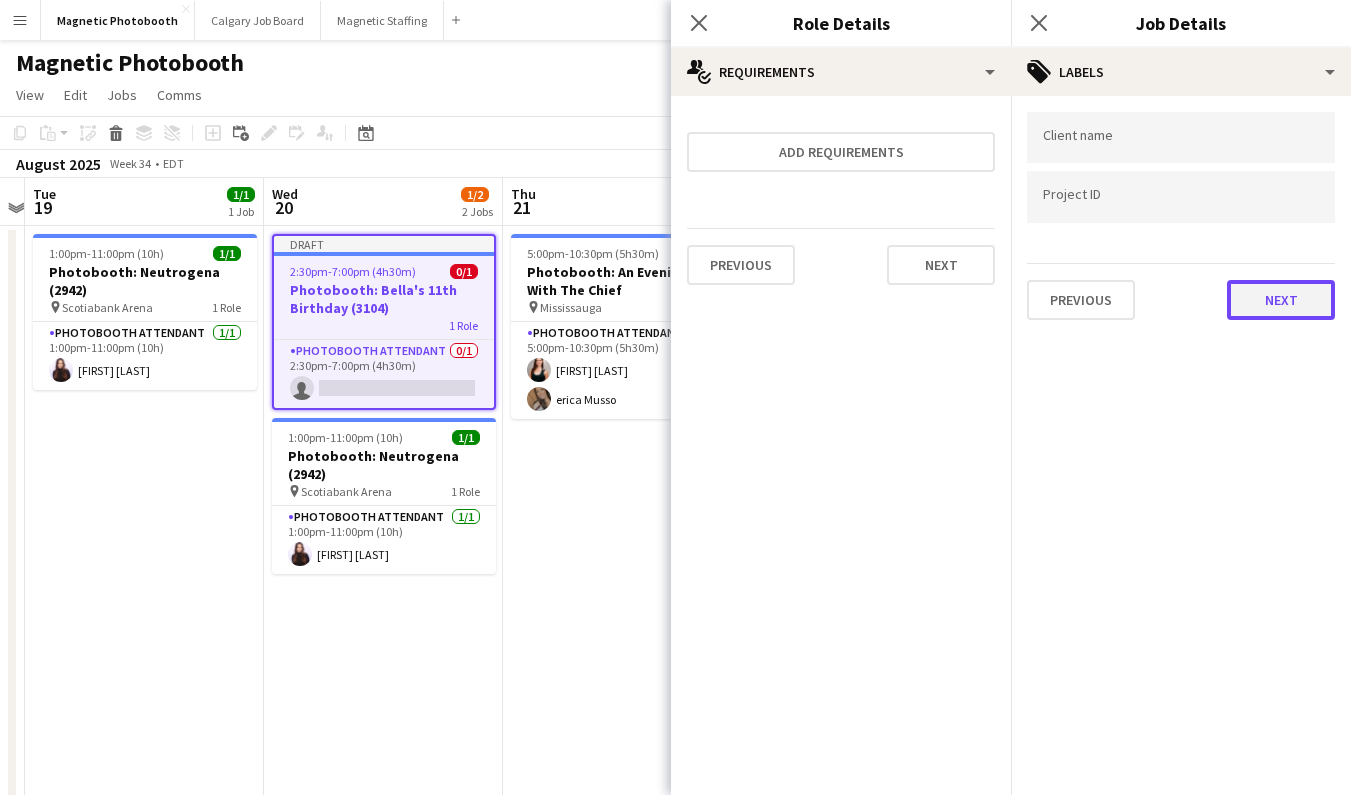 click on "Next" at bounding box center (1281, 300) 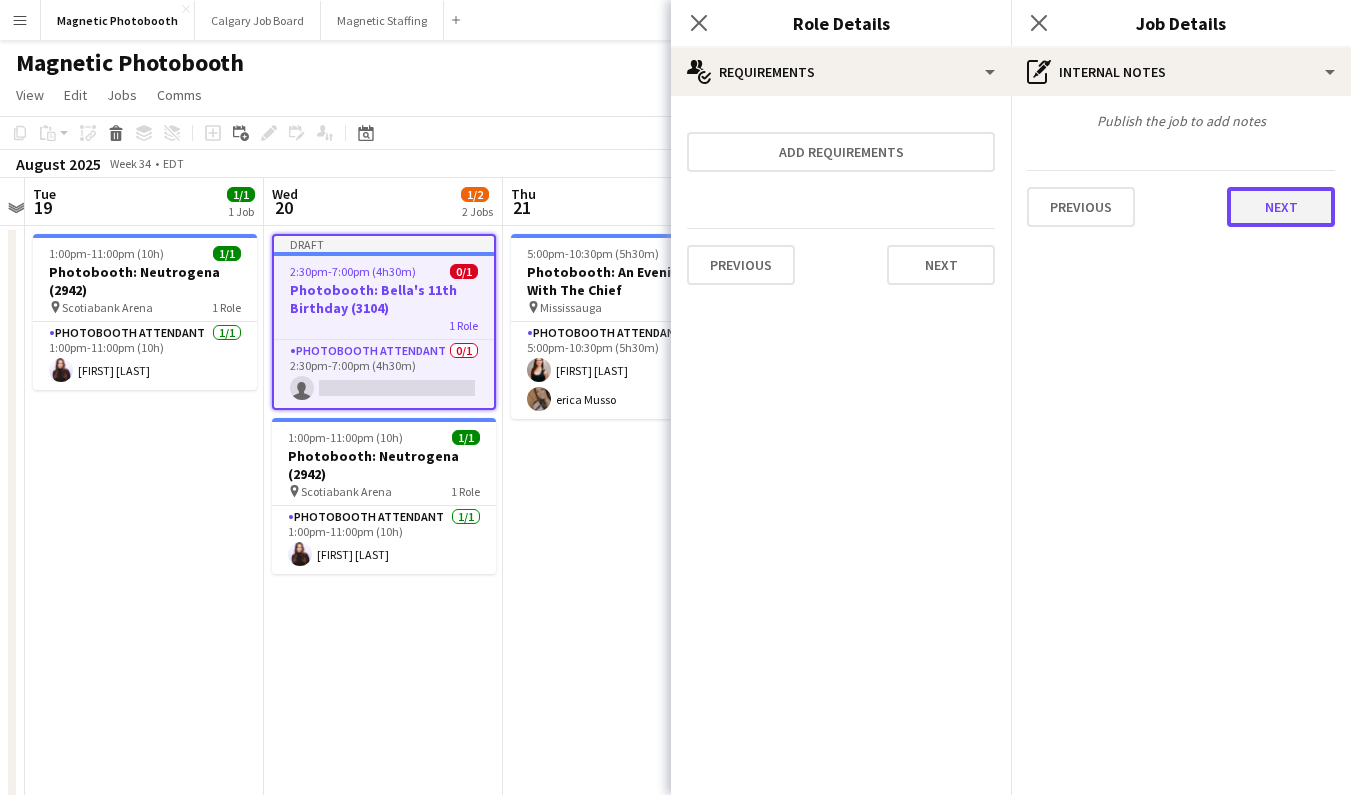 click on "Next" at bounding box center (1281, 207) 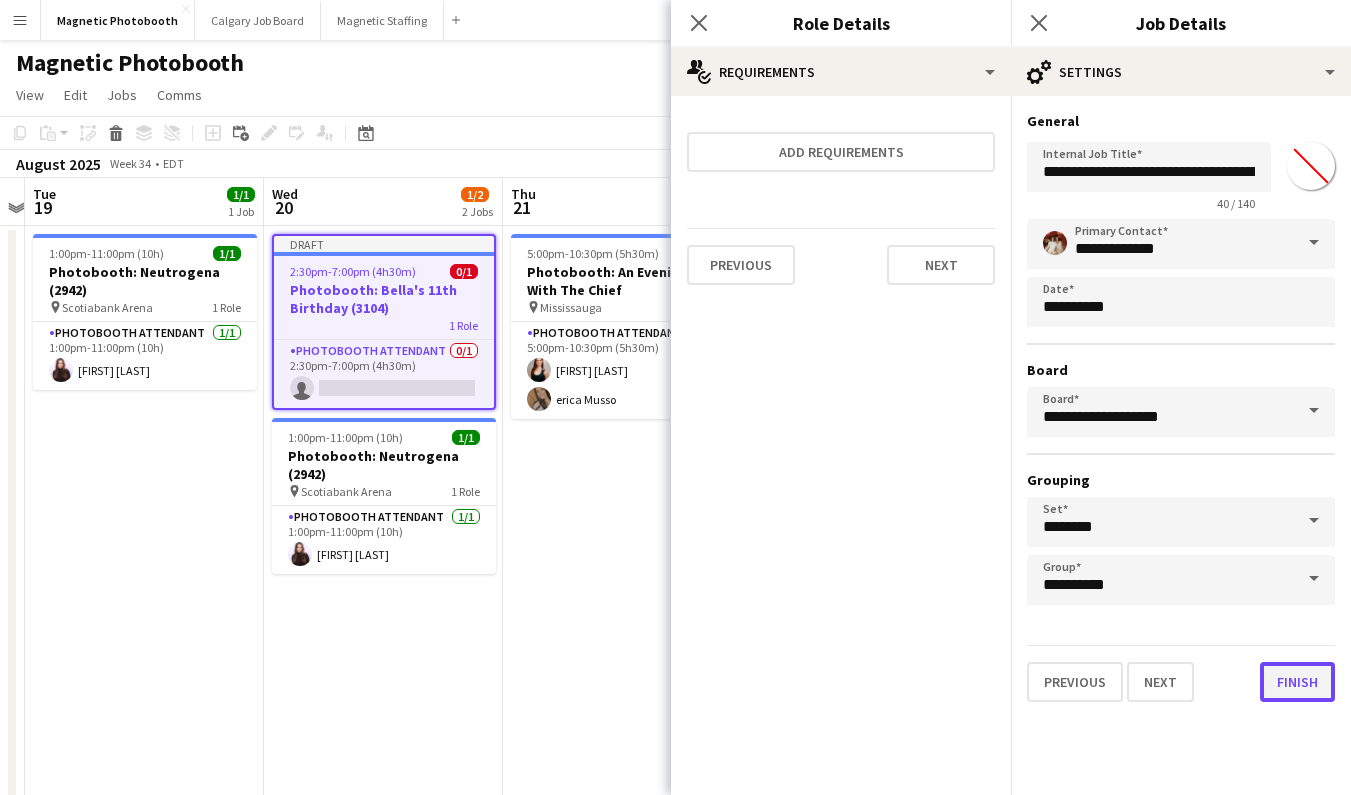 click on "Finish" at bounding box center (1297, 682) 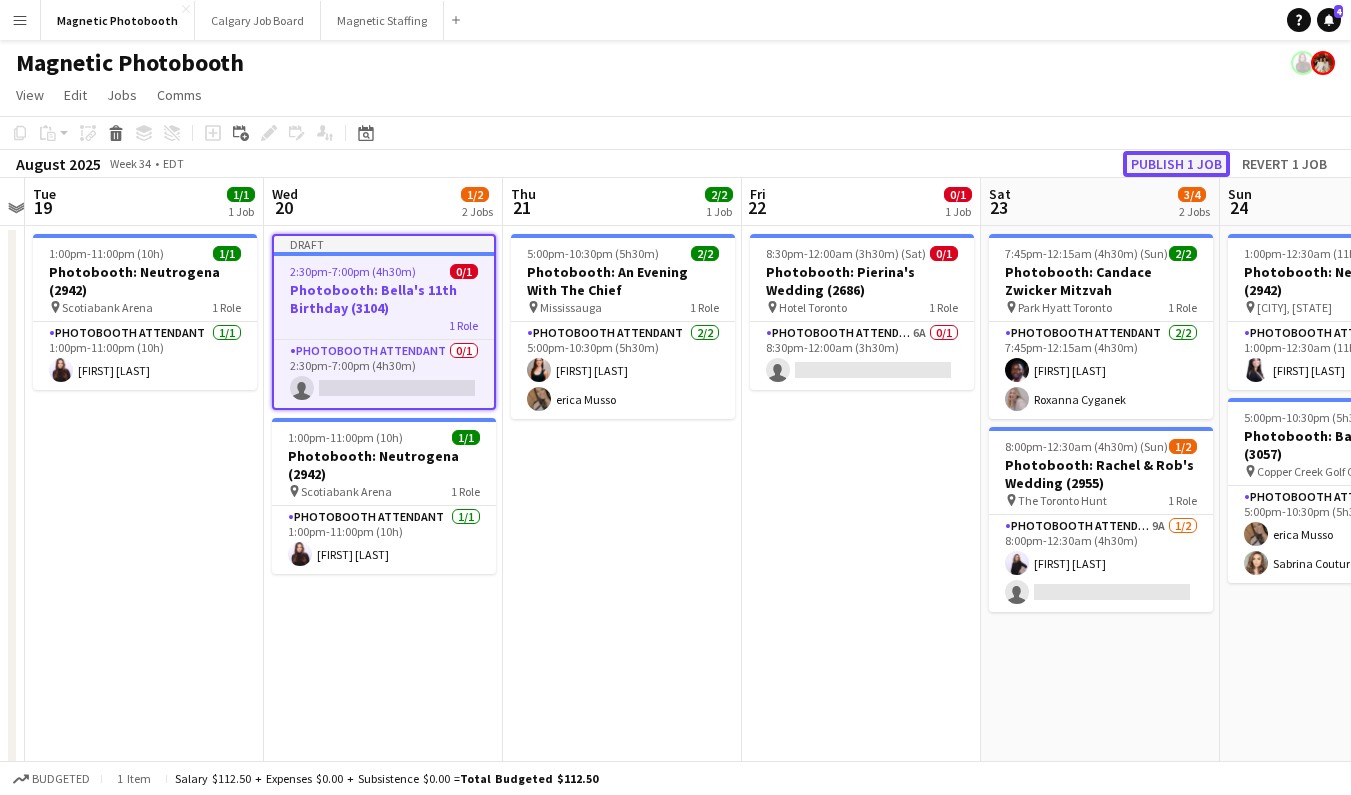 click on "Publish 1 job" 